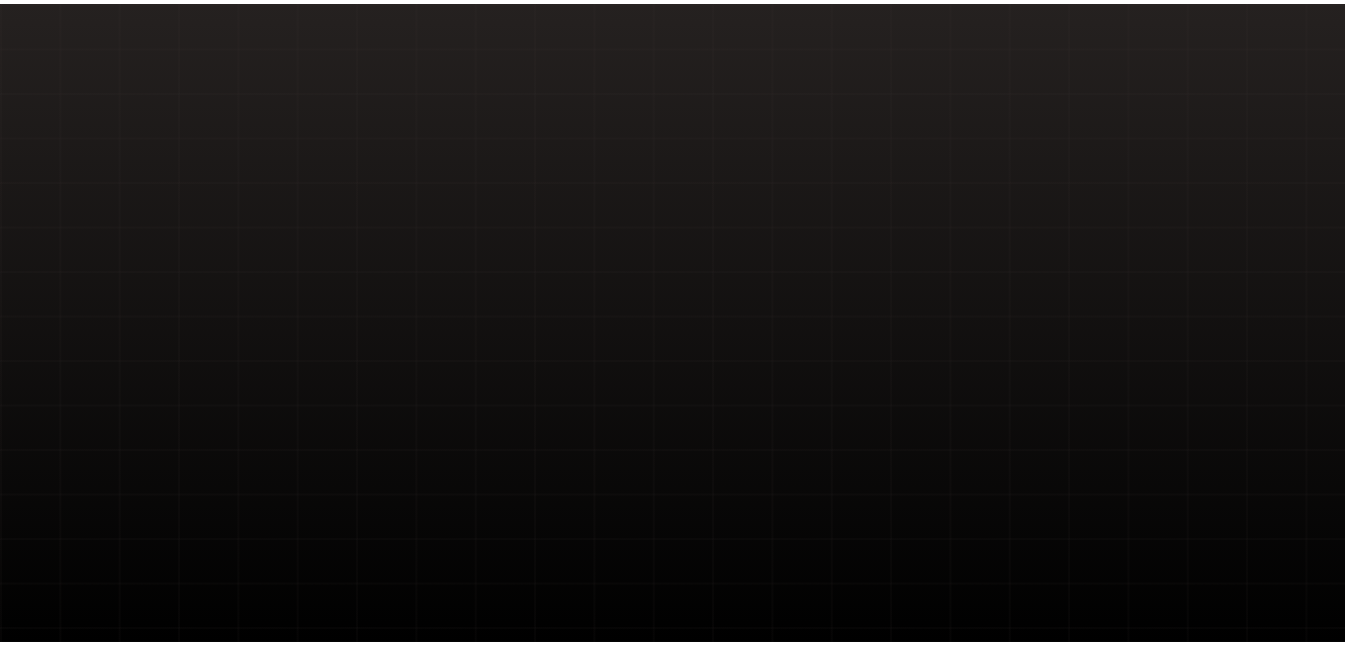 scroll, scrollTop: 0, scrollLeft: 0, axis: both 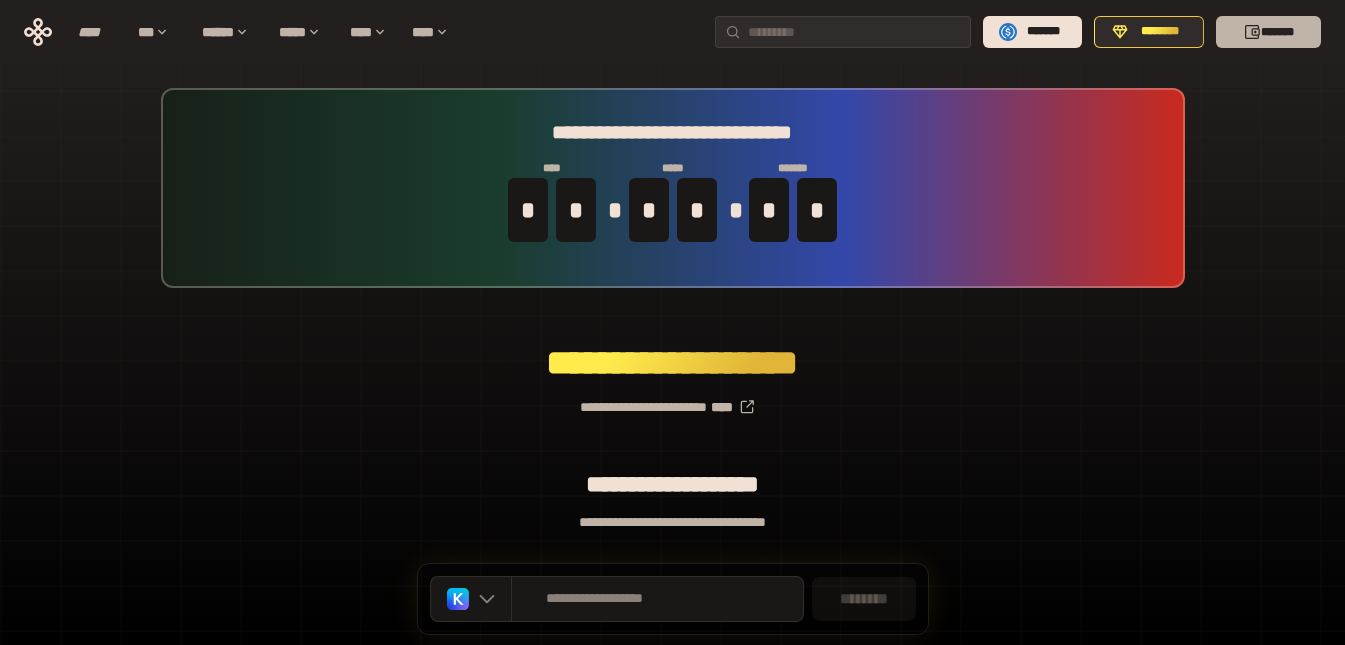 click 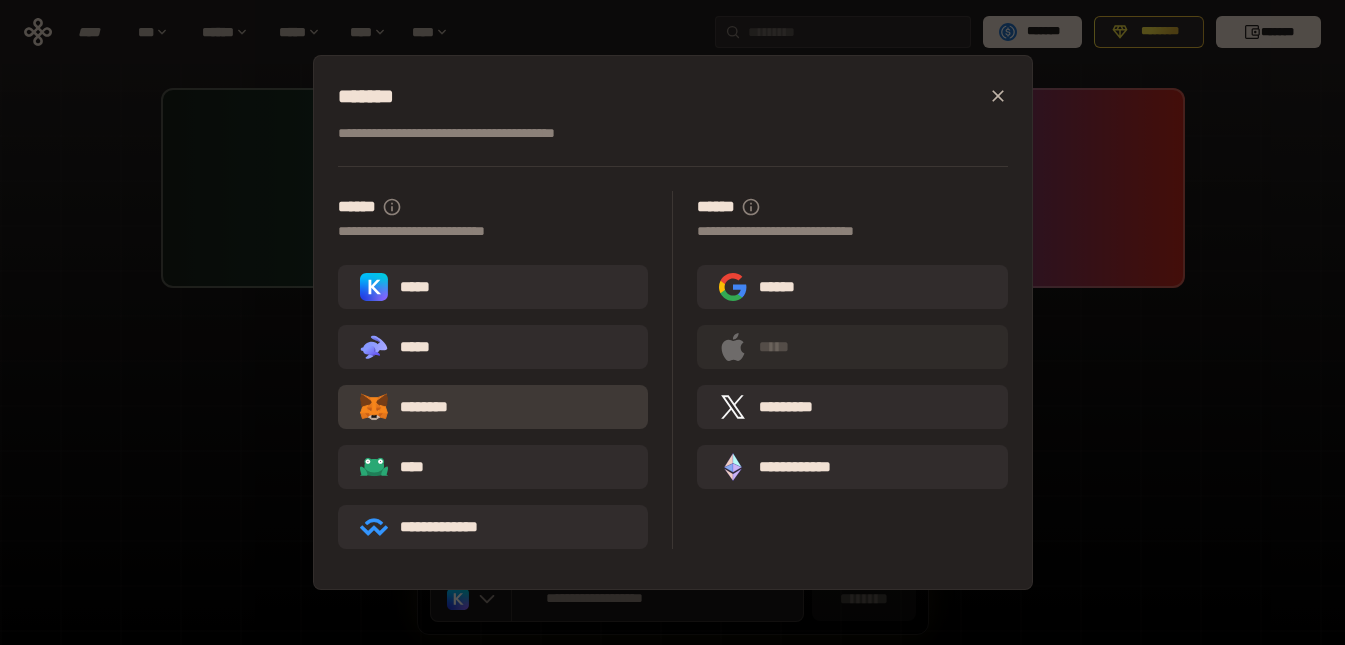 click on "********" at bounding box center [418, 407] 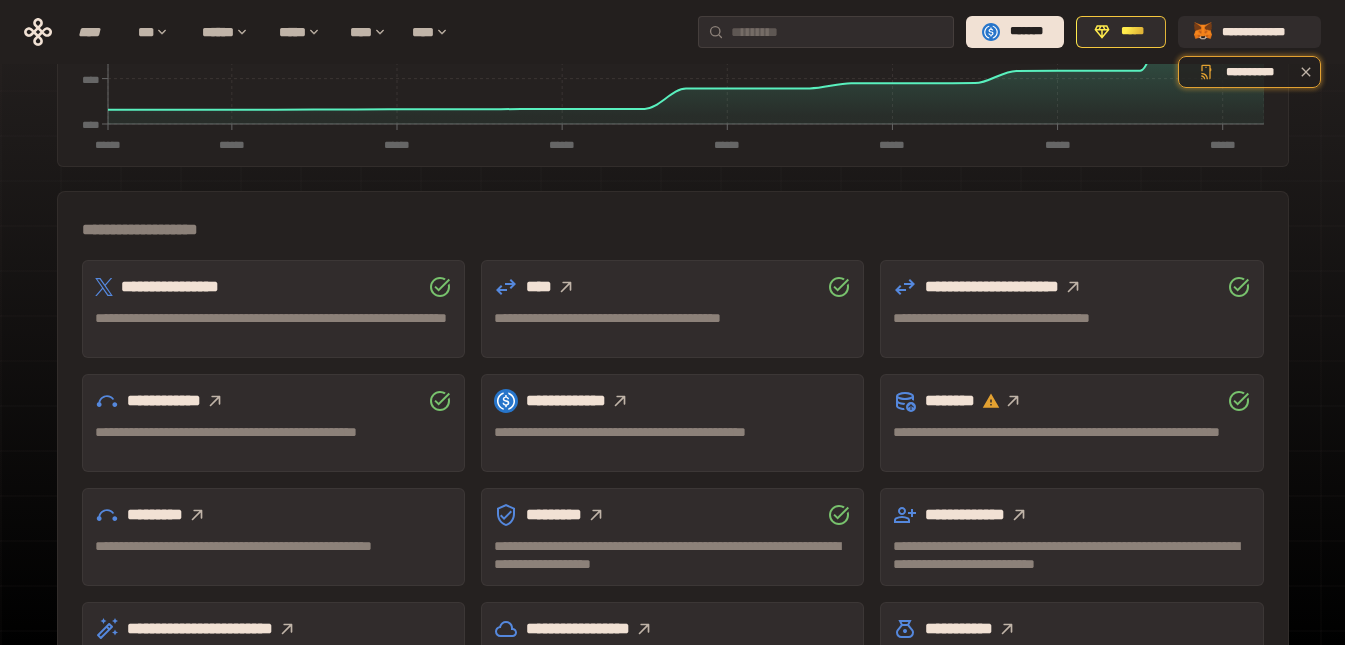scroll, scrollTop: 500, scrollLeft: 0, axis: vertical 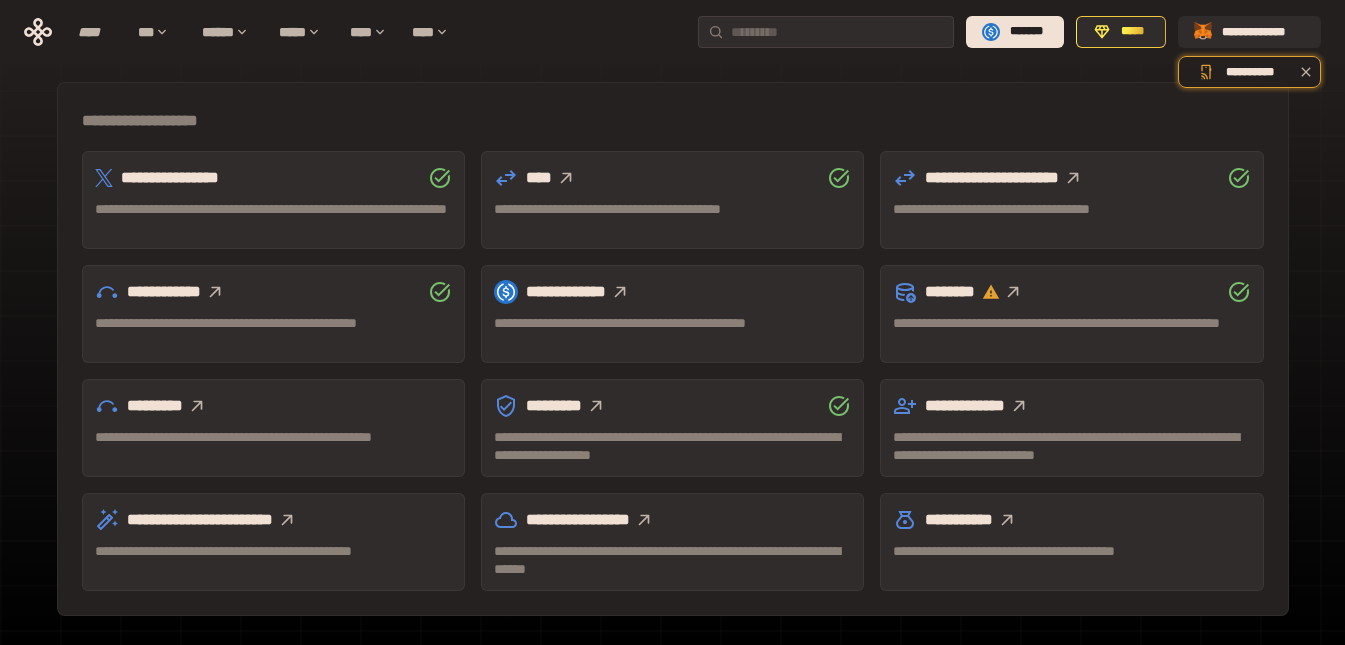click 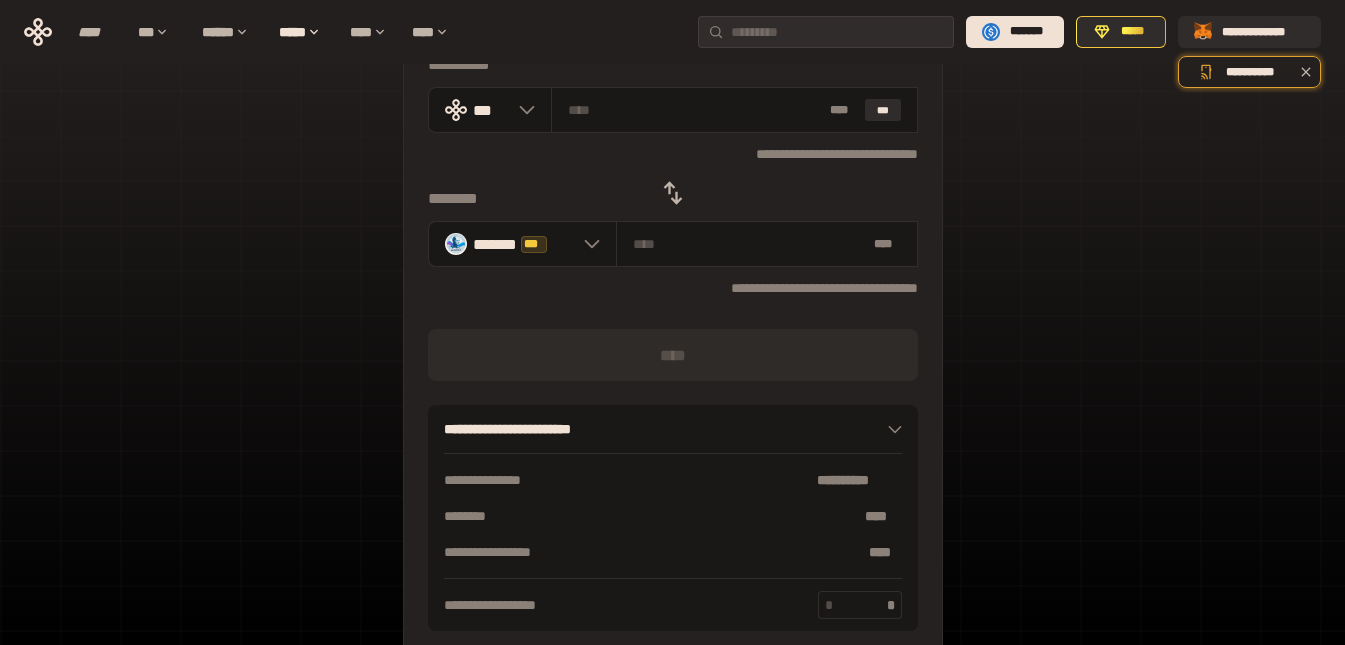 scroll, scrollTop: 27, scrollLeft: 0, axis: vertical 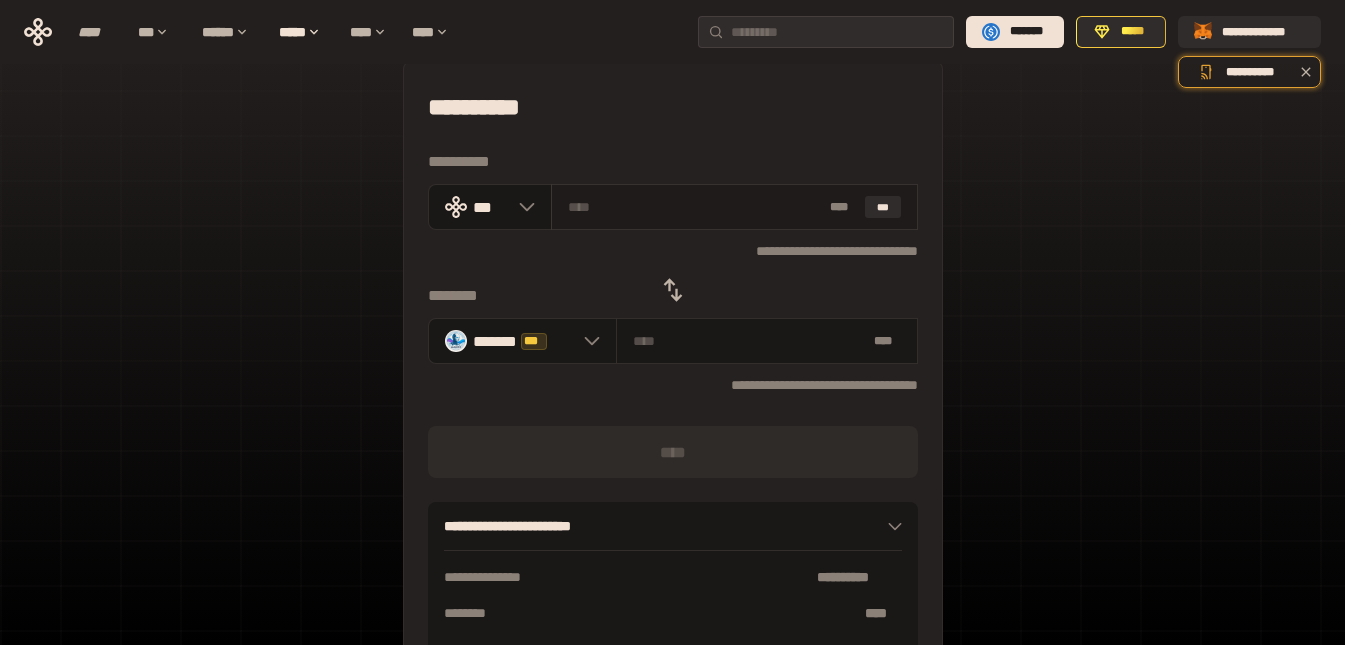 click at bounding box center [695, 207] 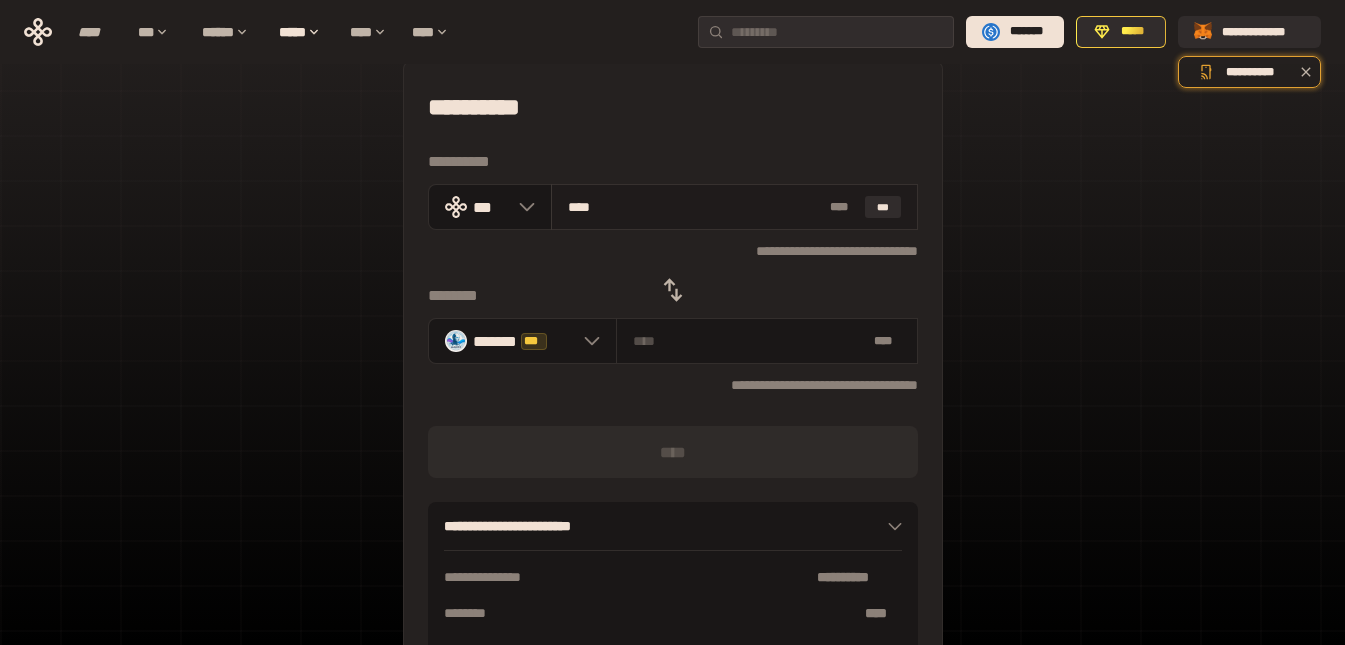 type on "*****" 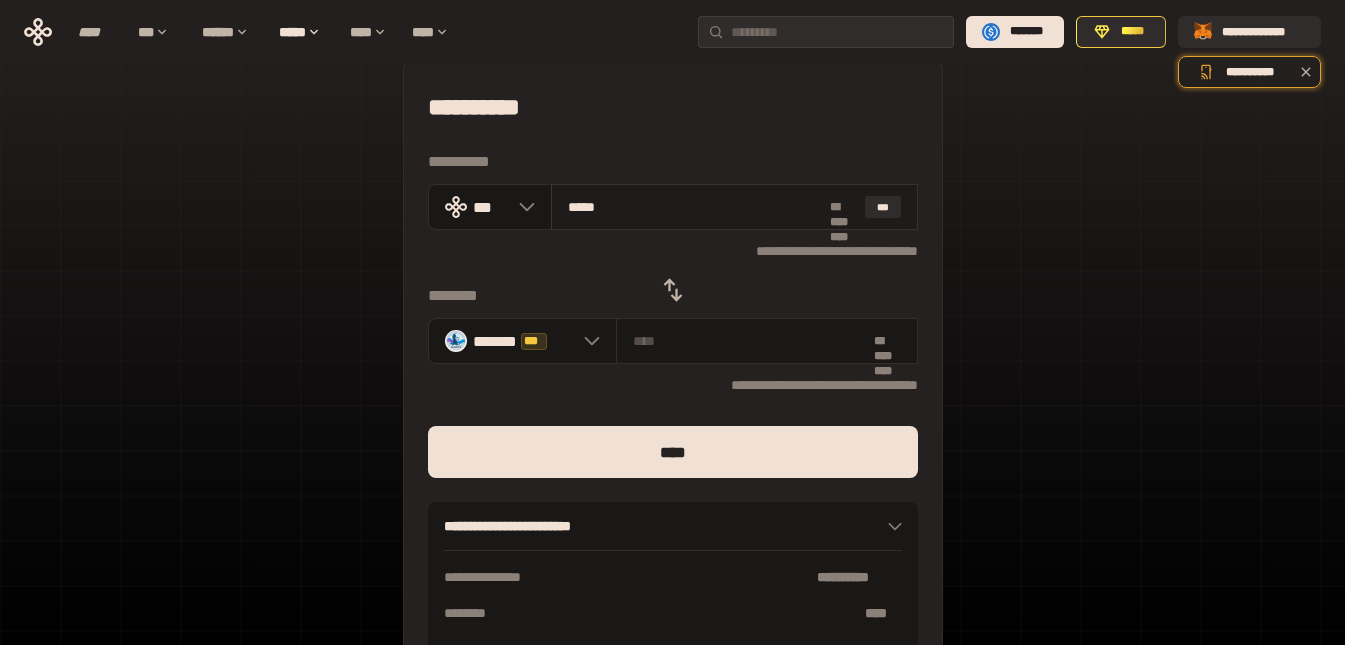 type on "**********" 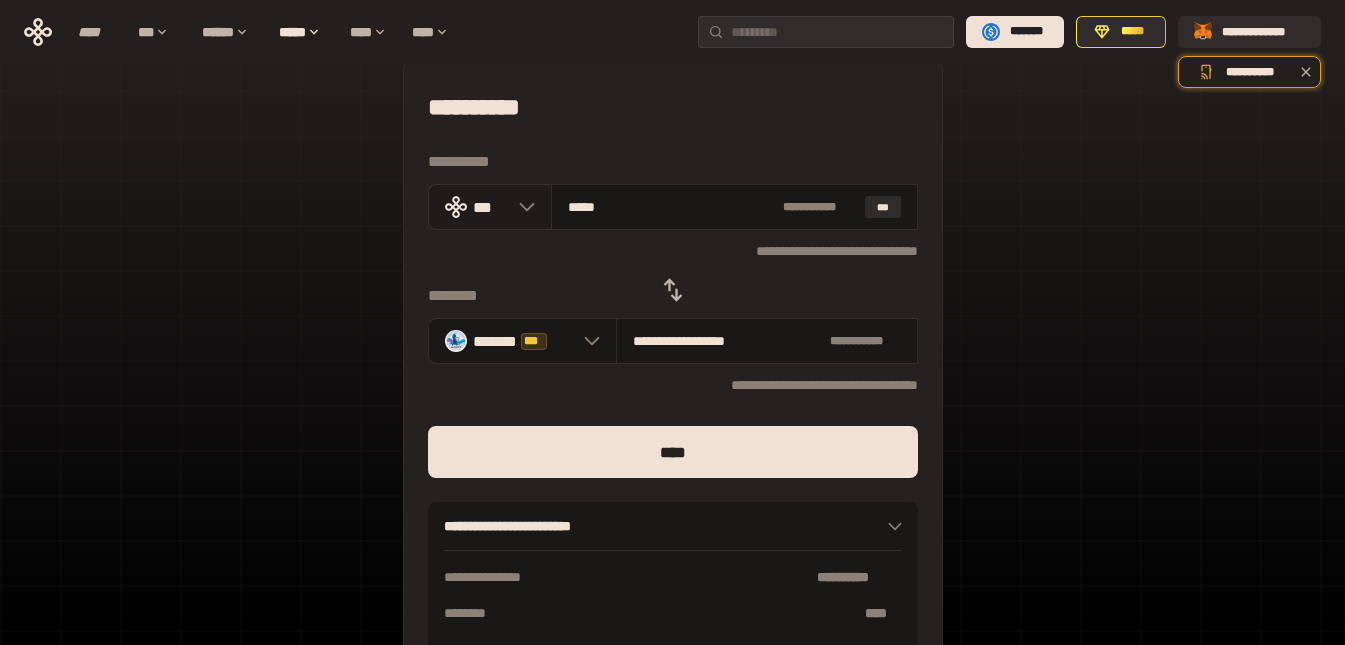 drag, startPoint x: 627, startPoint y: 207, endPoint x: 540, endPoint y: 196, distance: 87.69264 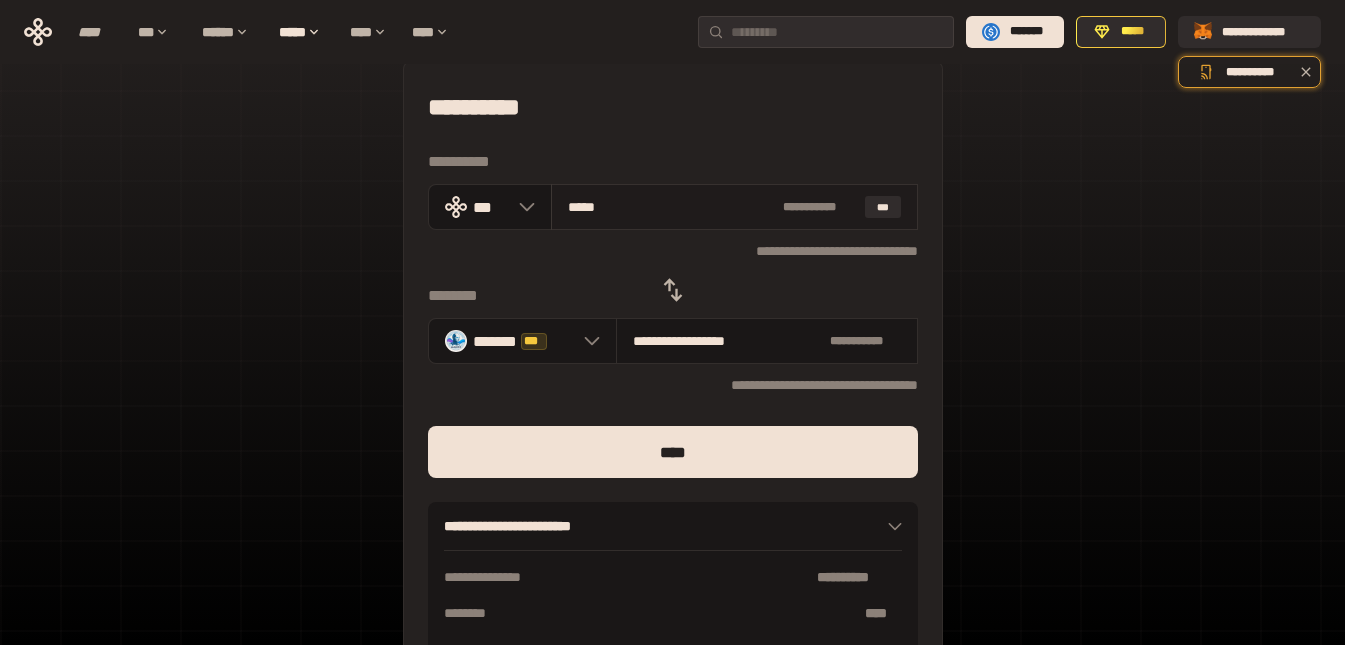 click on "*****" at bounding box center (671, 207) 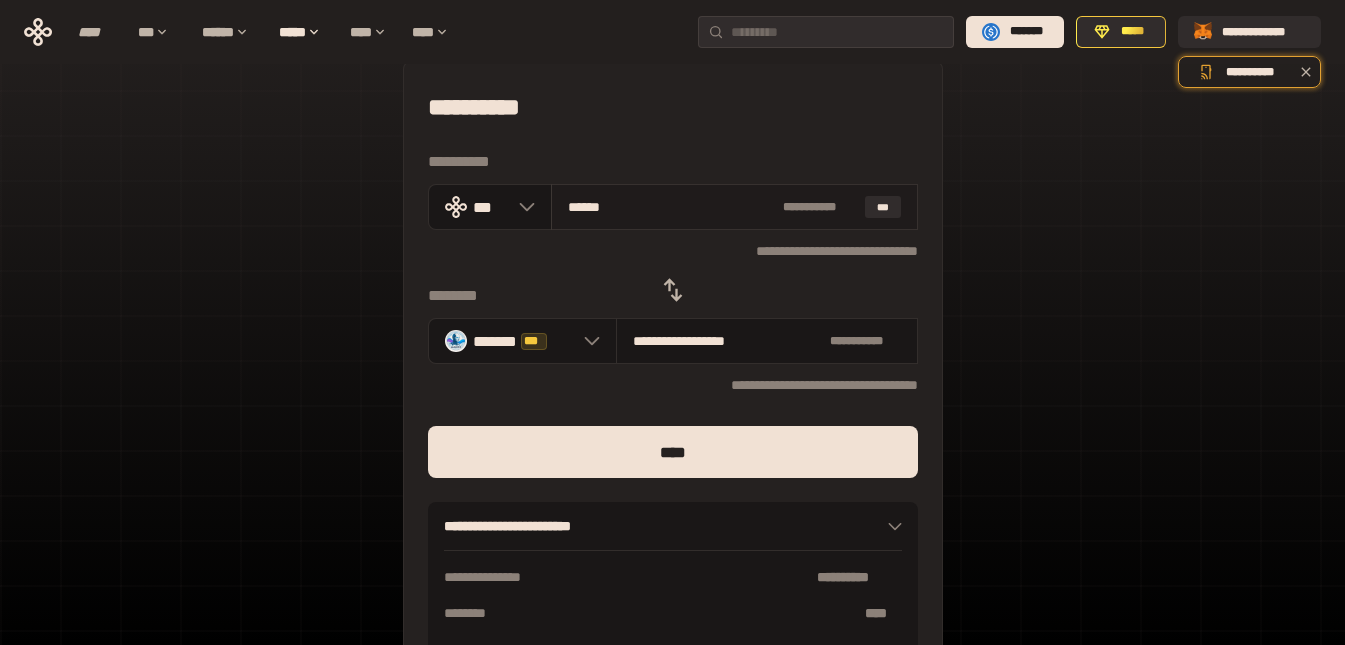 type on "**********" 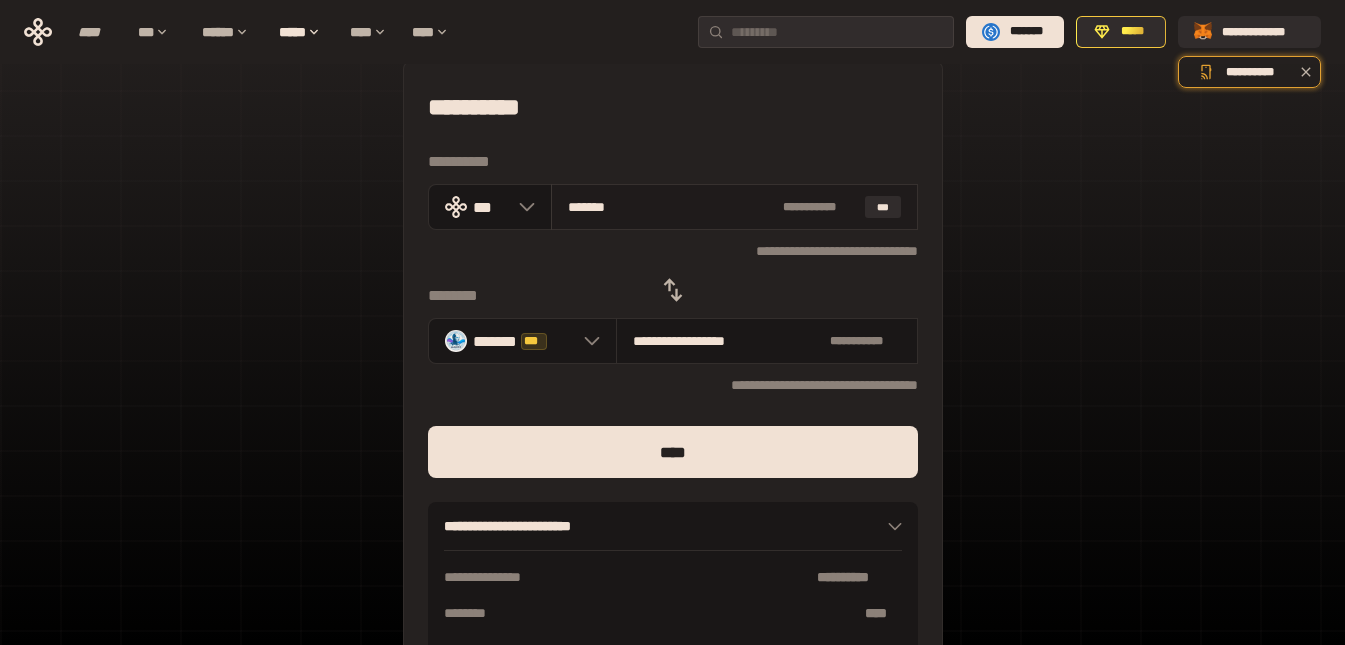 type on "**********" 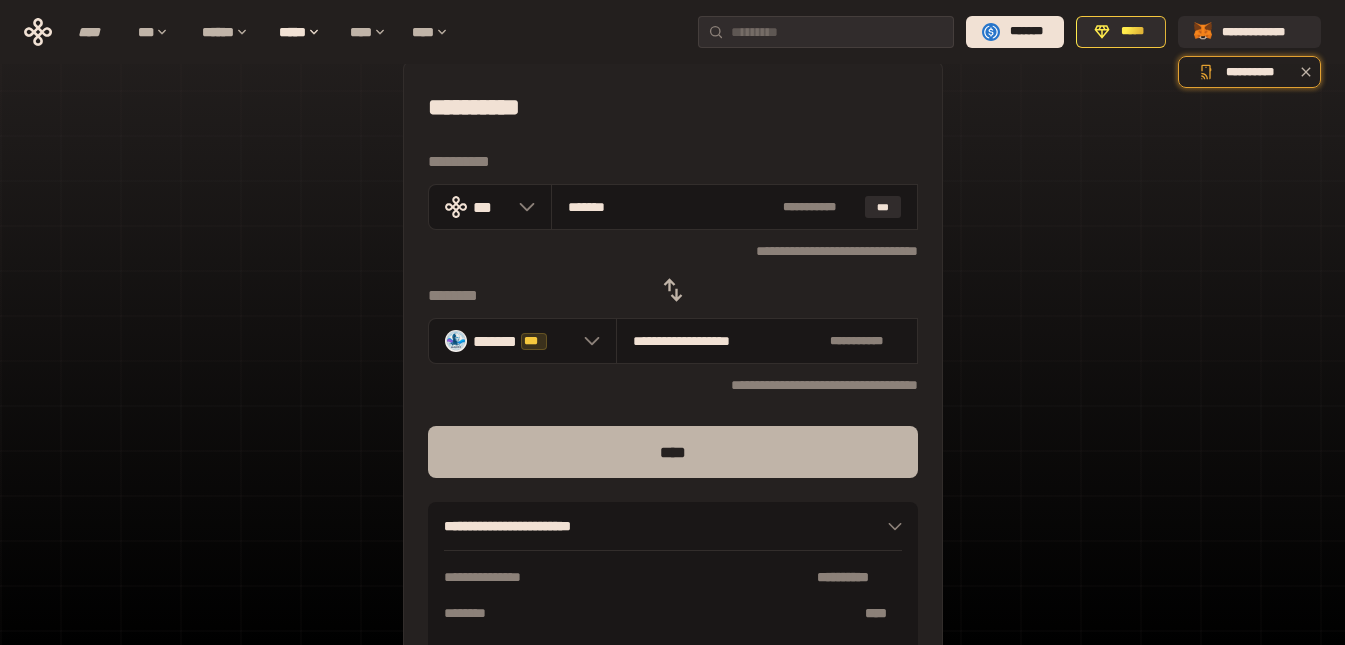 type on "*******" 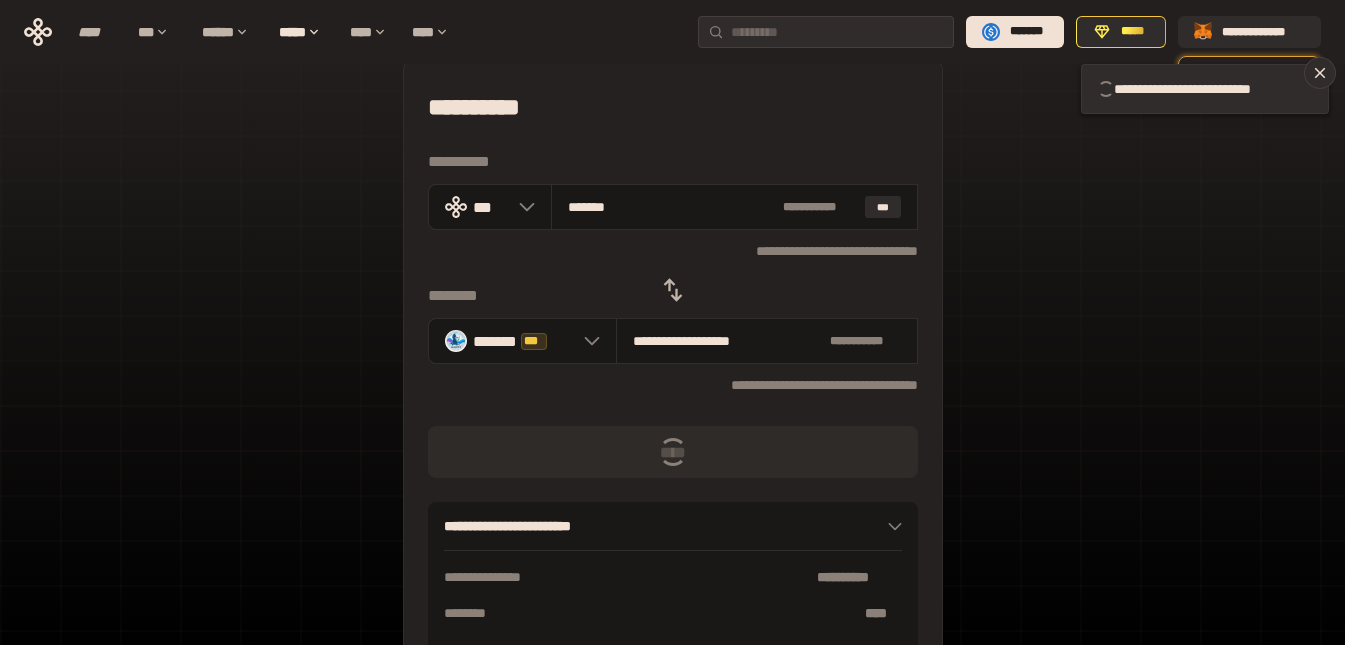 type 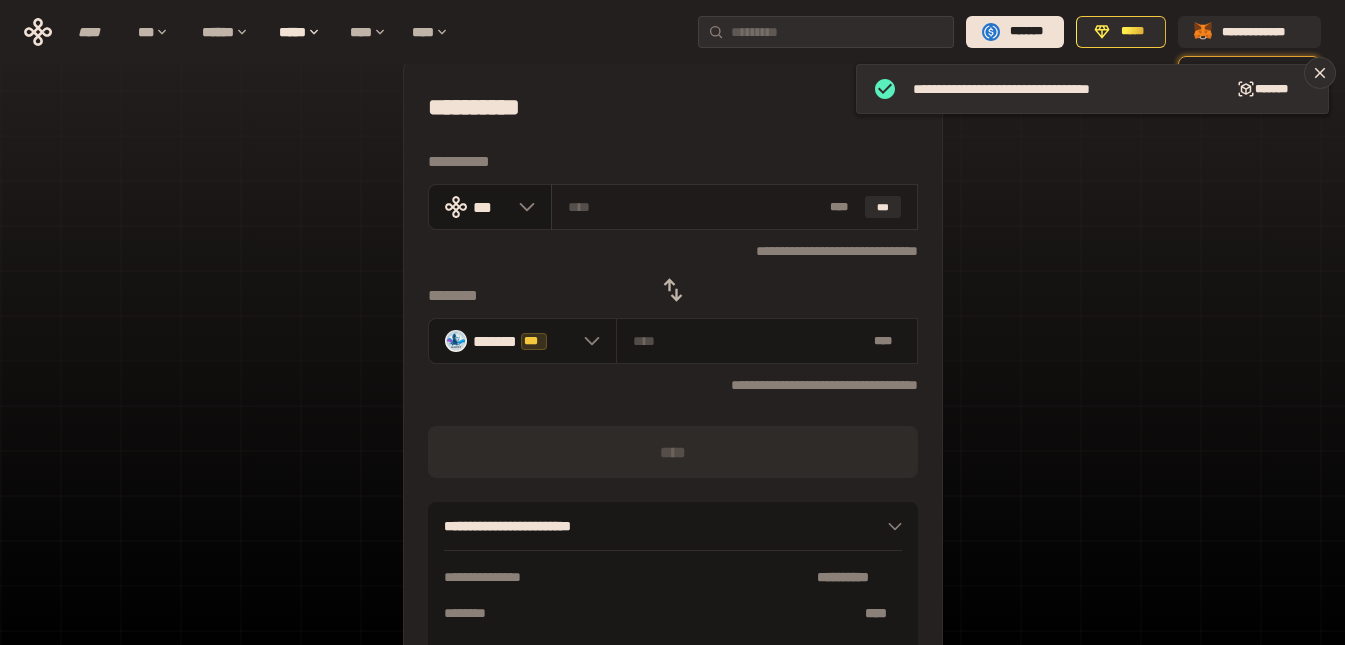 click at bounding box center (695, 207) 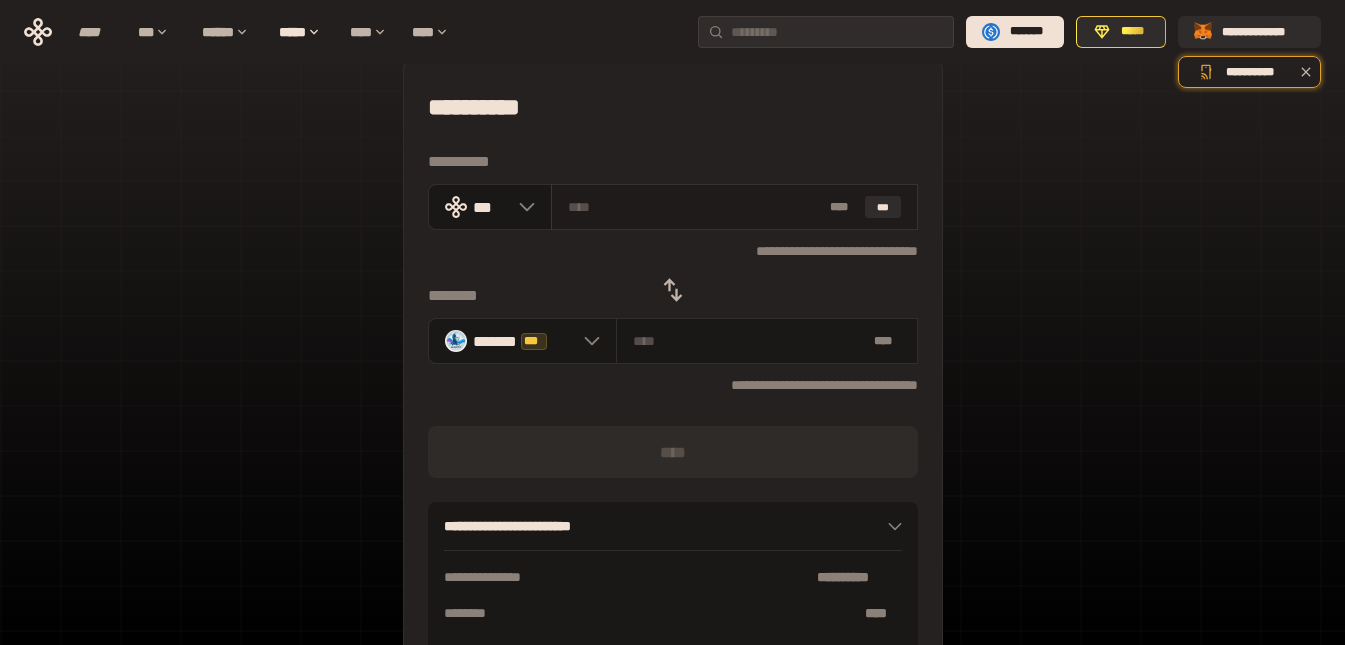 drag, startPoint x: 765, startPoint y: 203, endPoint x: 611, endPoint y: 206, distance: 154.02922 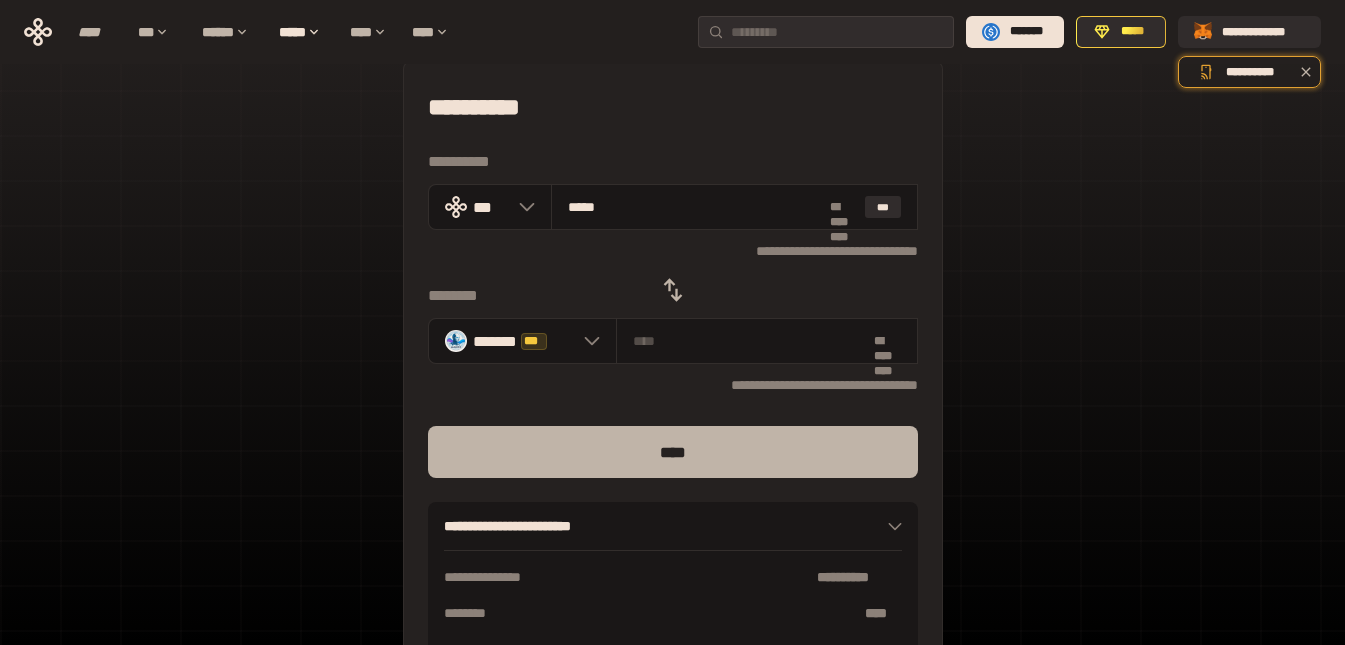 type on "**********" 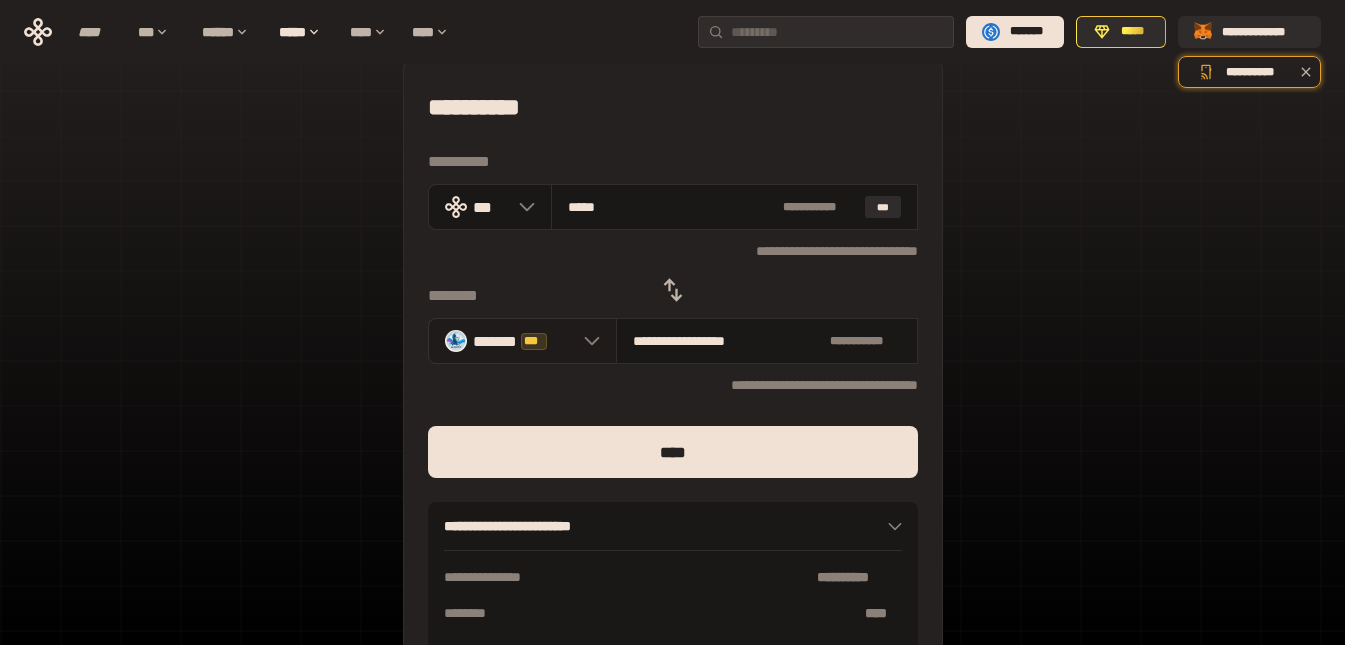 type on "*****" 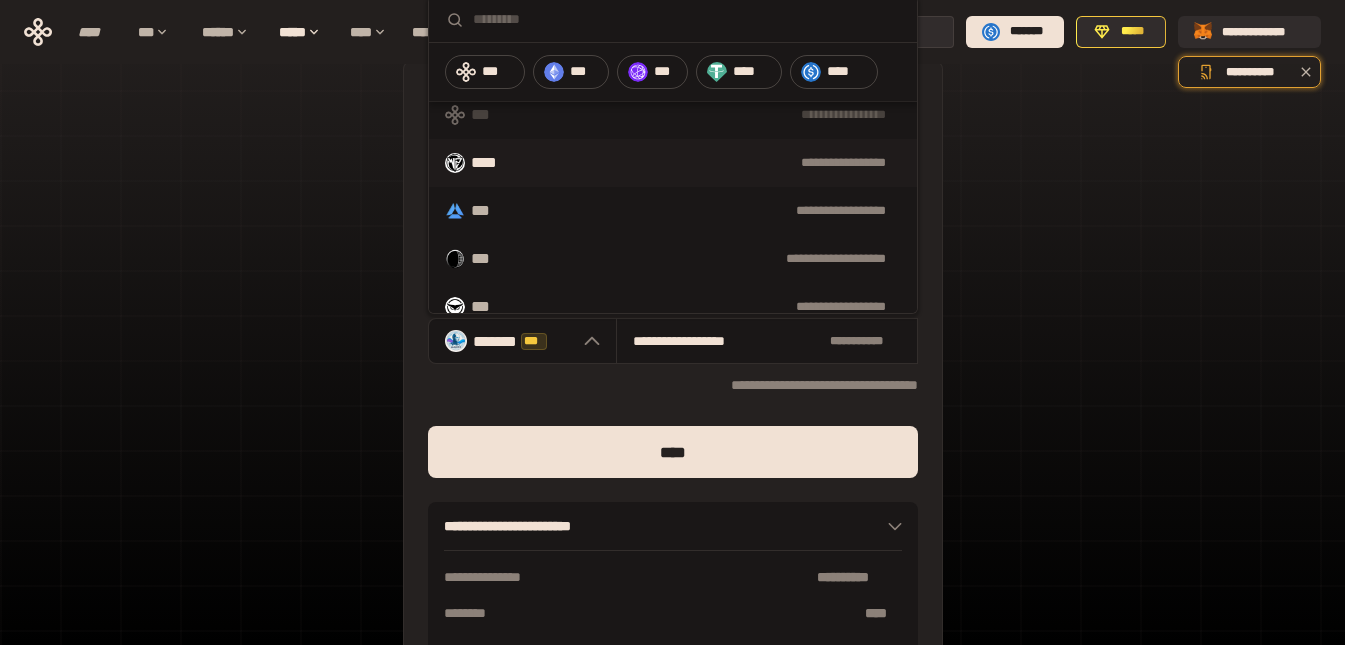 scroll, scrollTop: 200, scrollLeft: 0, axis: vertical 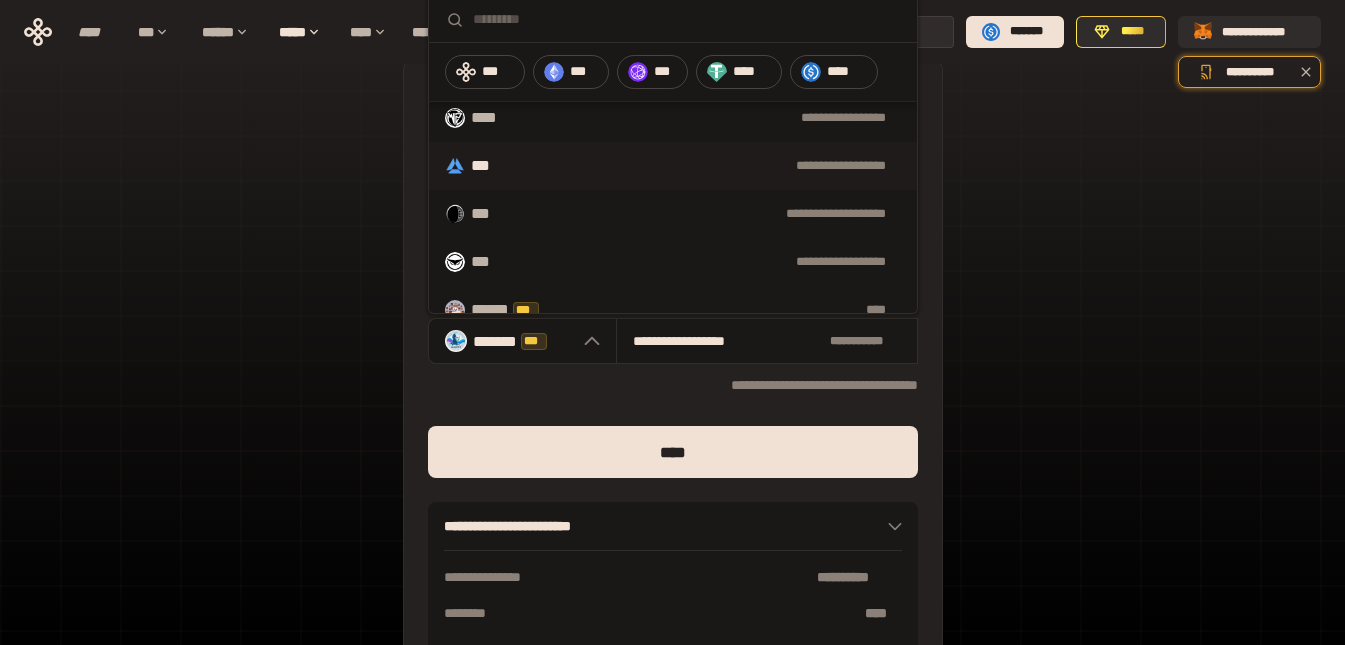 click on "***" at bounding box center (486, 166) 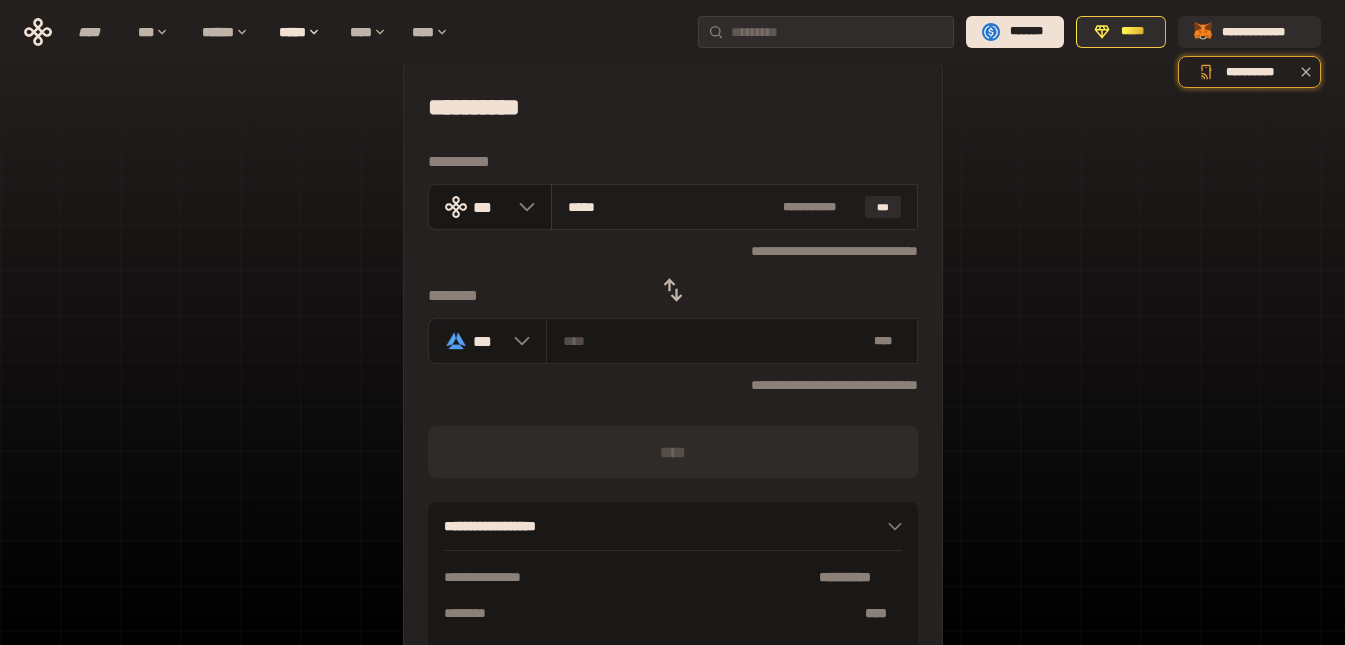 click on "*****" at bounding box center (671, 207) 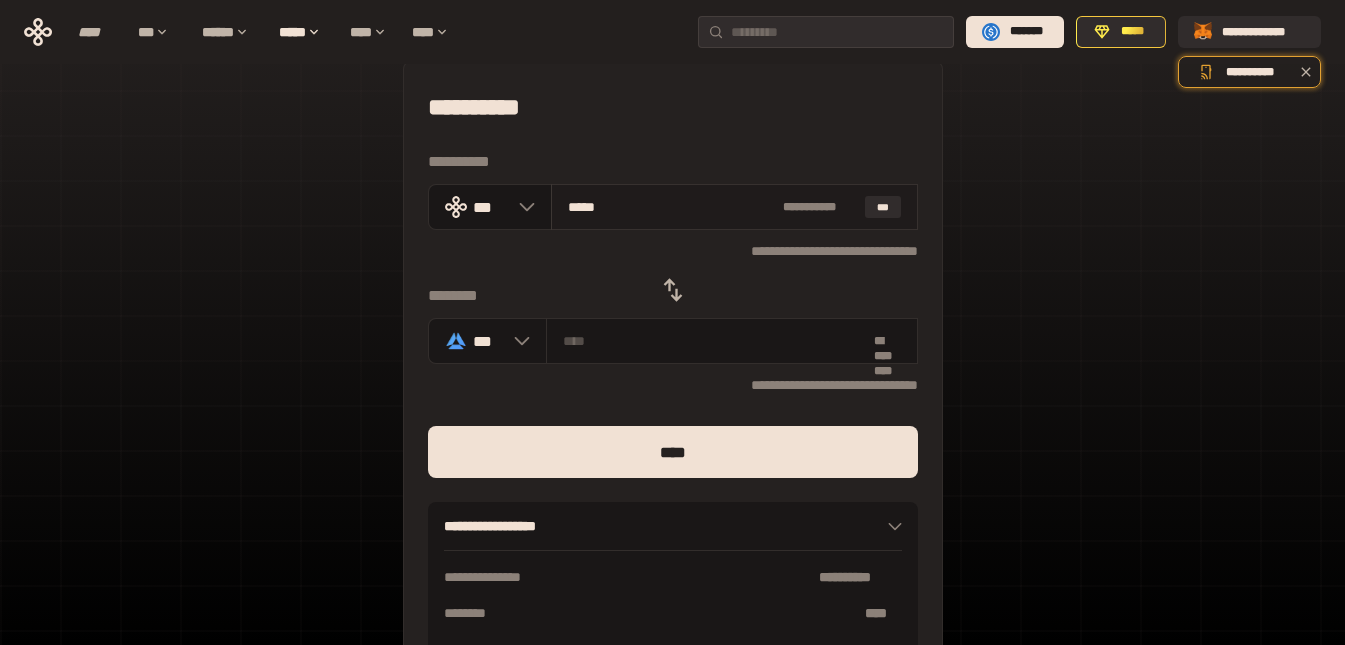 type on "******" 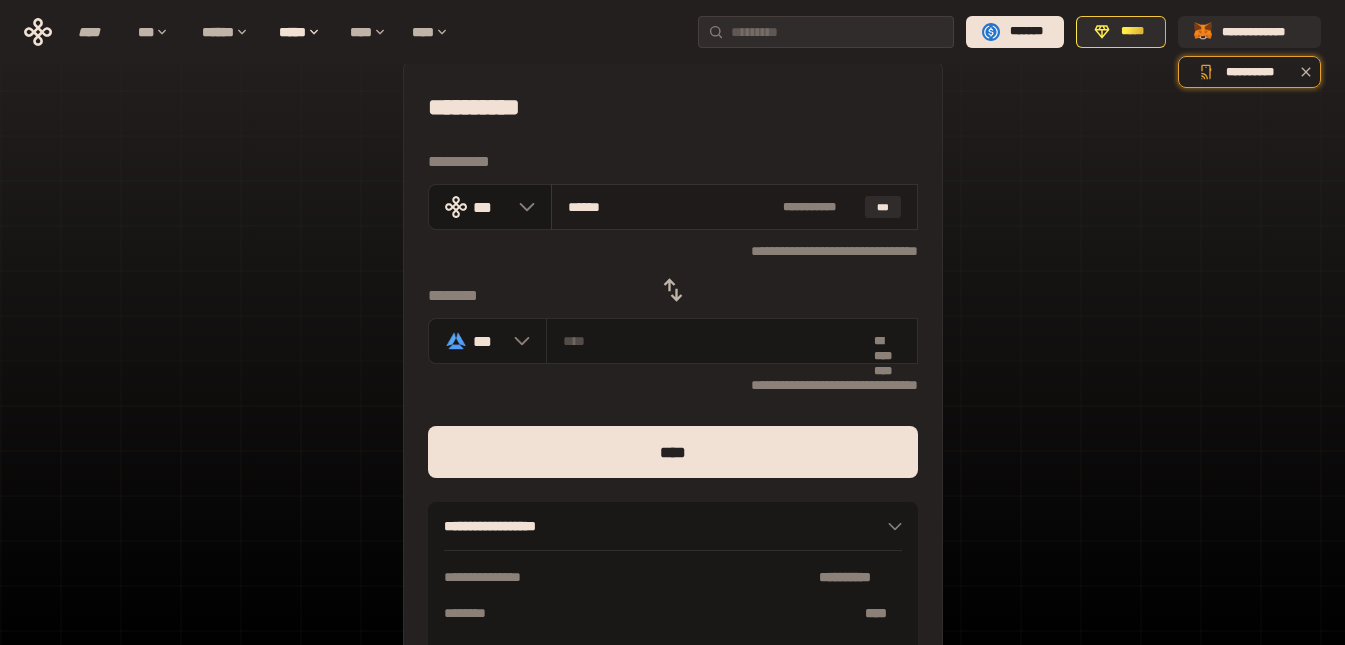 type on "**********" 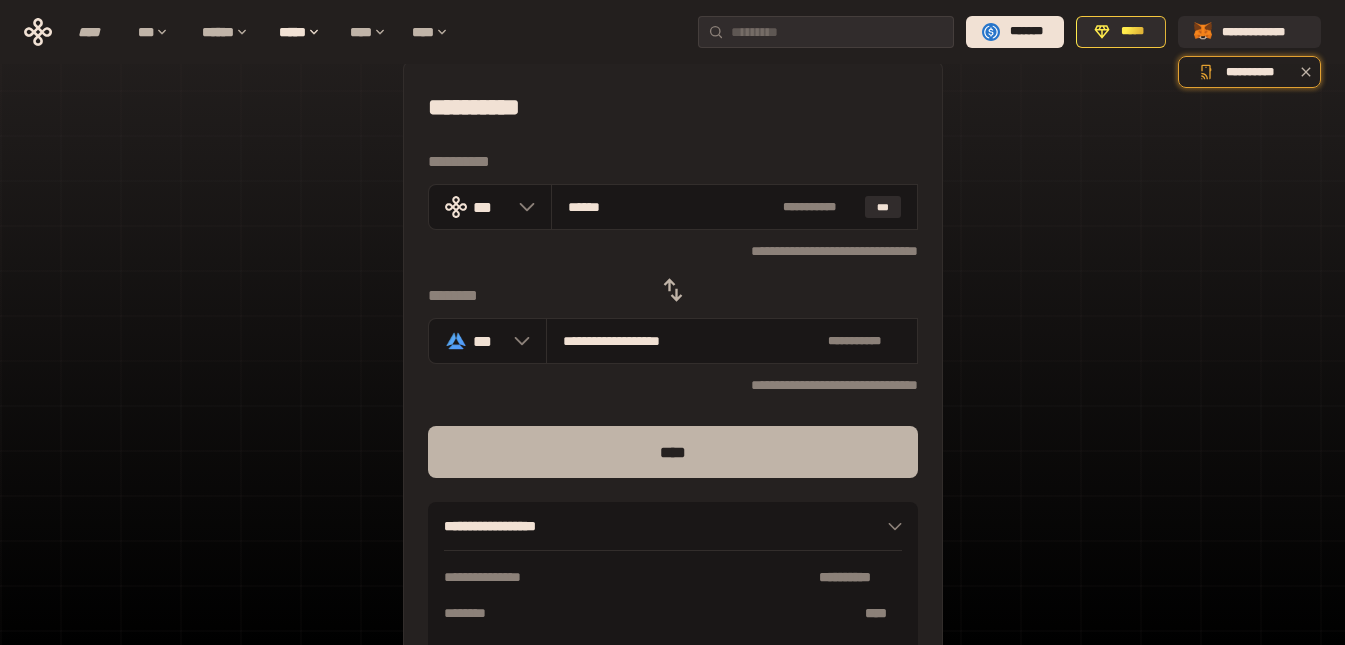 type on "******" 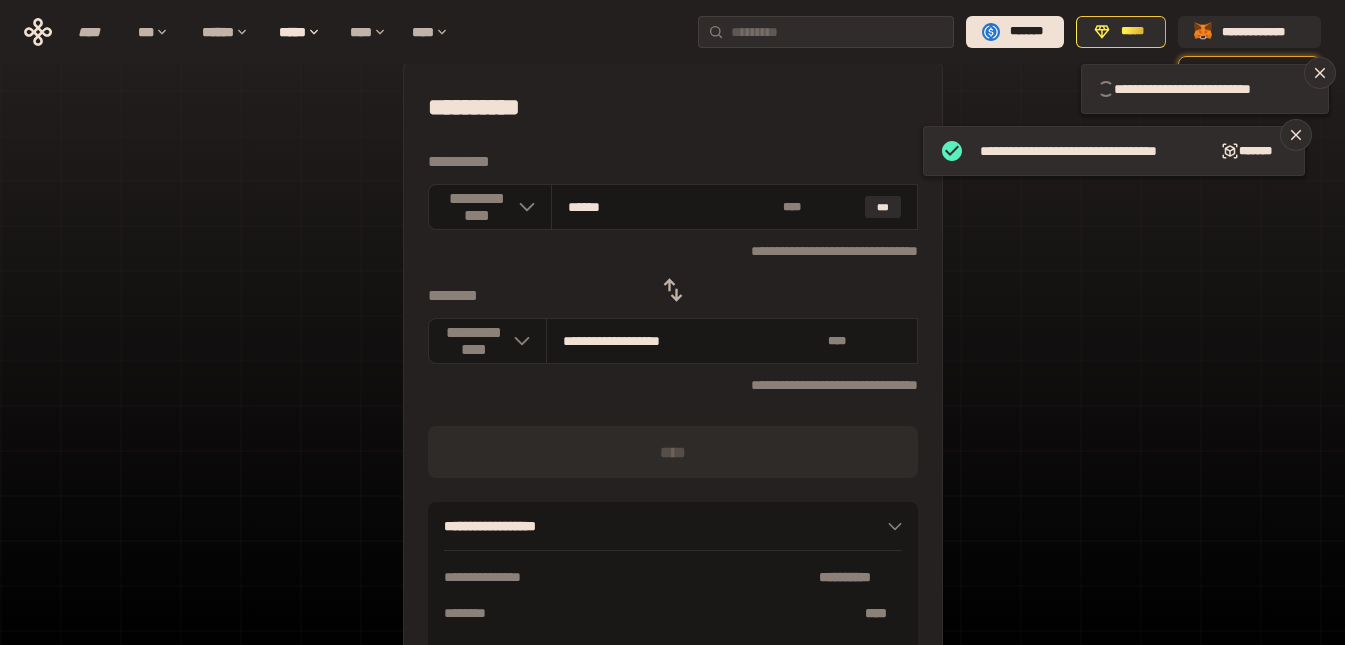 type 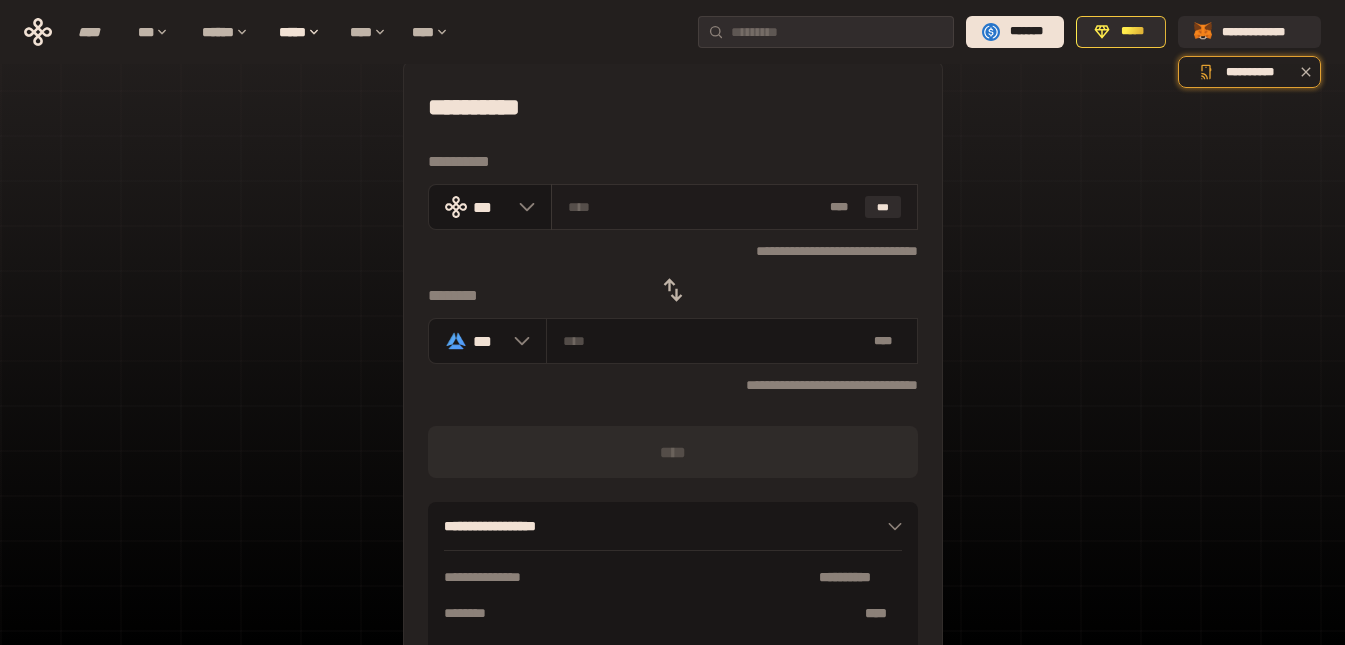paste on "*****" 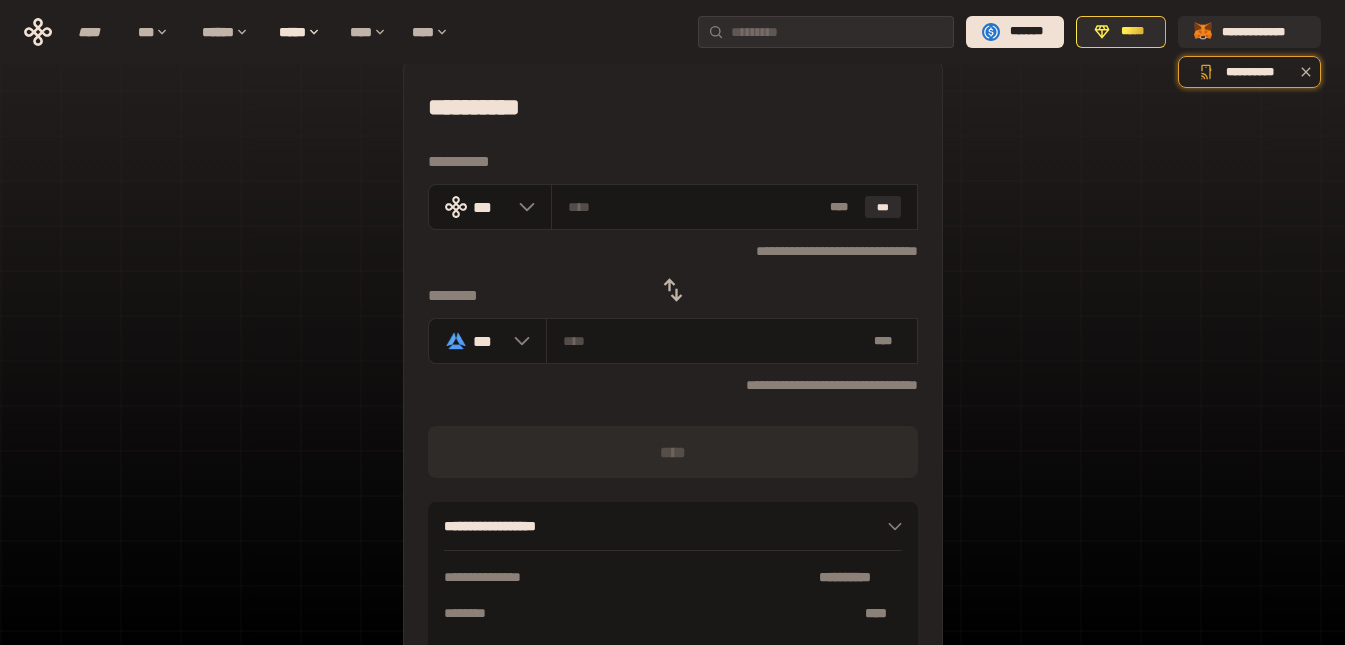 type on "*****" 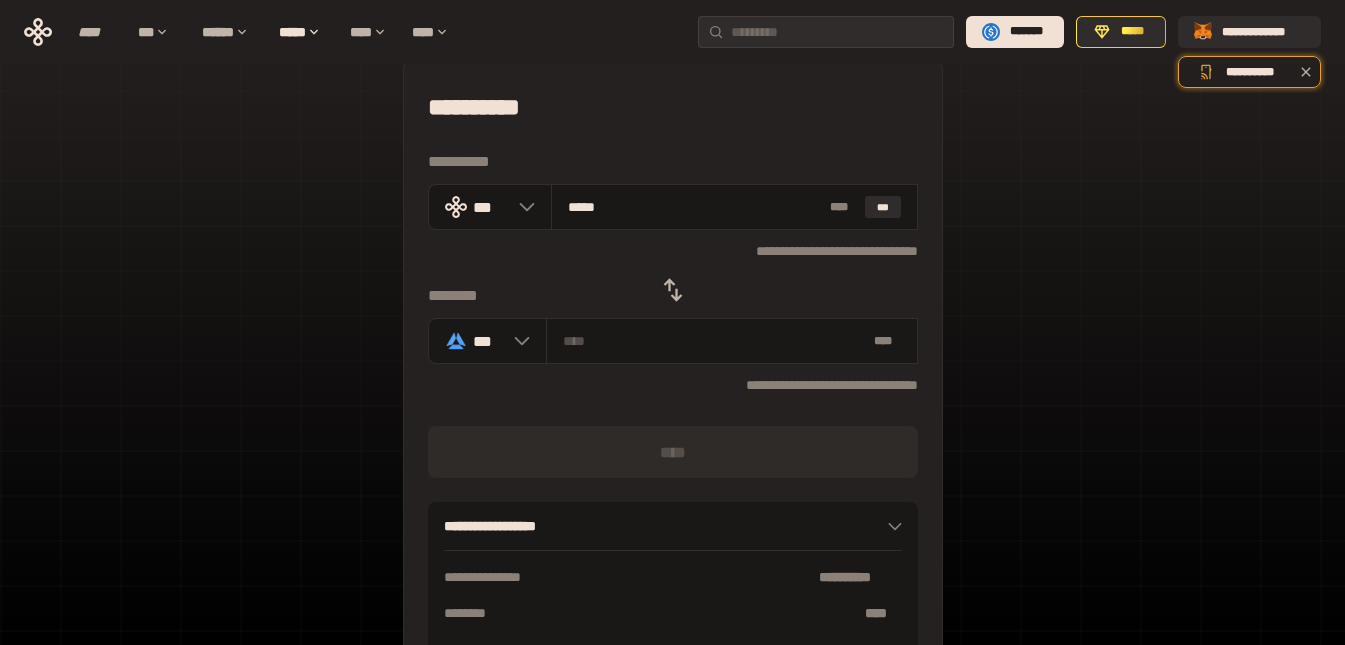 type on "**********" 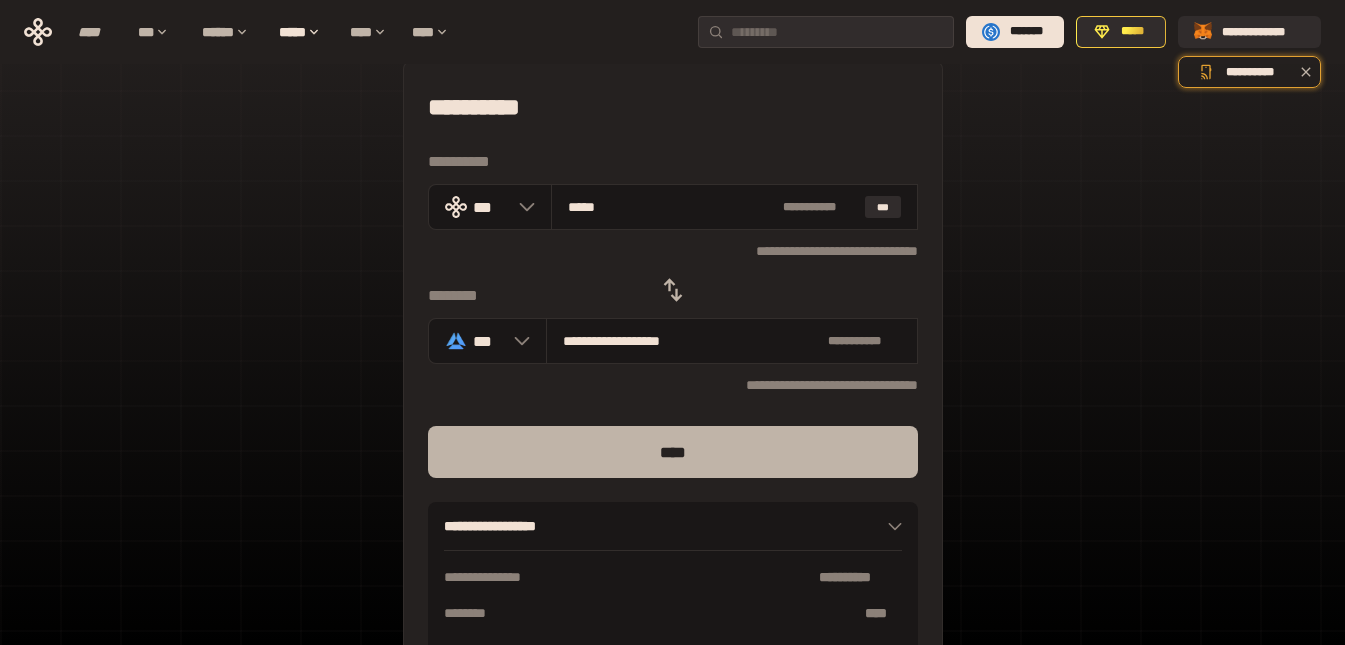 type on "*****" 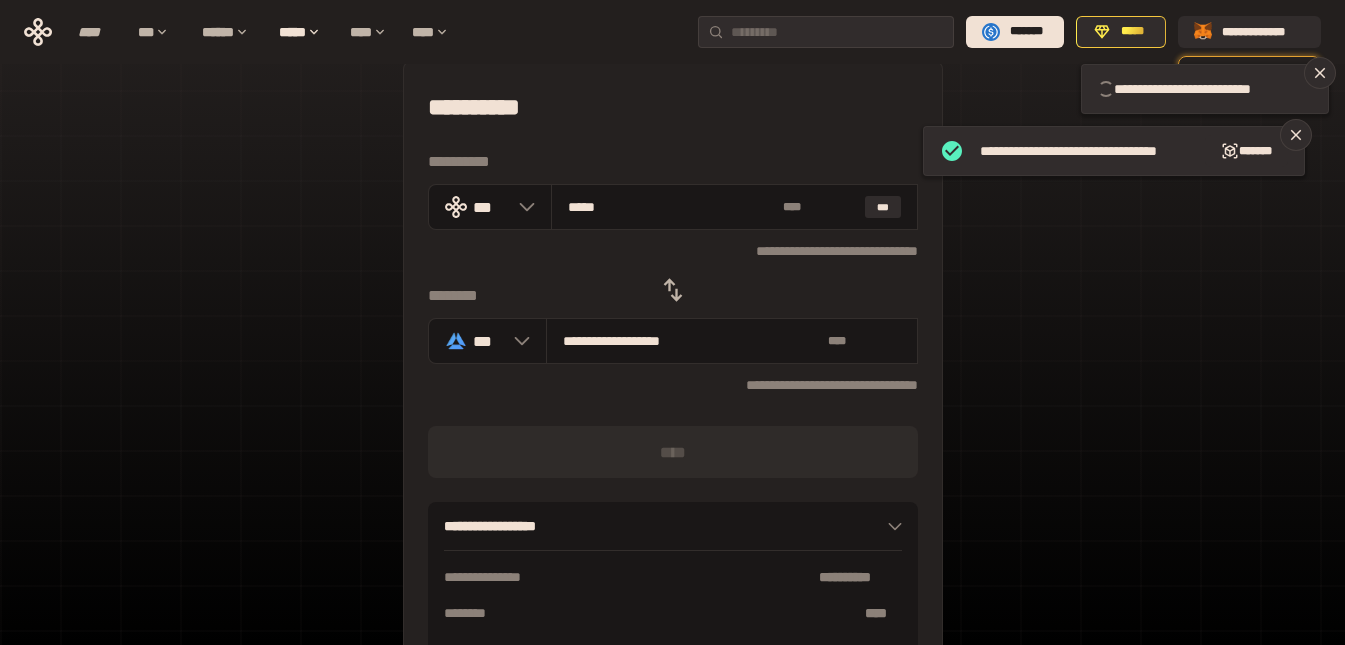 type 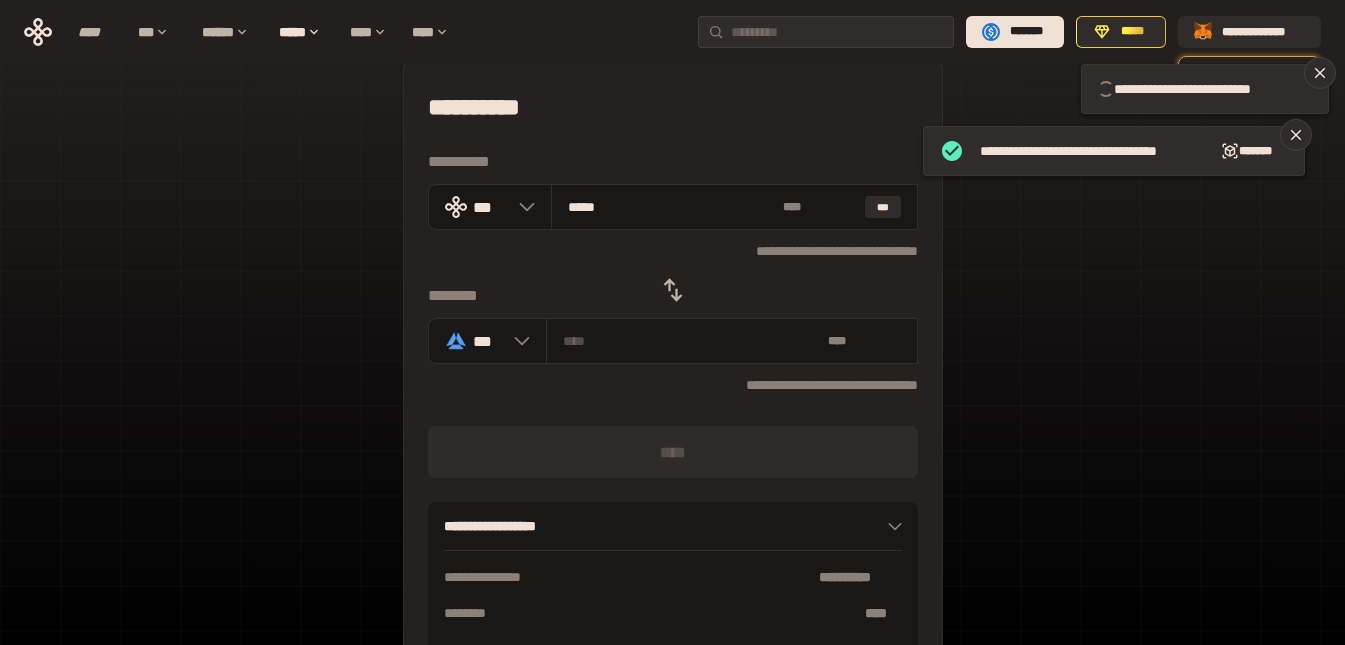 type 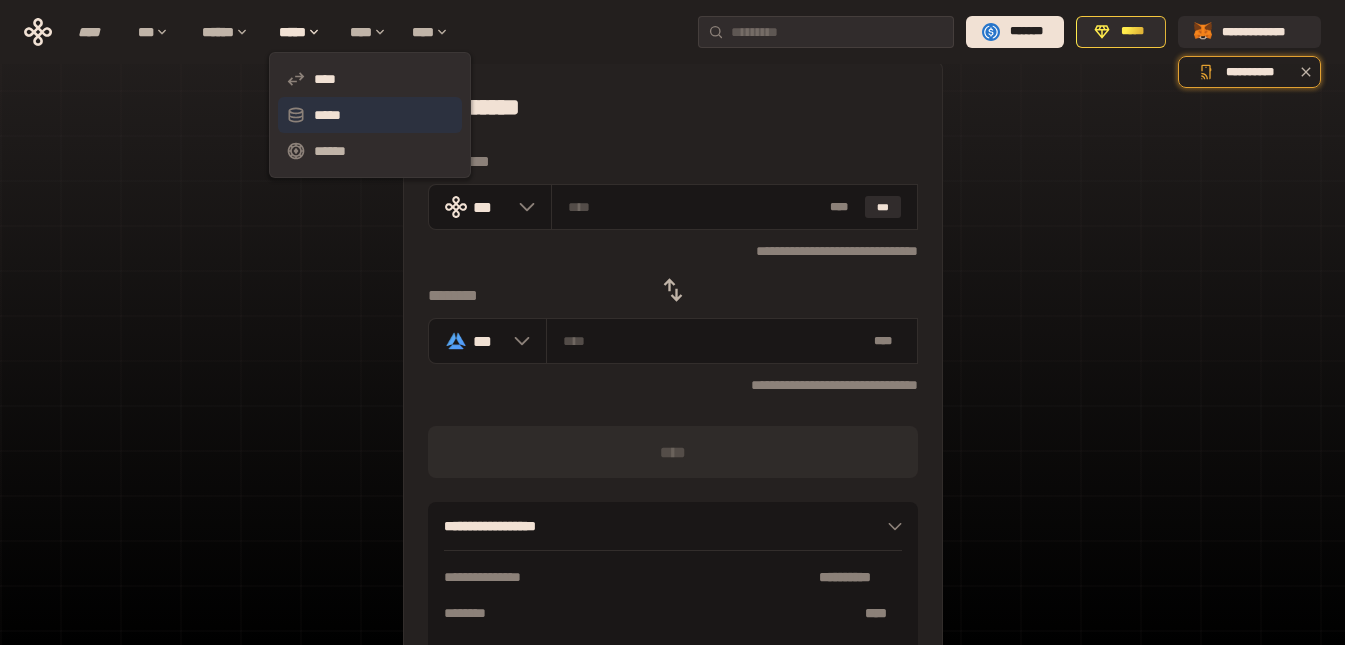 click on "*****" at bounding box center (370, 115) 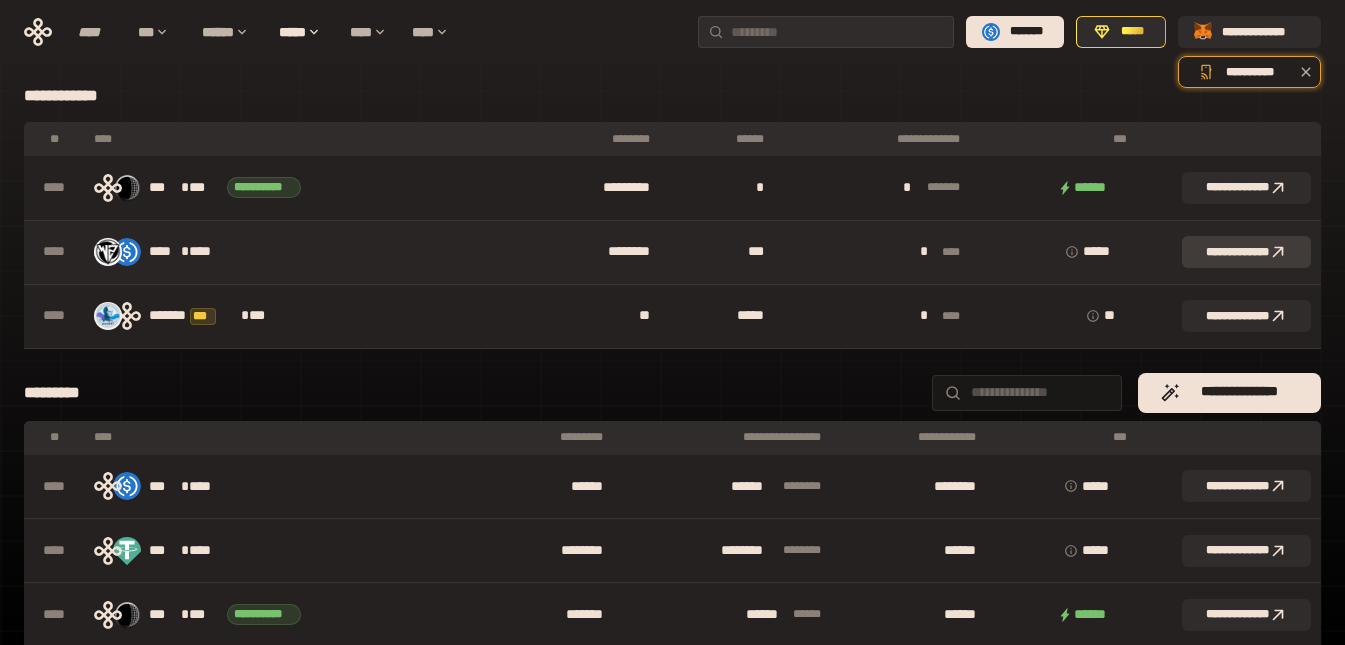 click on "**********" at bounding box center [1246, 252] 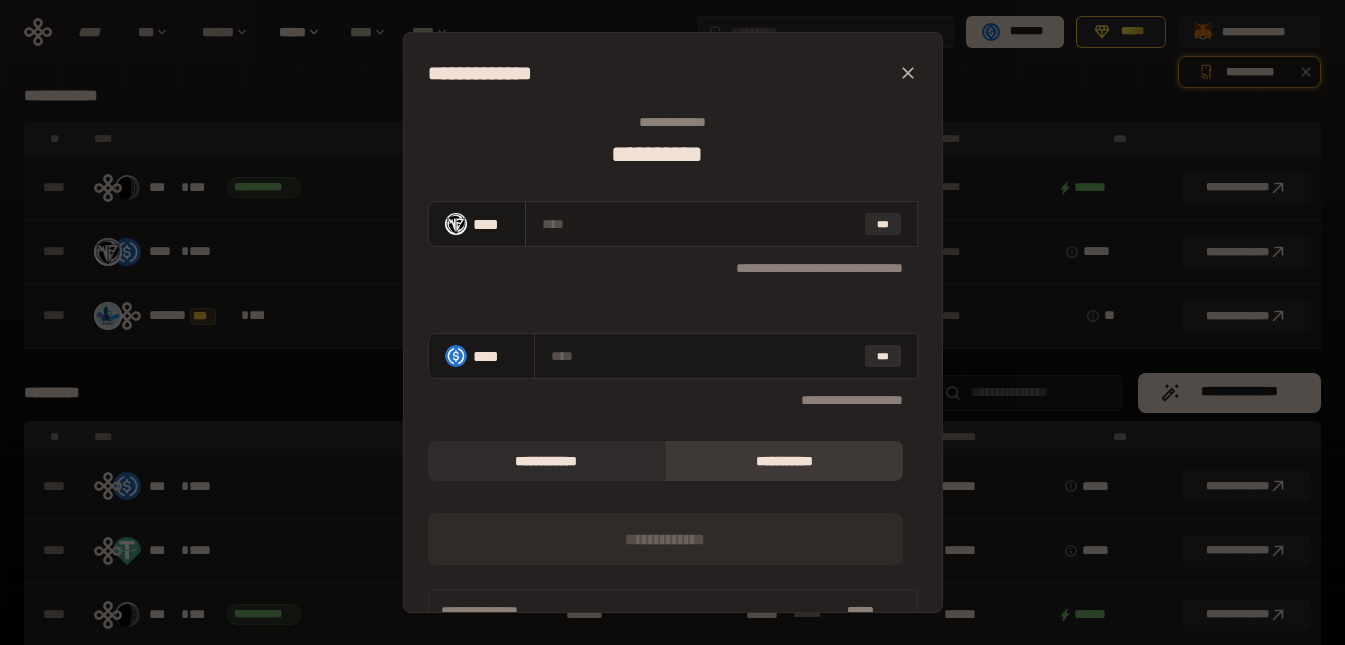 click at bounding box center [699, 224] 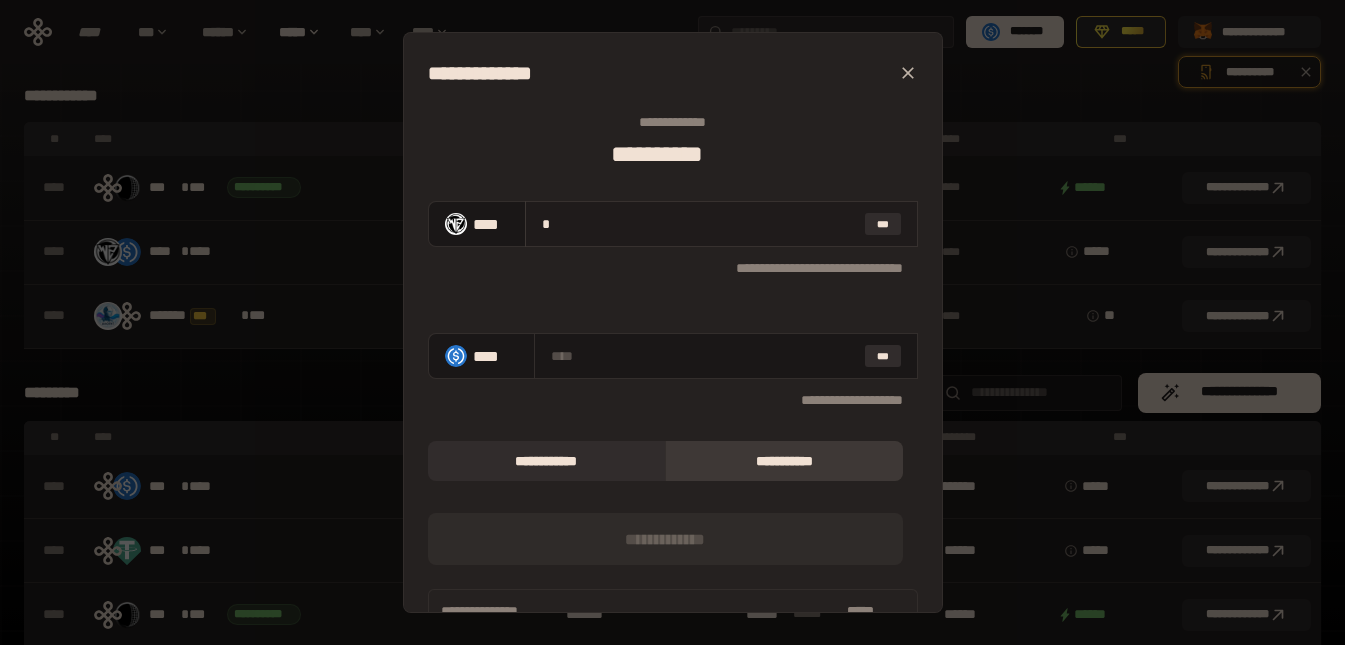 type on "**********" 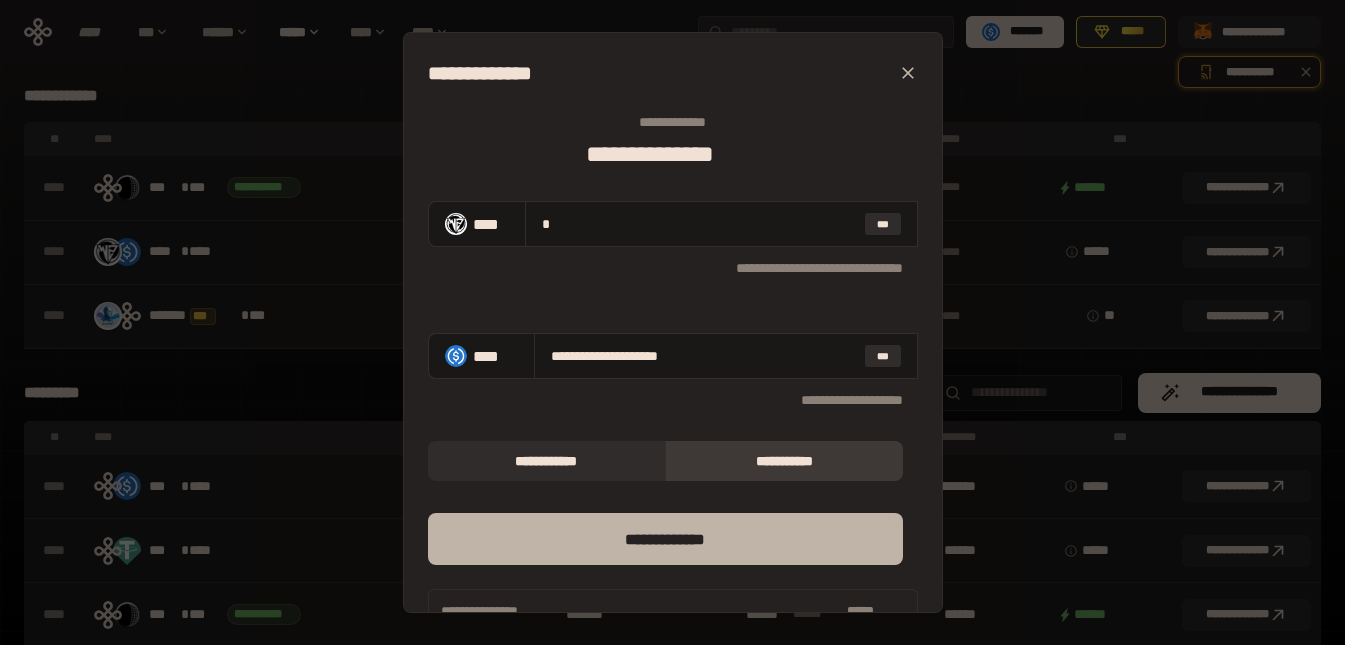 type on "*" 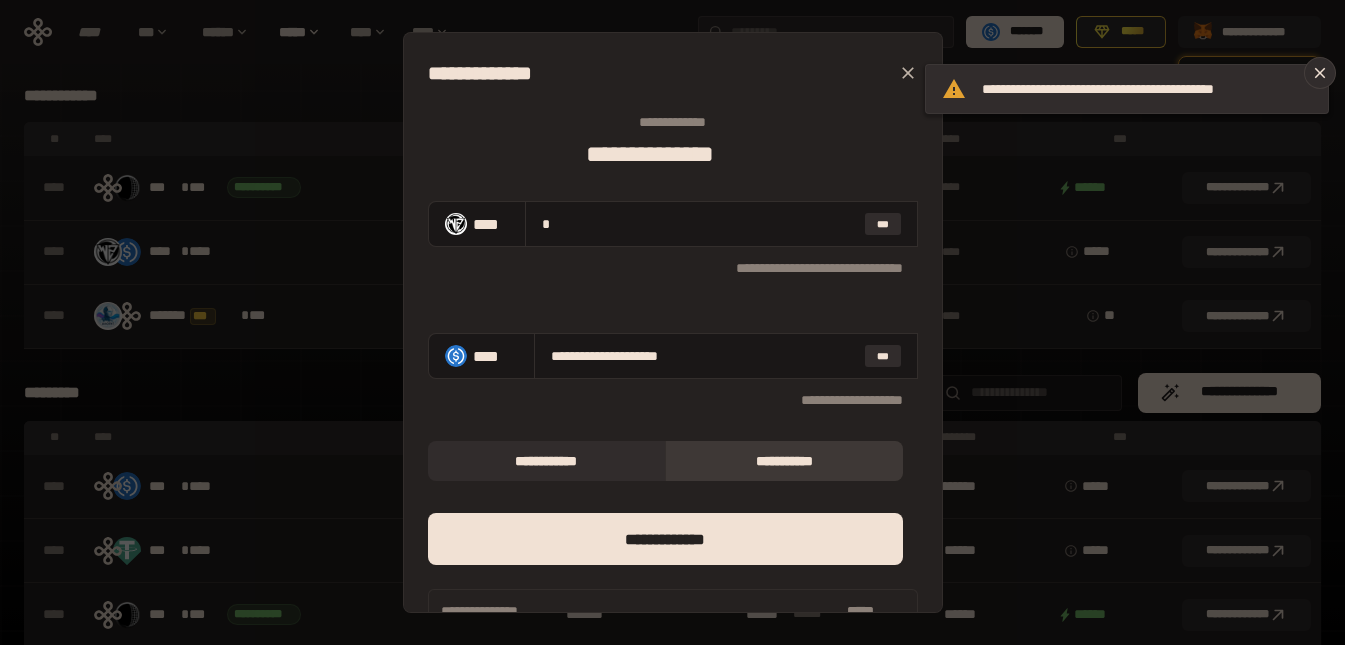 click on "[NUMBER] [STREET] [CITY] [STATE] [POSTAL_CODE] [COUNTRY]" at bounding box center (672, 322) 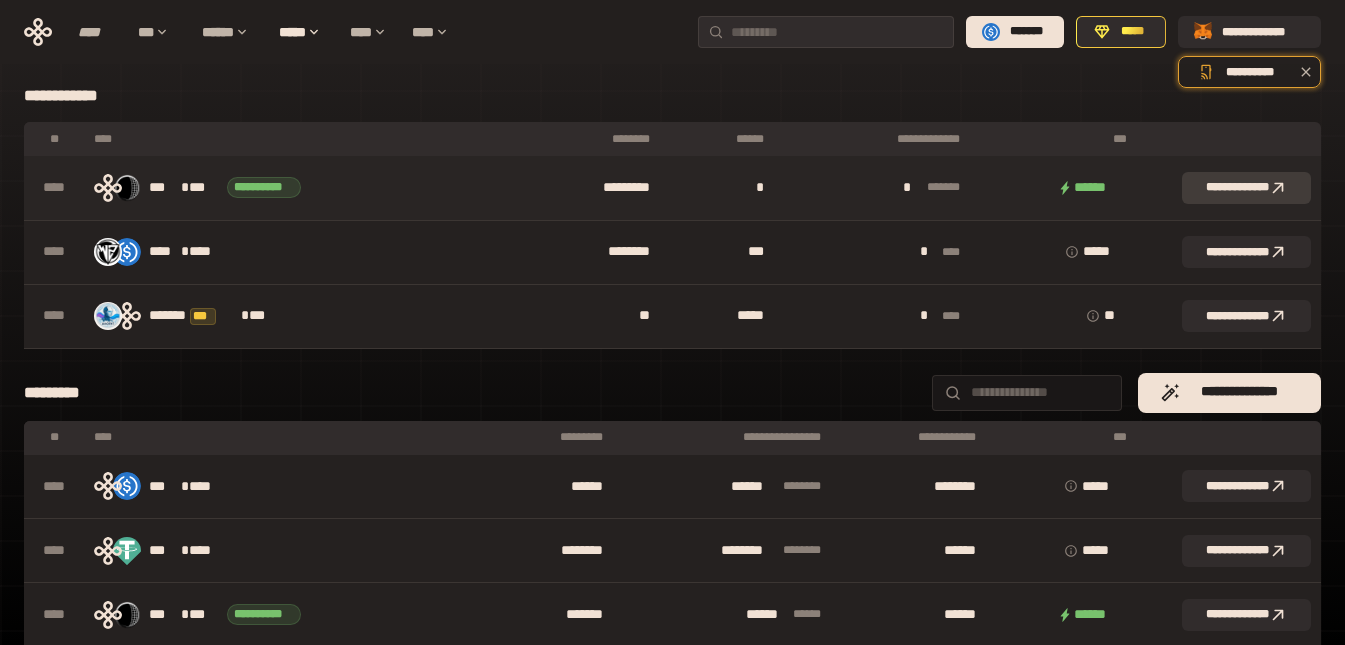 click on "**********" at bounding box center (1246, 188) 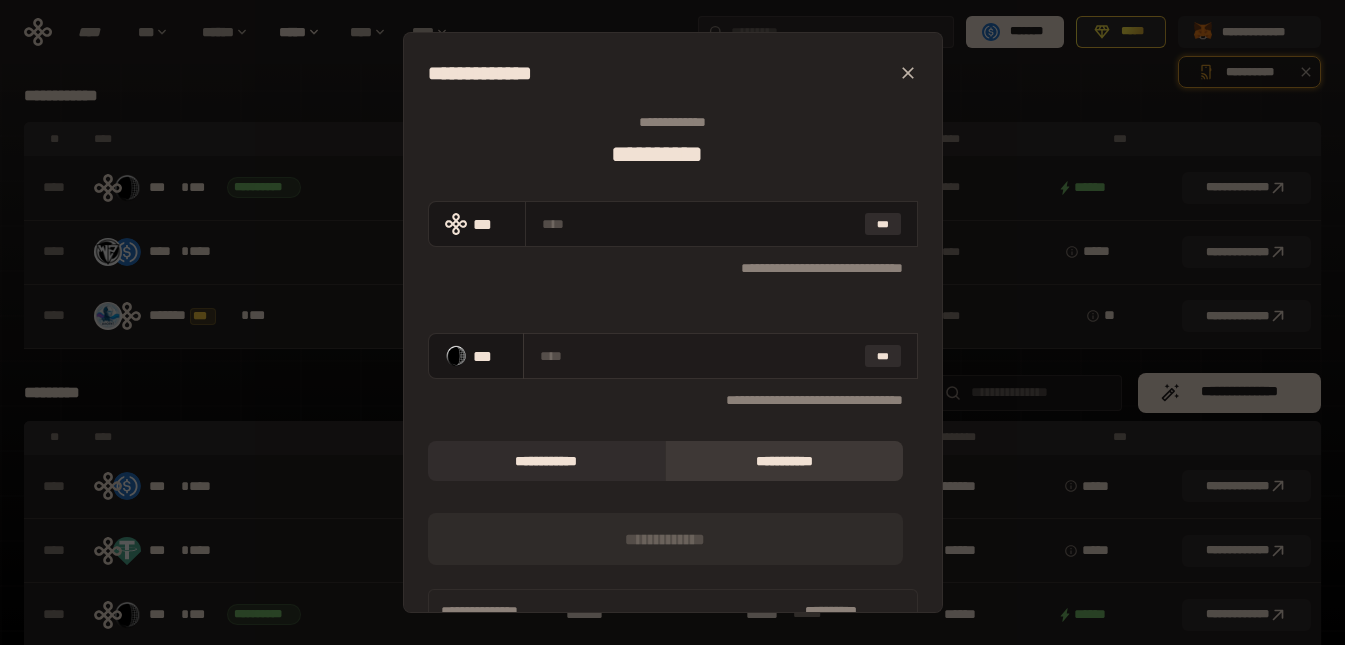 click at bounding box center [698, 356] 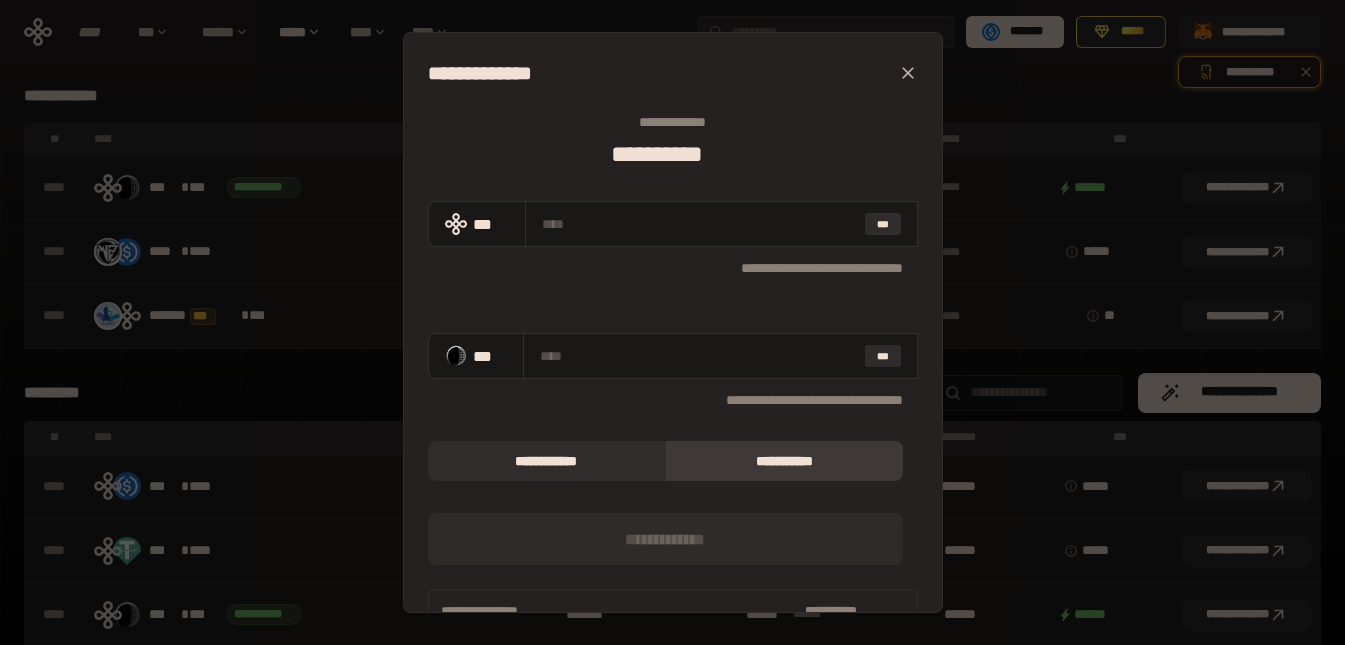 type on "[FIRST] [LAST]" 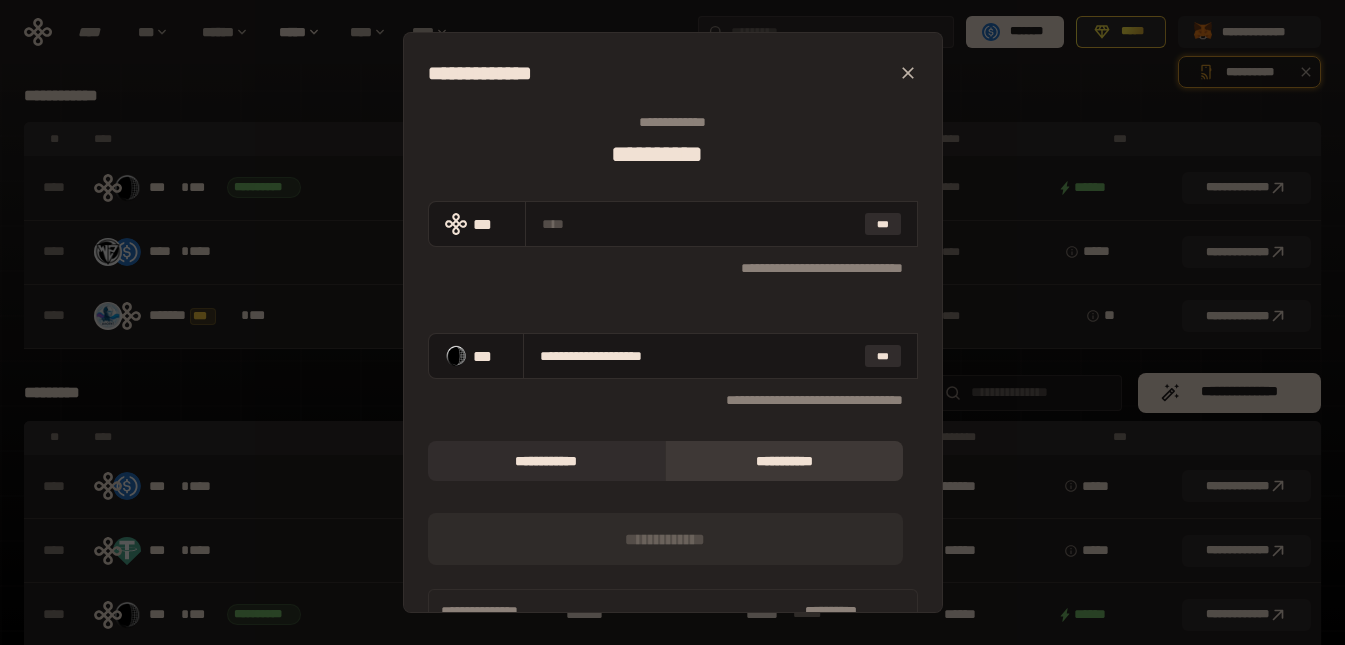 type on "[FIRST] [LAST]" 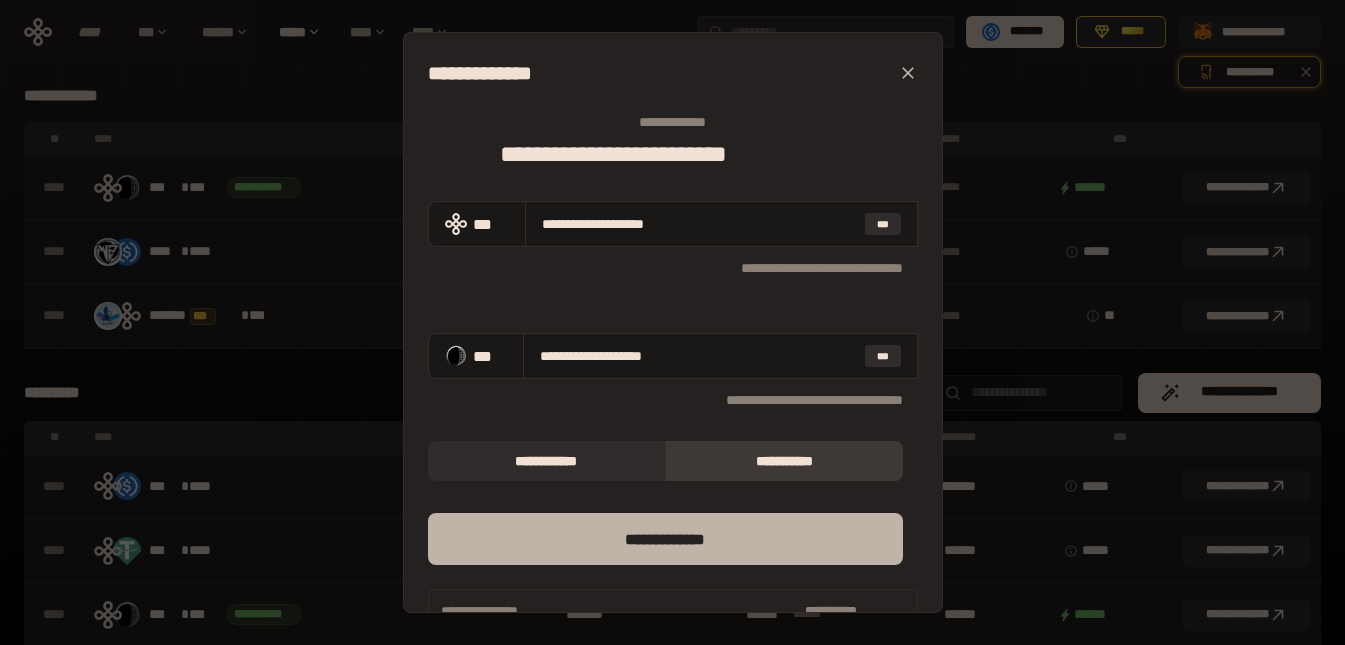 type on "[FIRST] [LAST]" 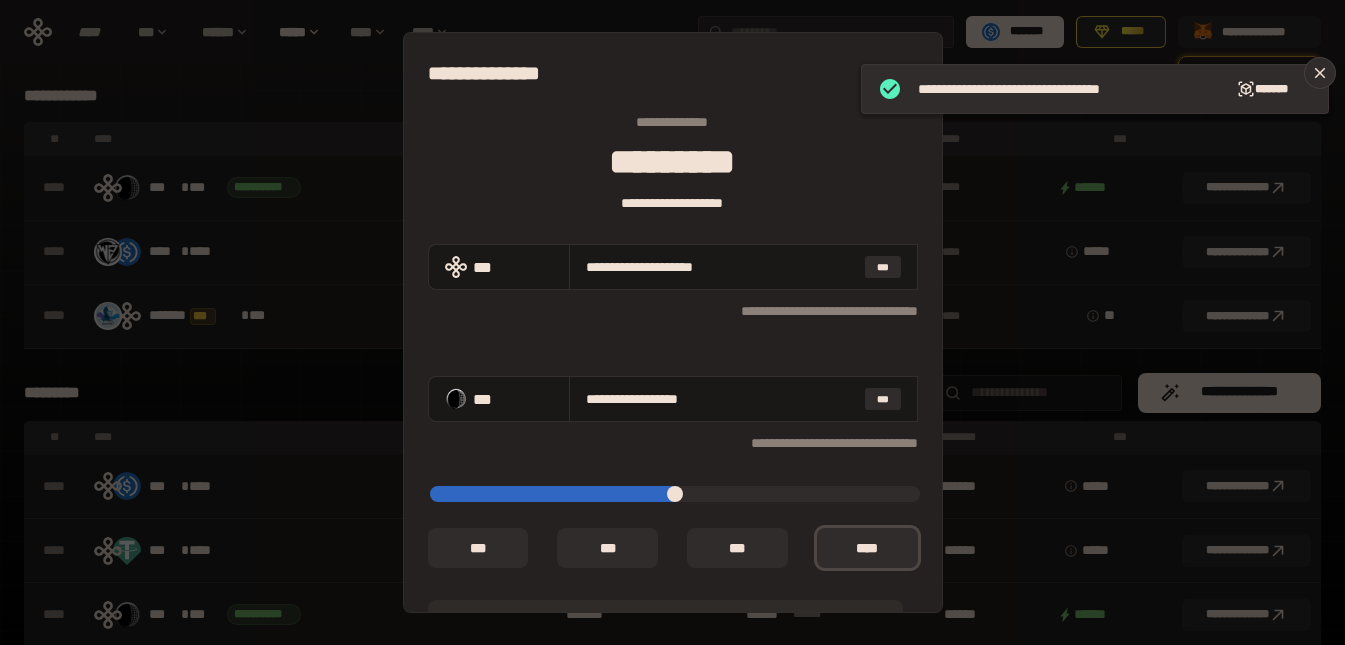 type on "**********" 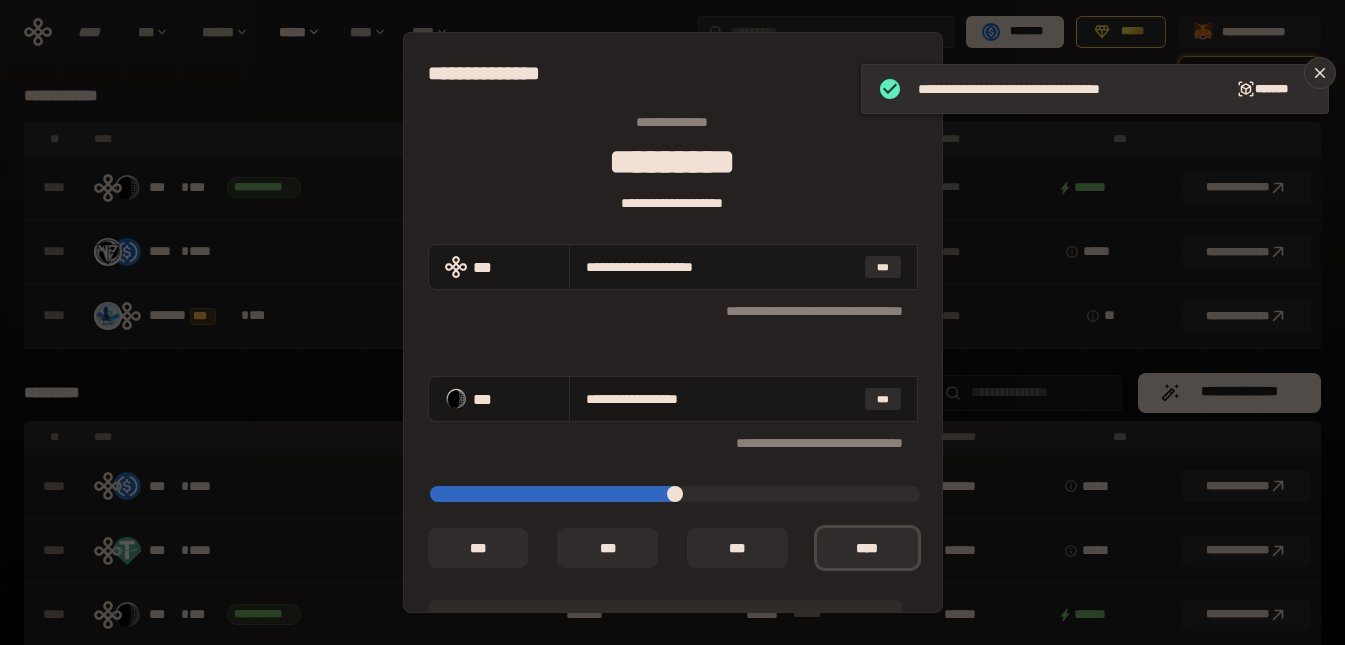 type on "*" 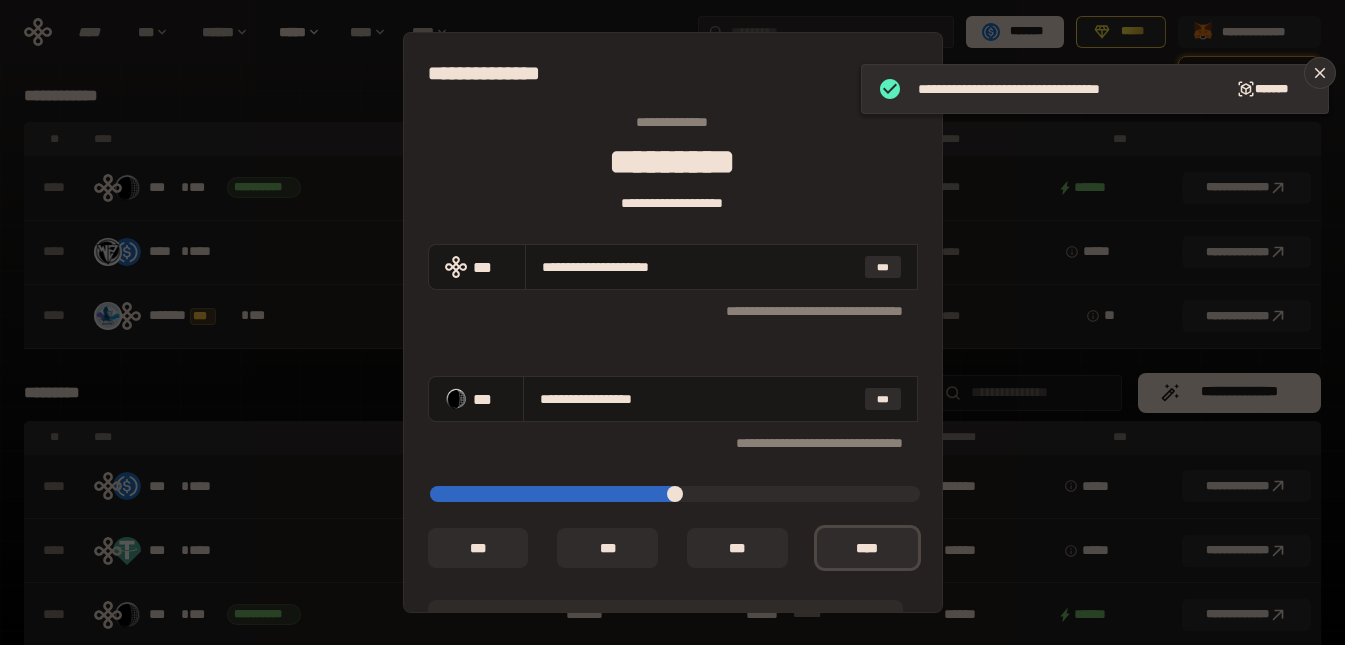 type on "[FIRST] [LAST]" 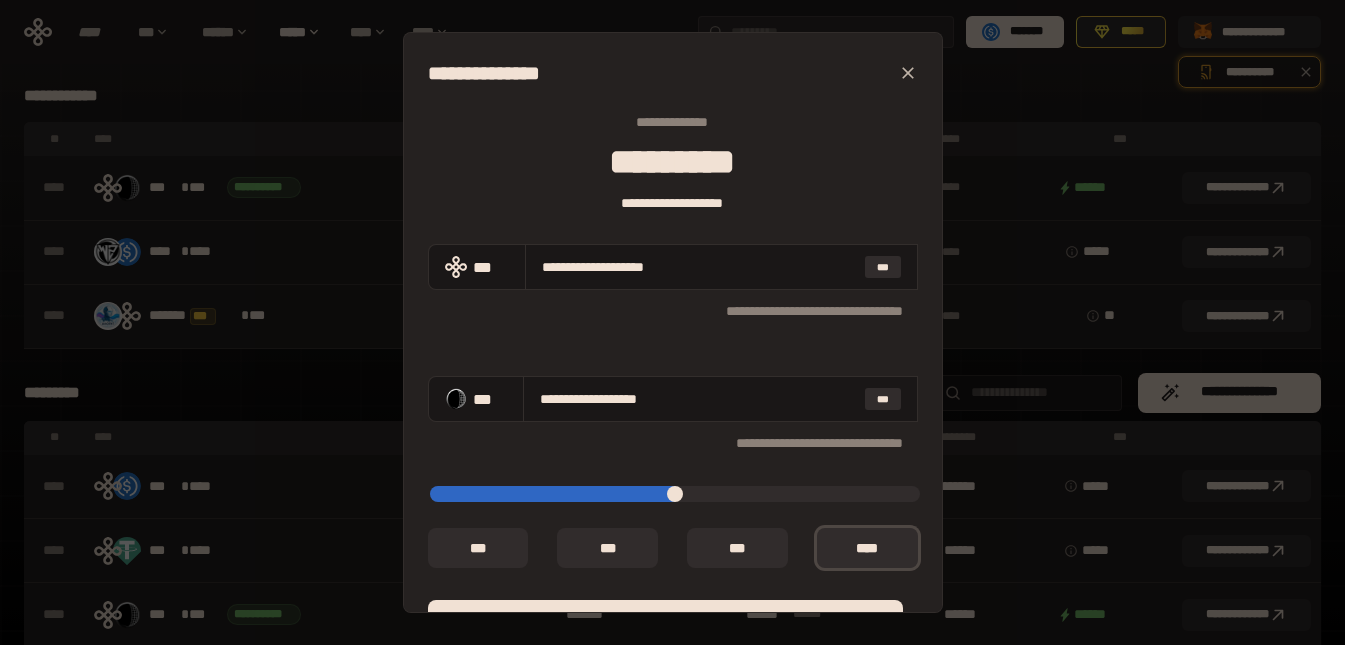 type on "*" 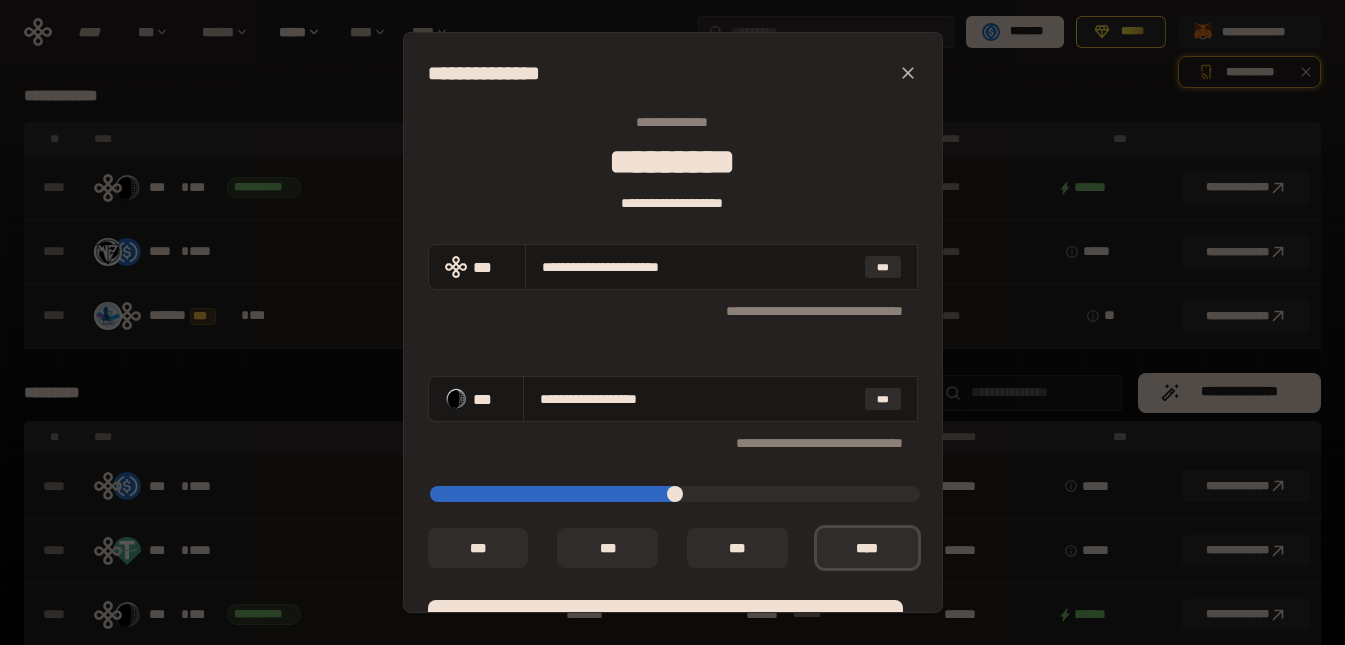 type on "[FIRST] [LAST]" 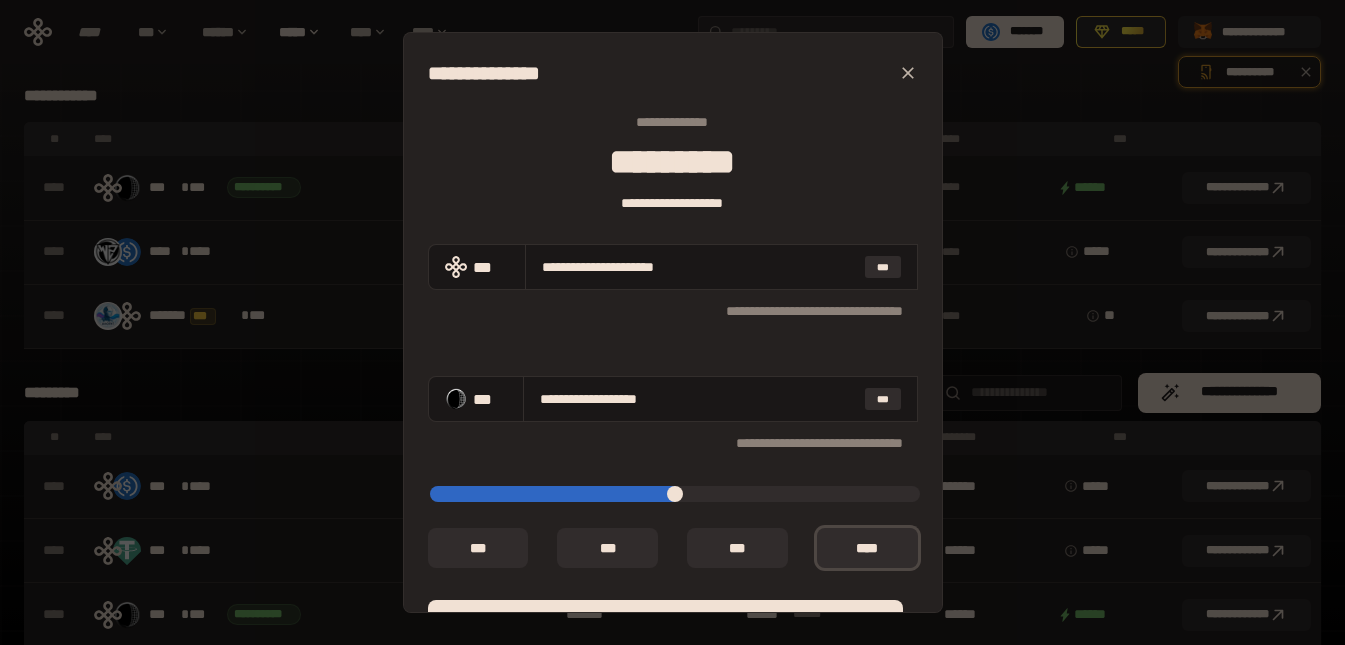type on "[FIRST] [LAST]" 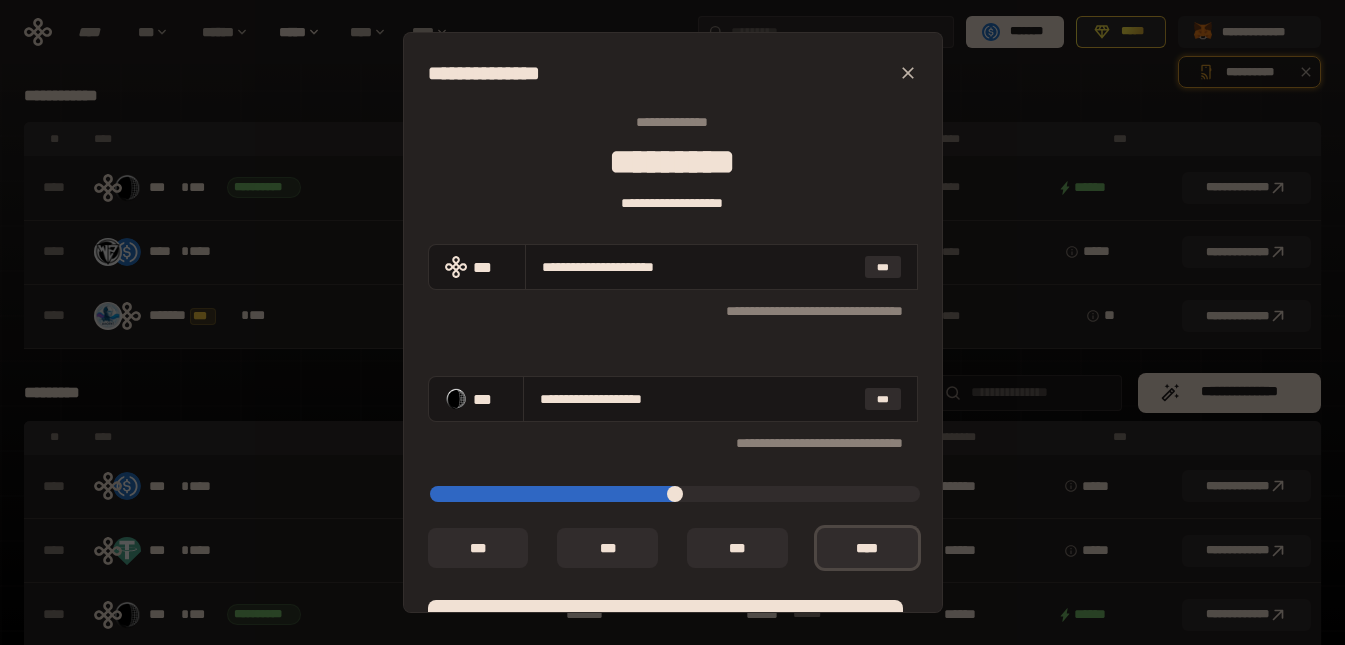 type on "*****" 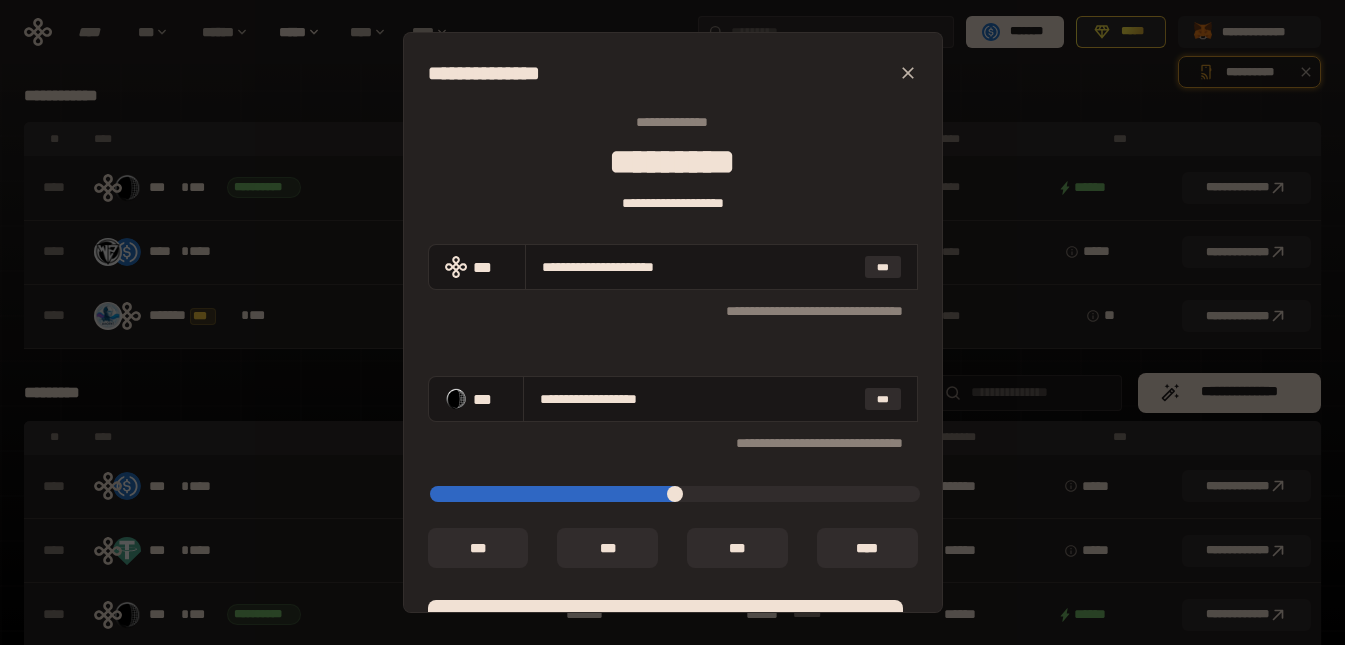 type on "[FIRST] [LAST]" 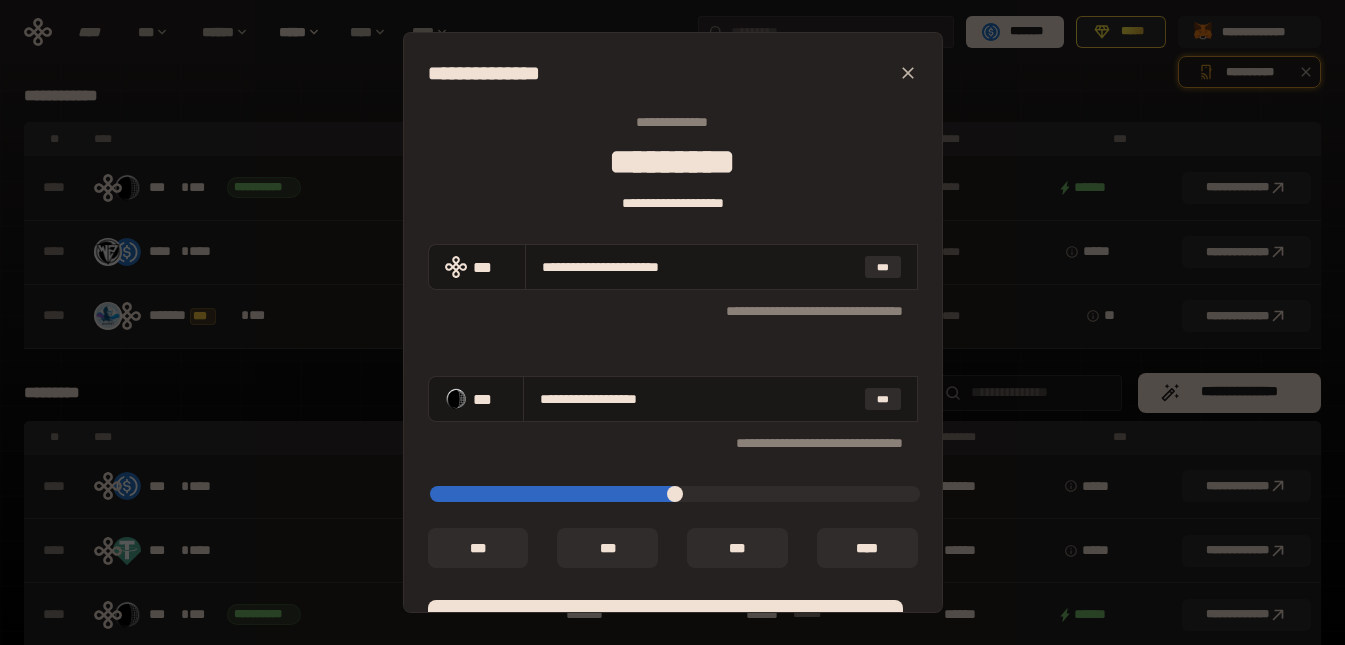 type on "[FIRST] [LAST]" 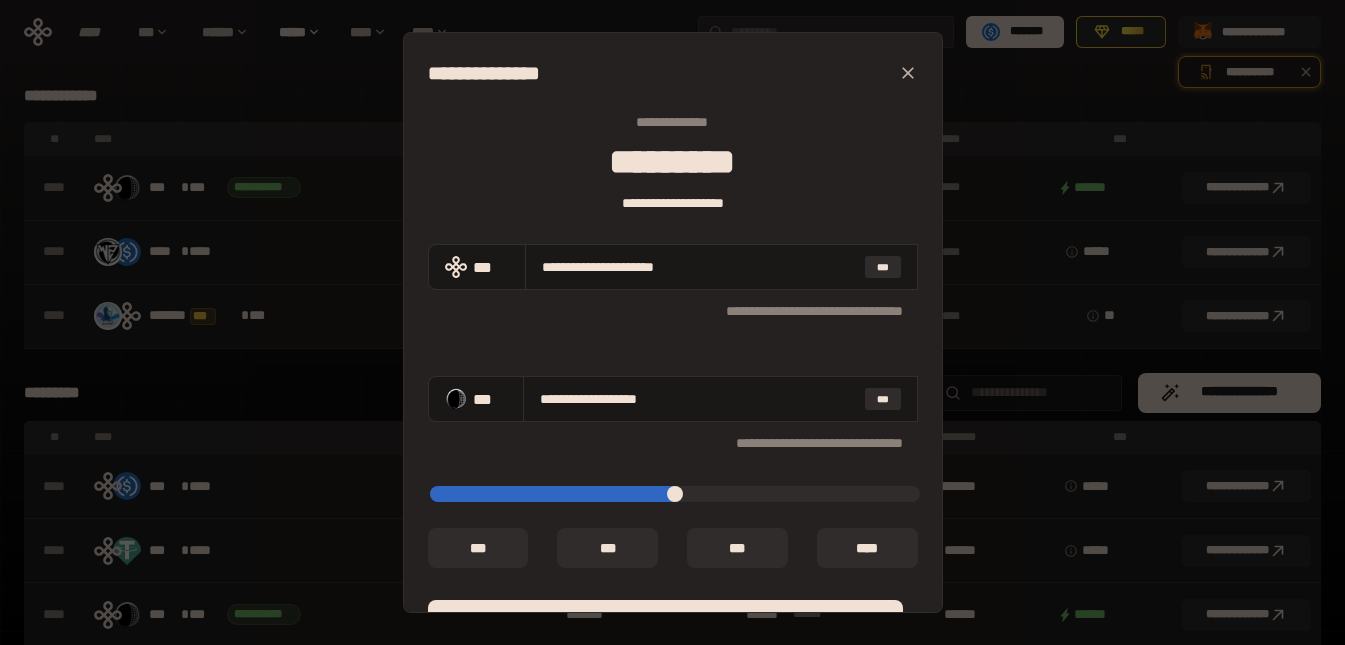 type on "[FIRST] [LAST]" 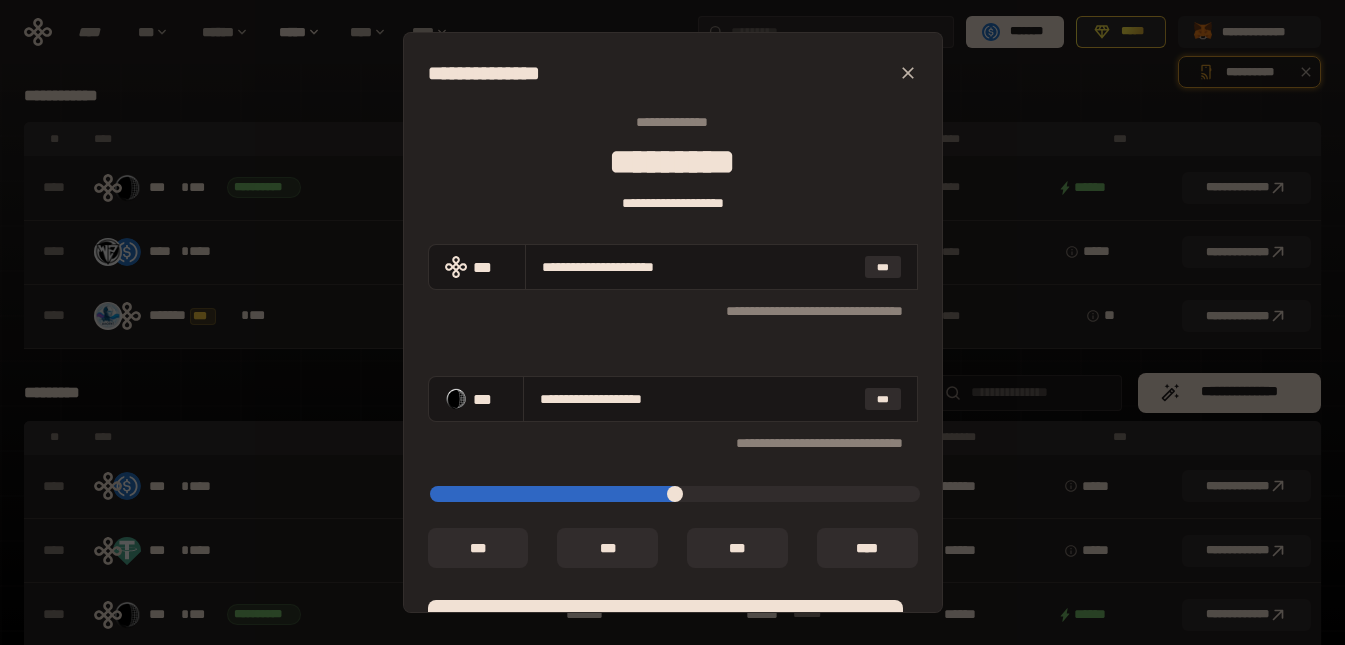 type on "*****" 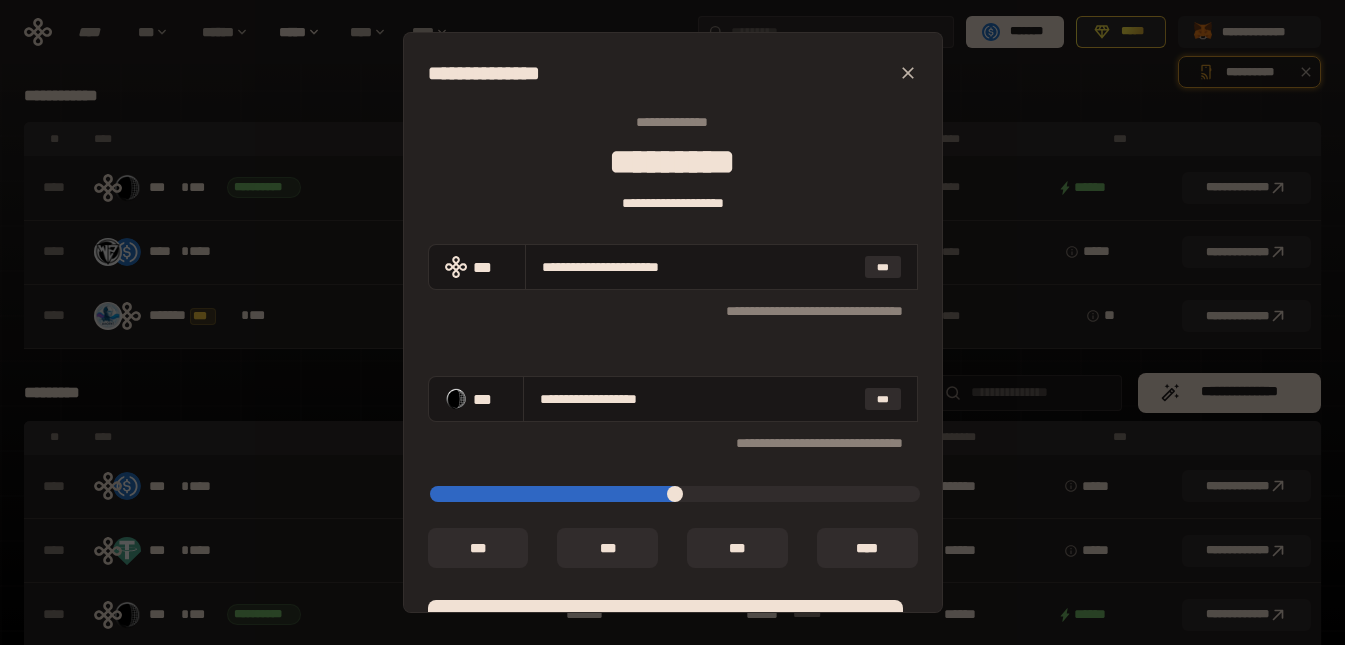 type on "*****" 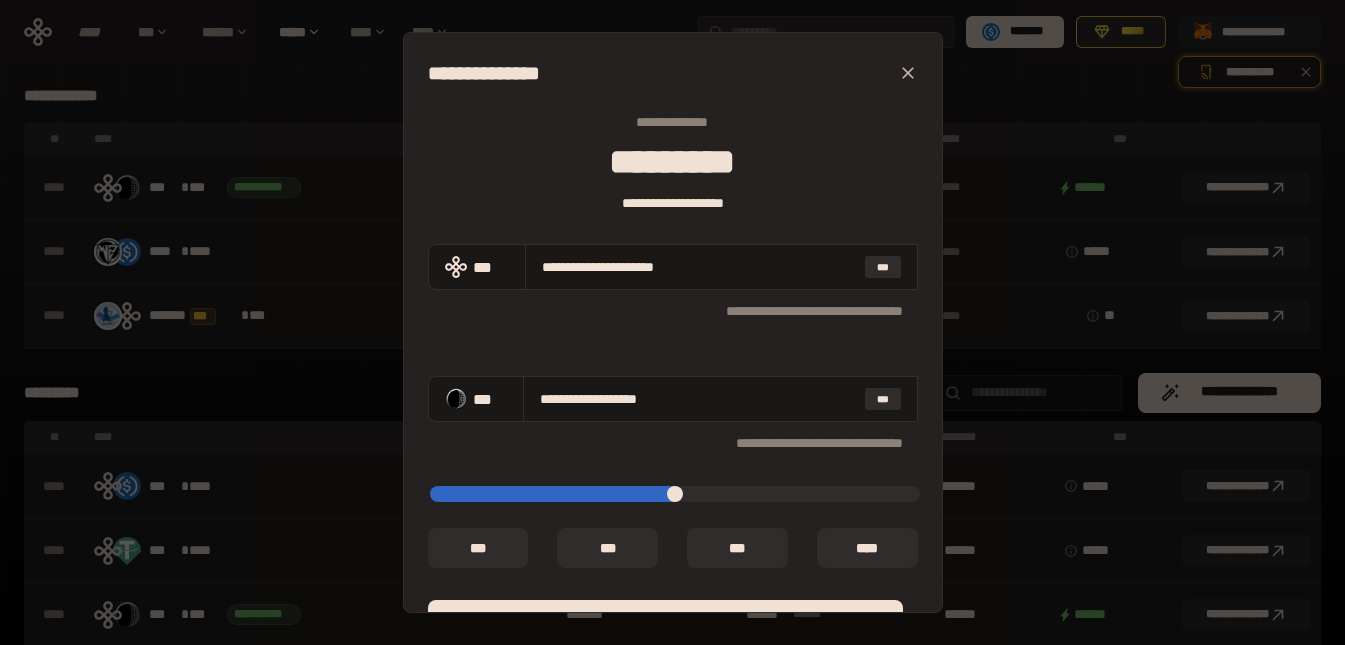 type on "[FIRST] [LAST]" 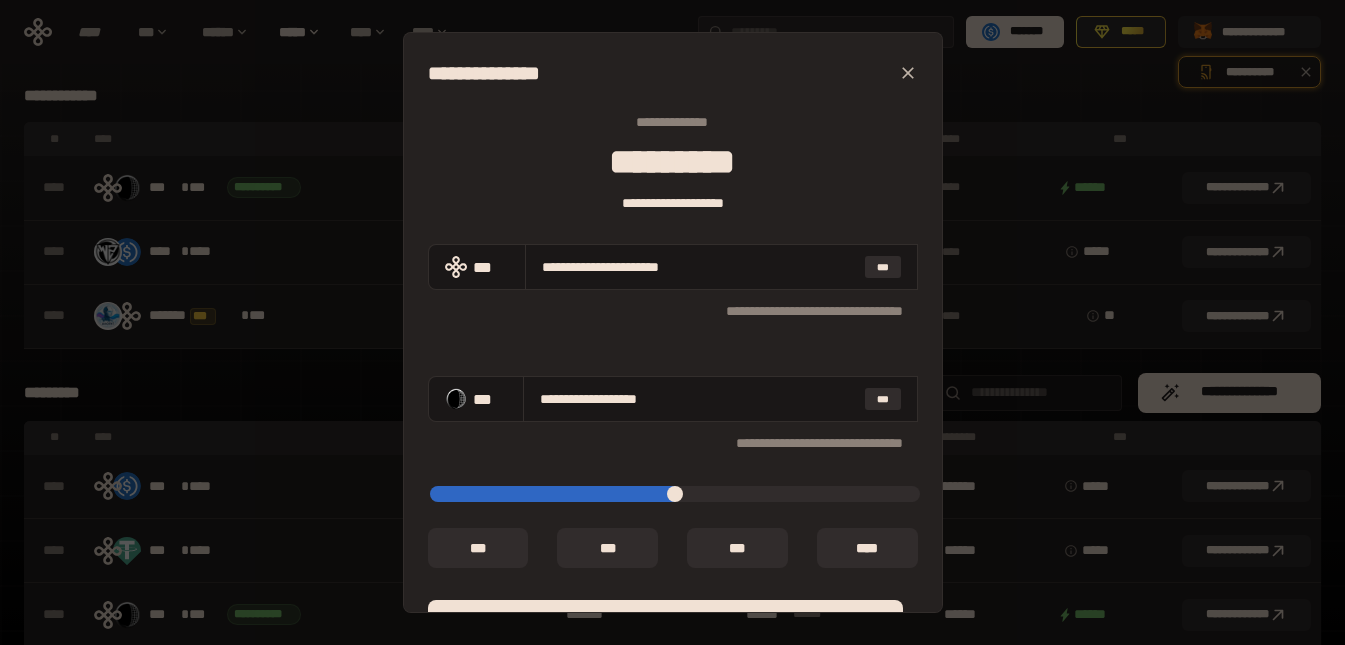 type on "[FIRST] [LAST]" 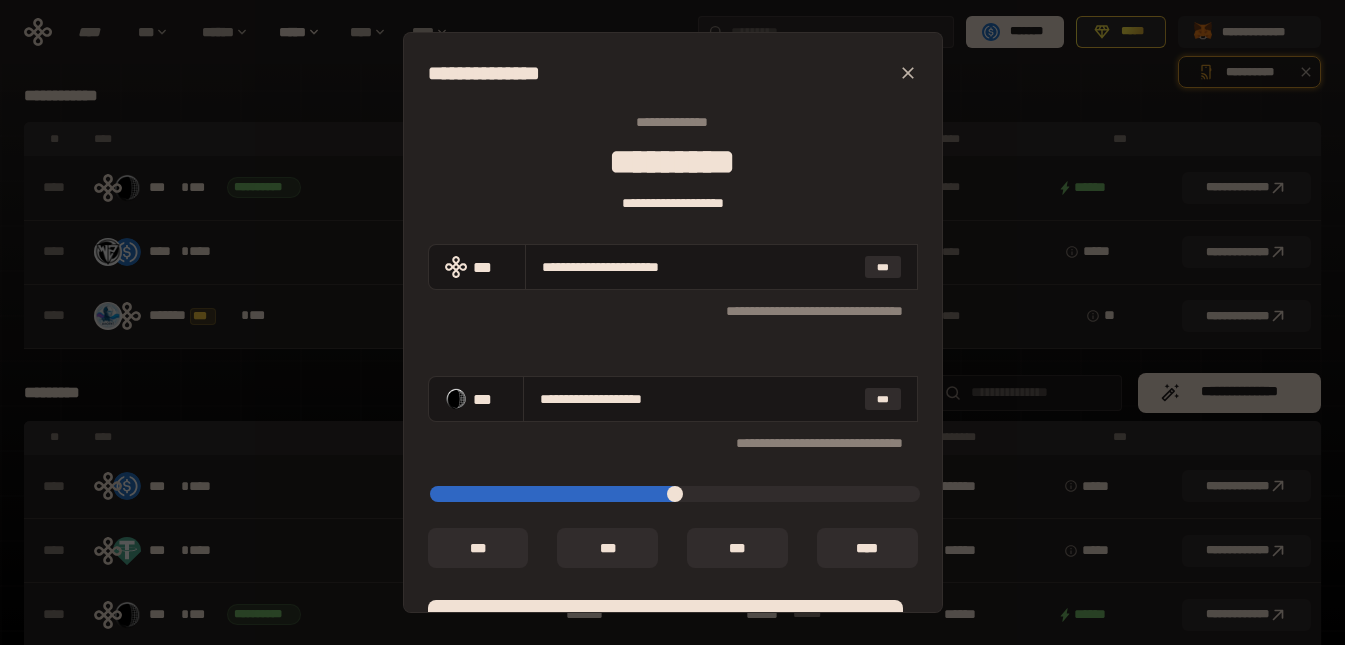 type on "[FIRST] [LAST]" 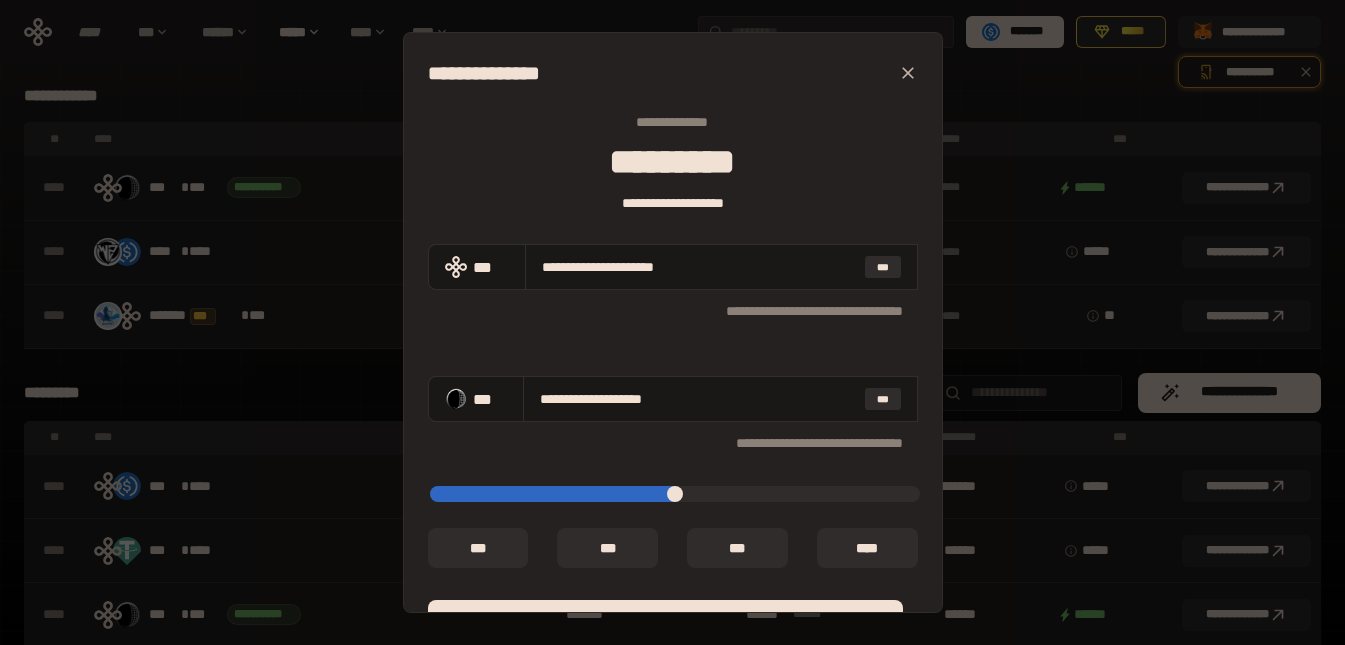 type on "*****" 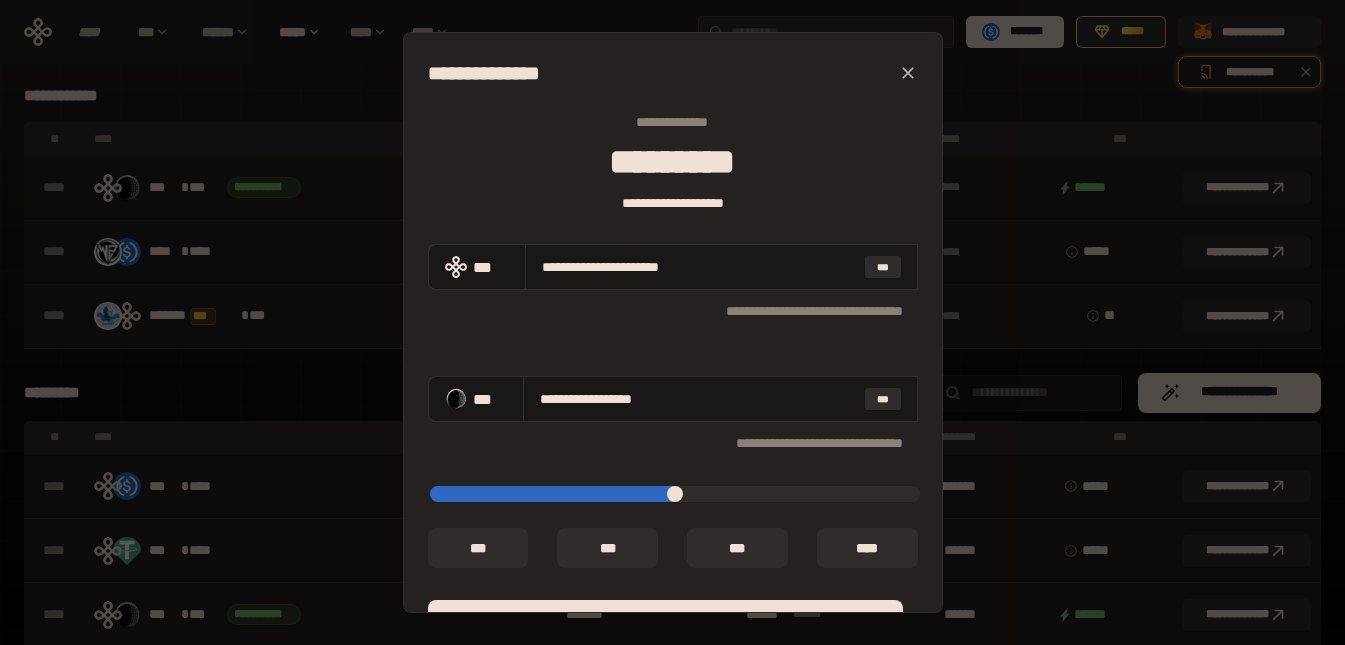 type on "[FIRST] [LAST]" 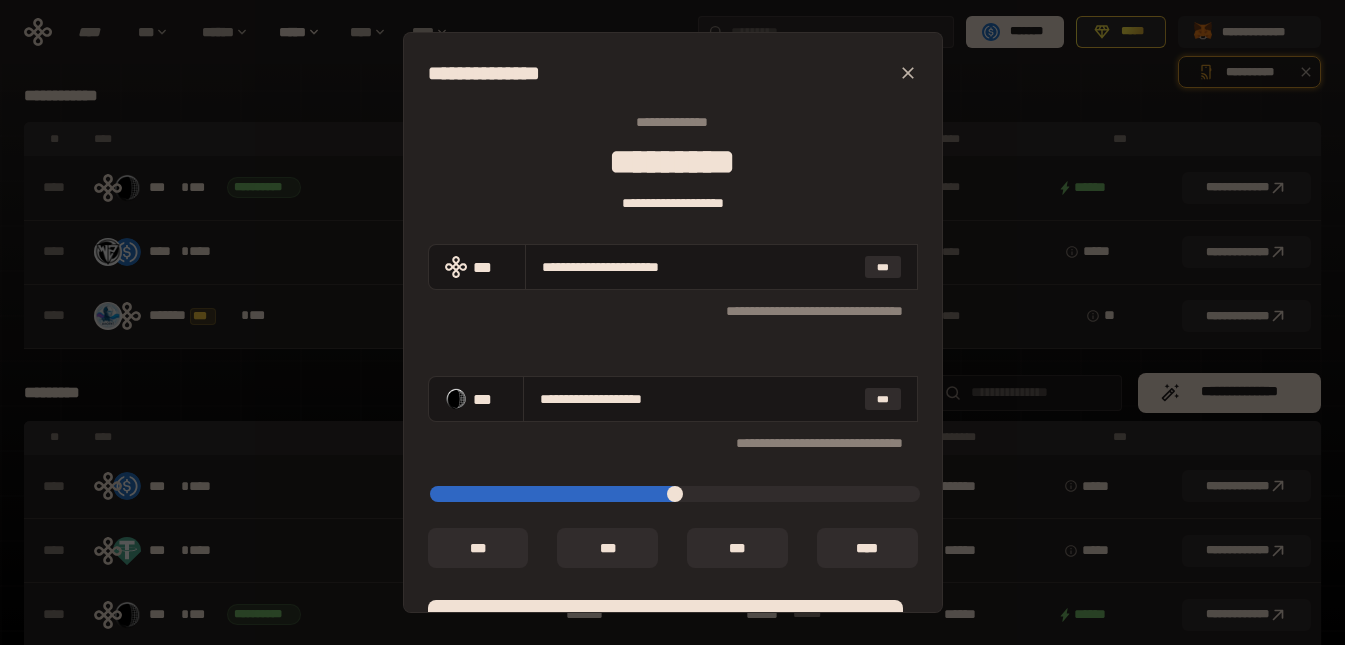 type on "[FIRST] [LAST]" 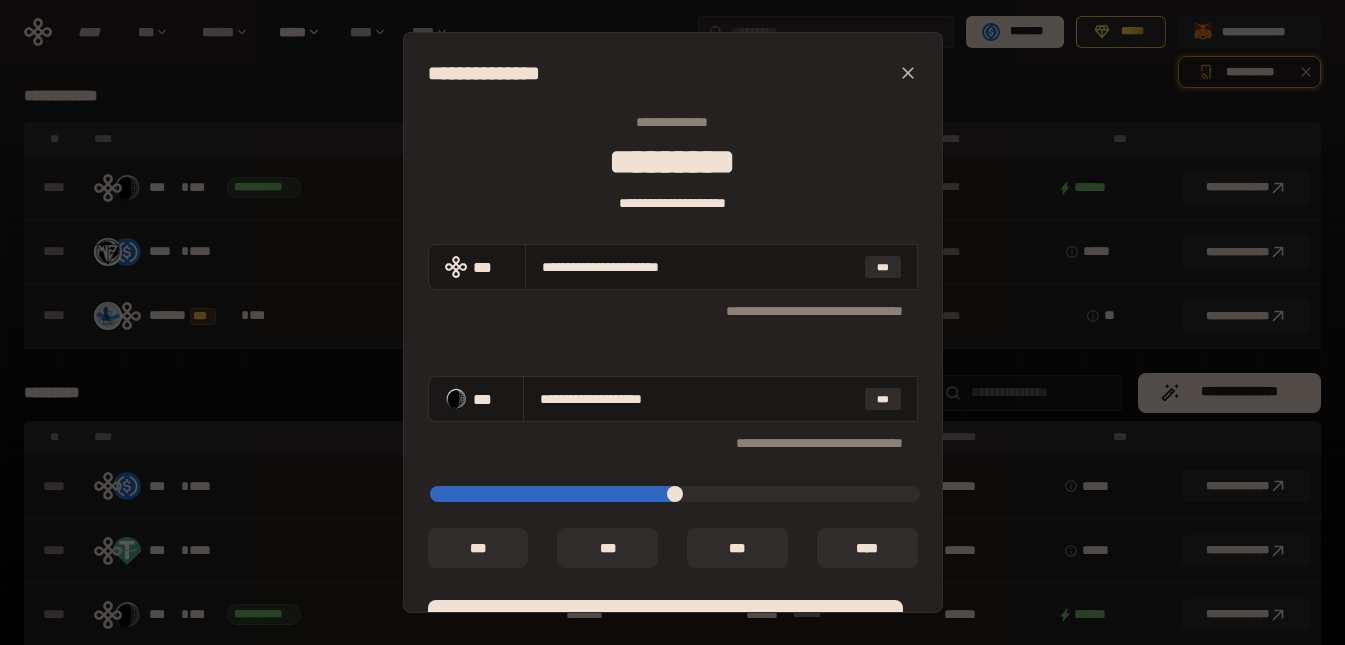 type on "[FIRST] [LAST]" 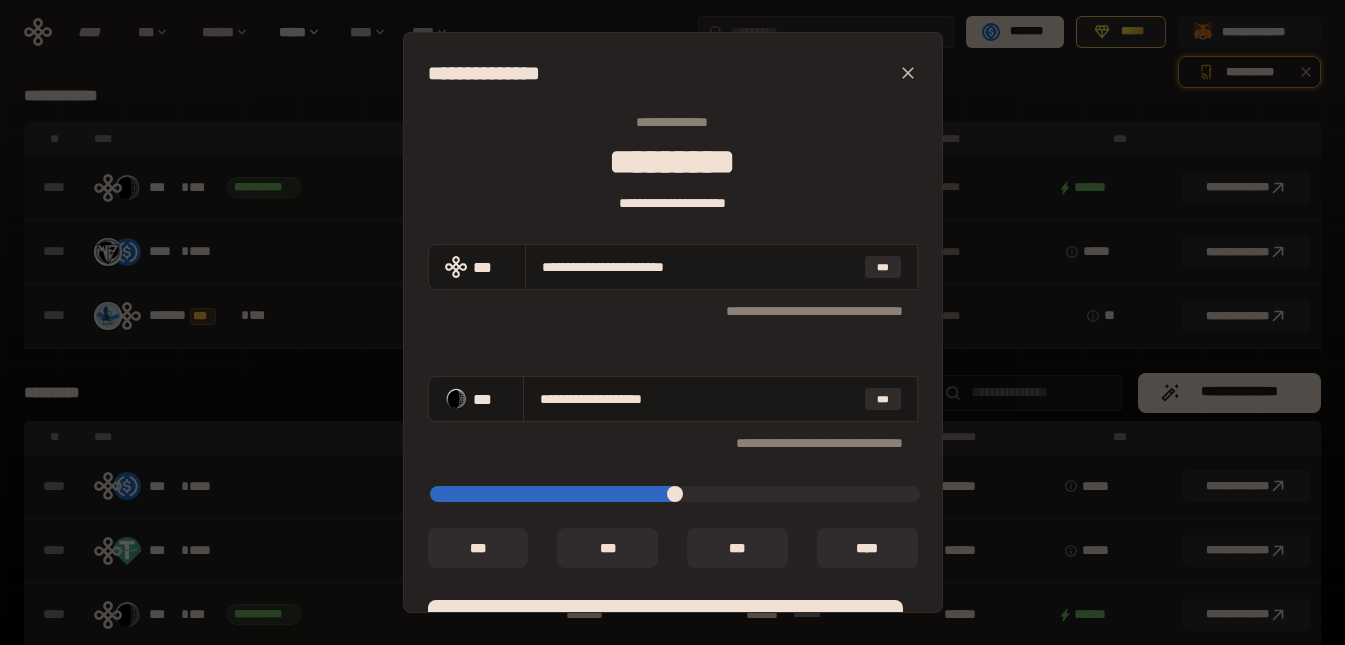type on "*****" 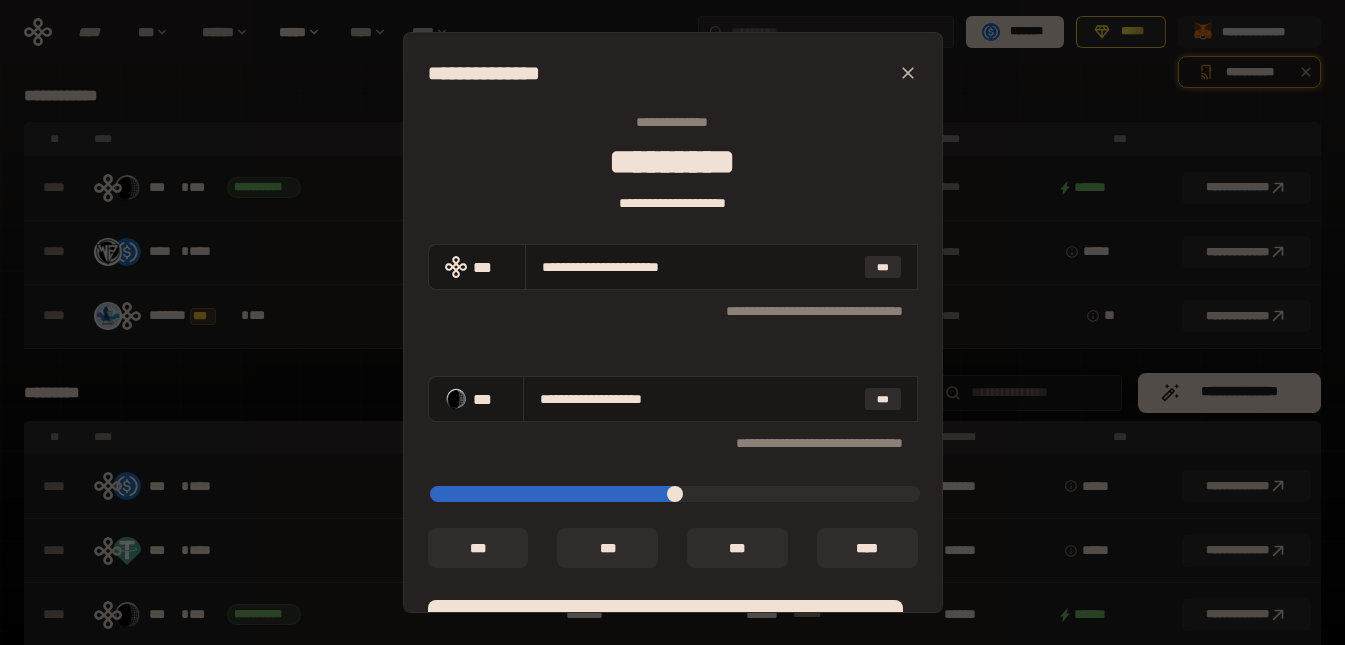 type on "*****" 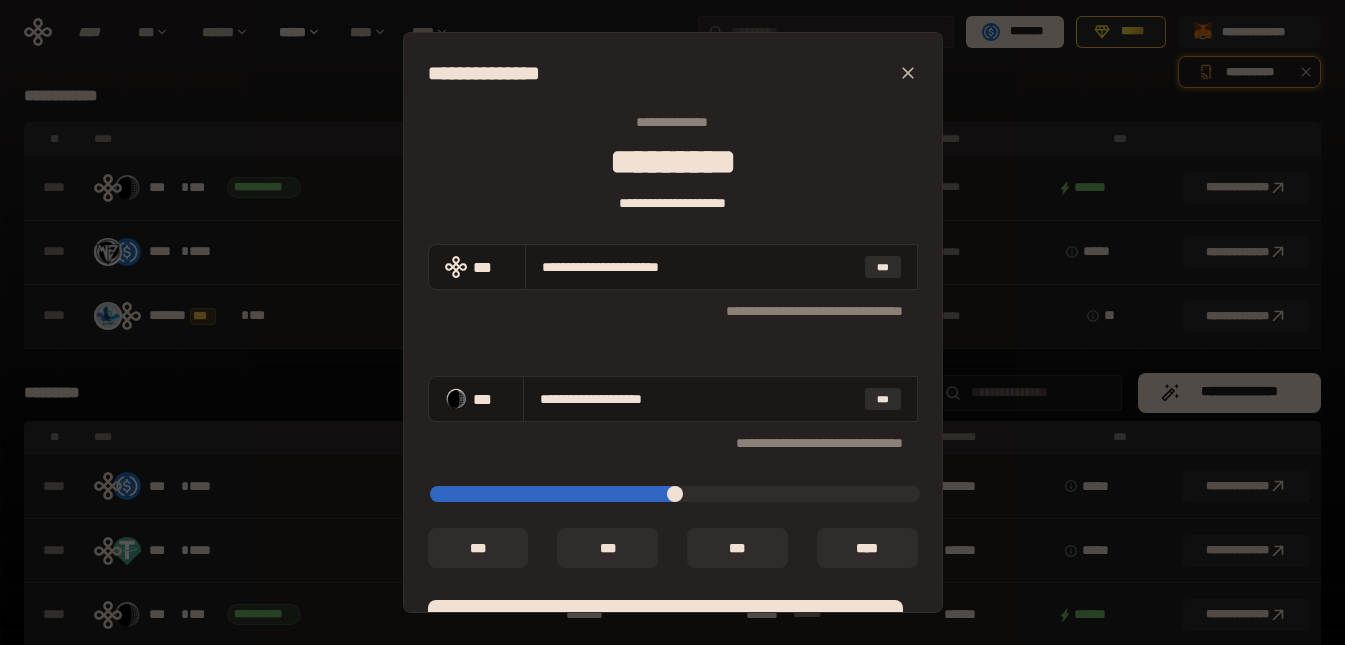 type on "**********" 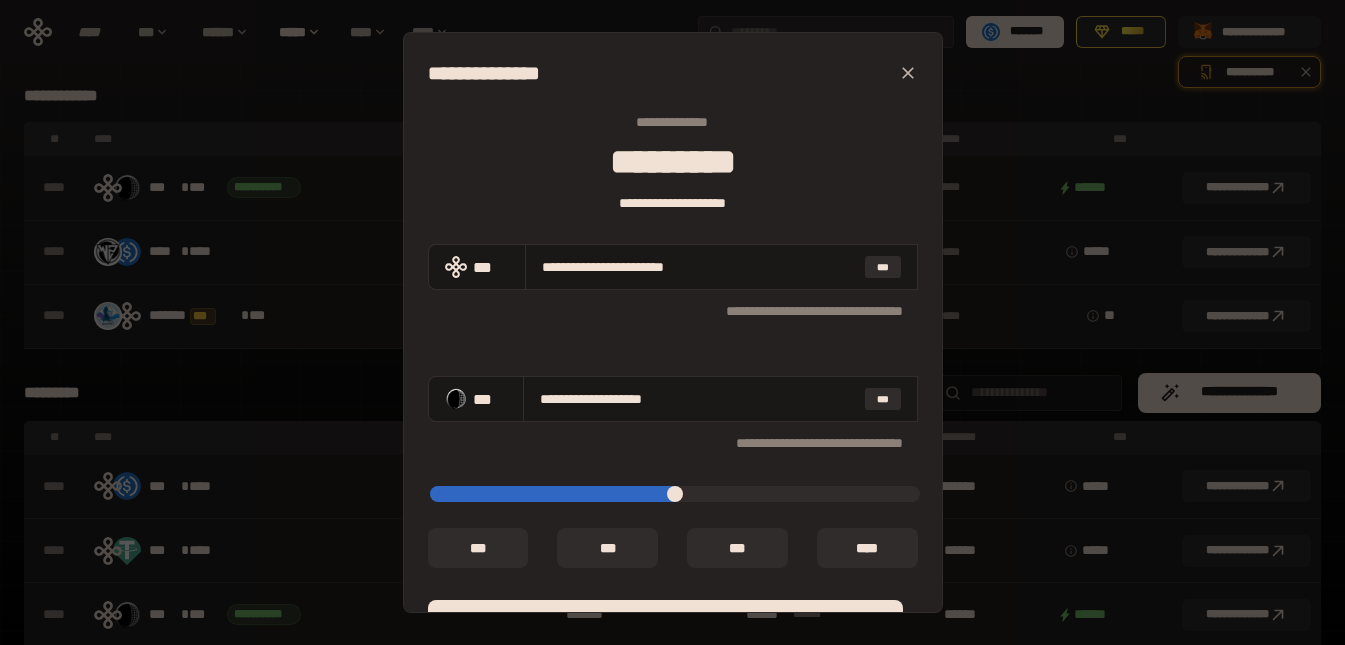 type on "****" 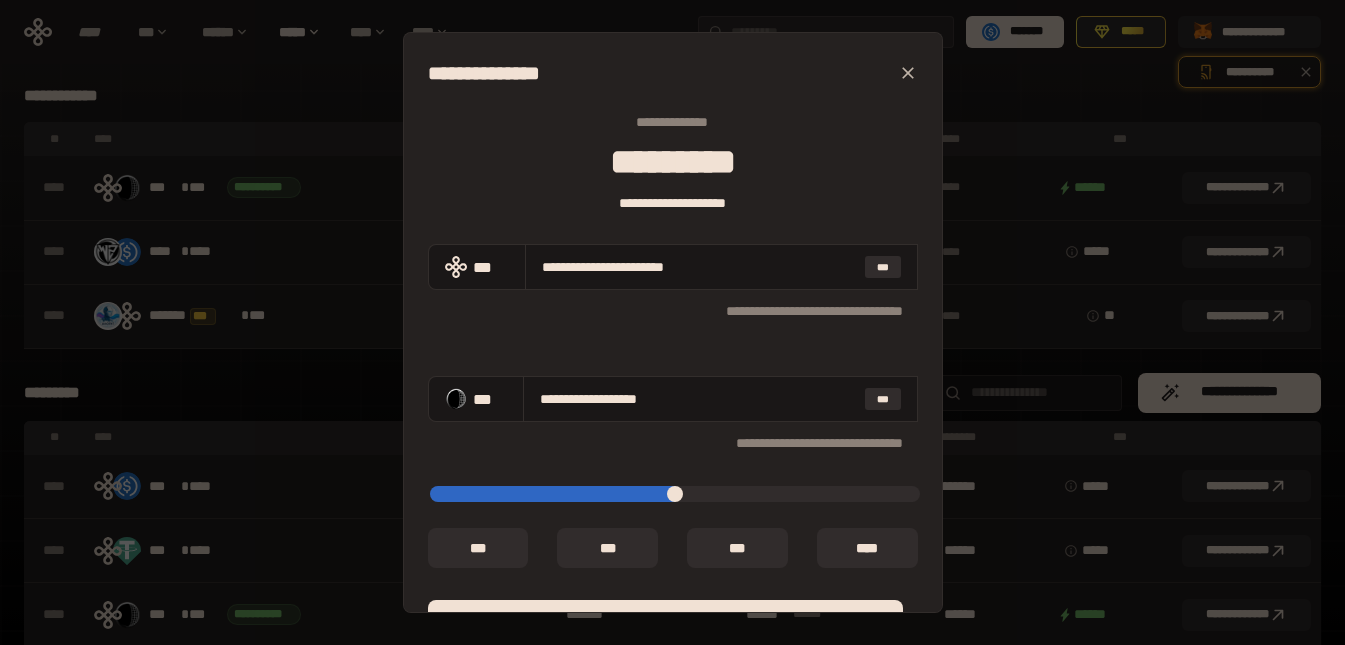 type on "*****" 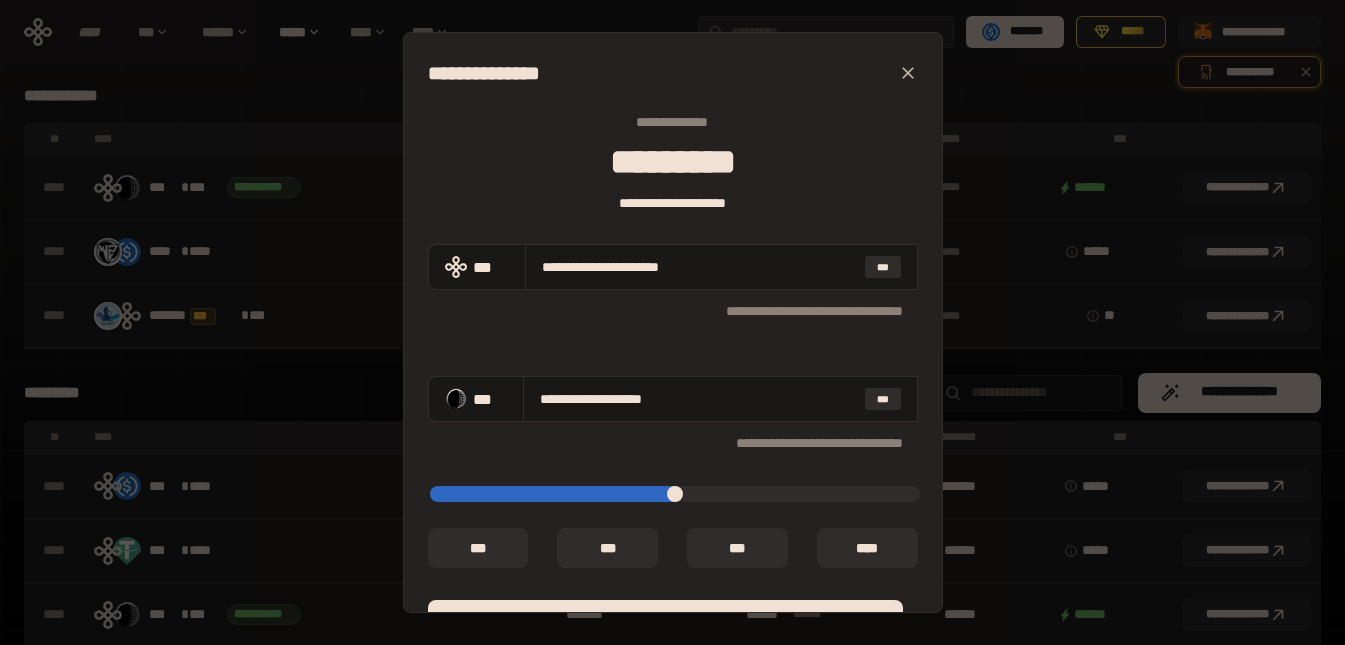 type on "*****" 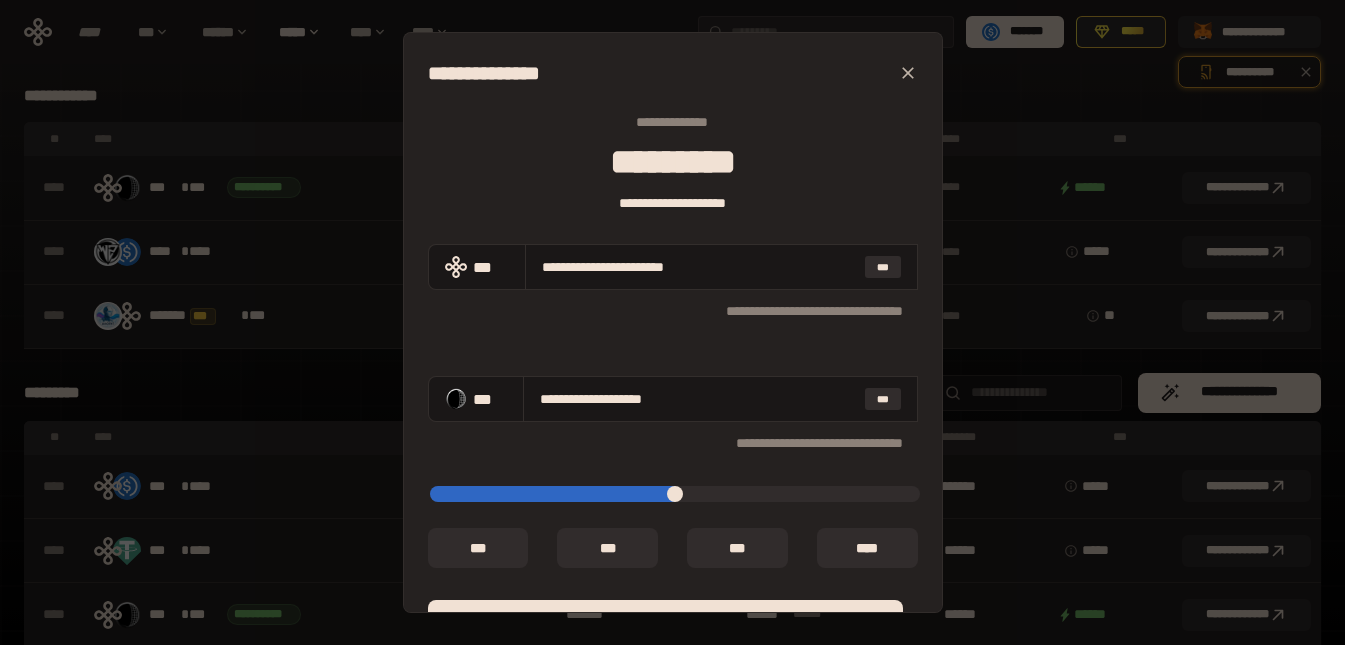 type on "*****" 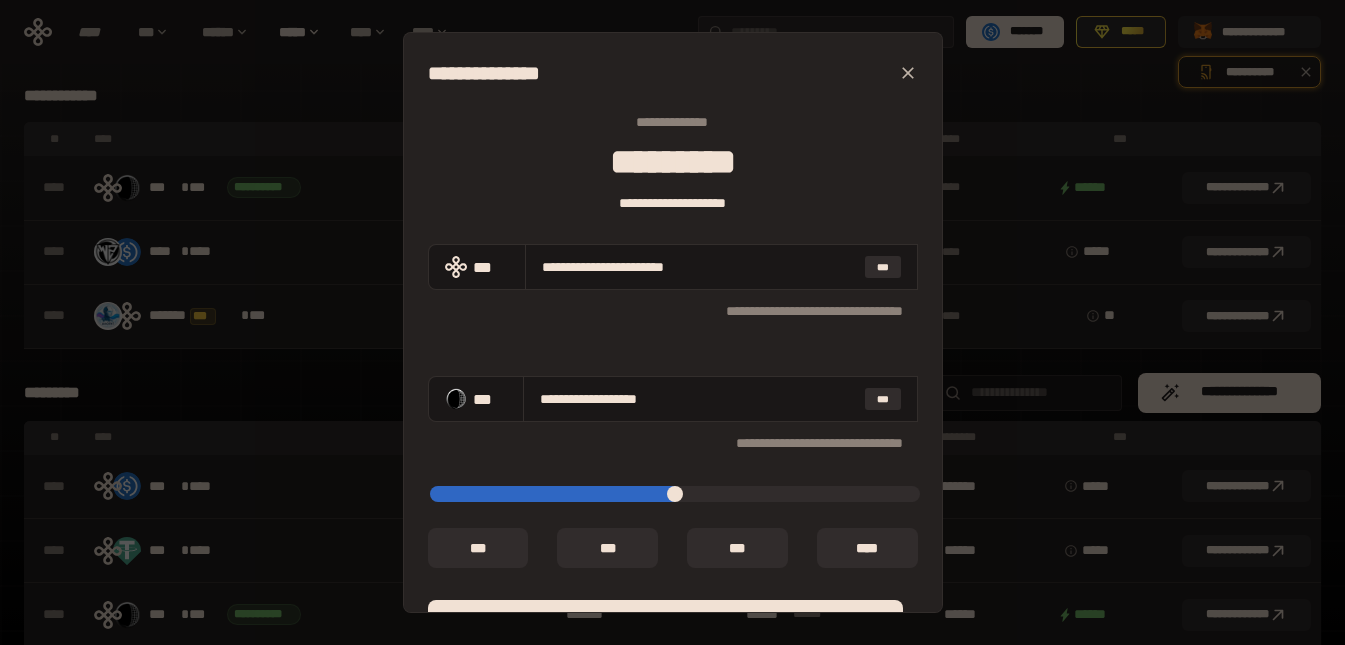 type on "*****" 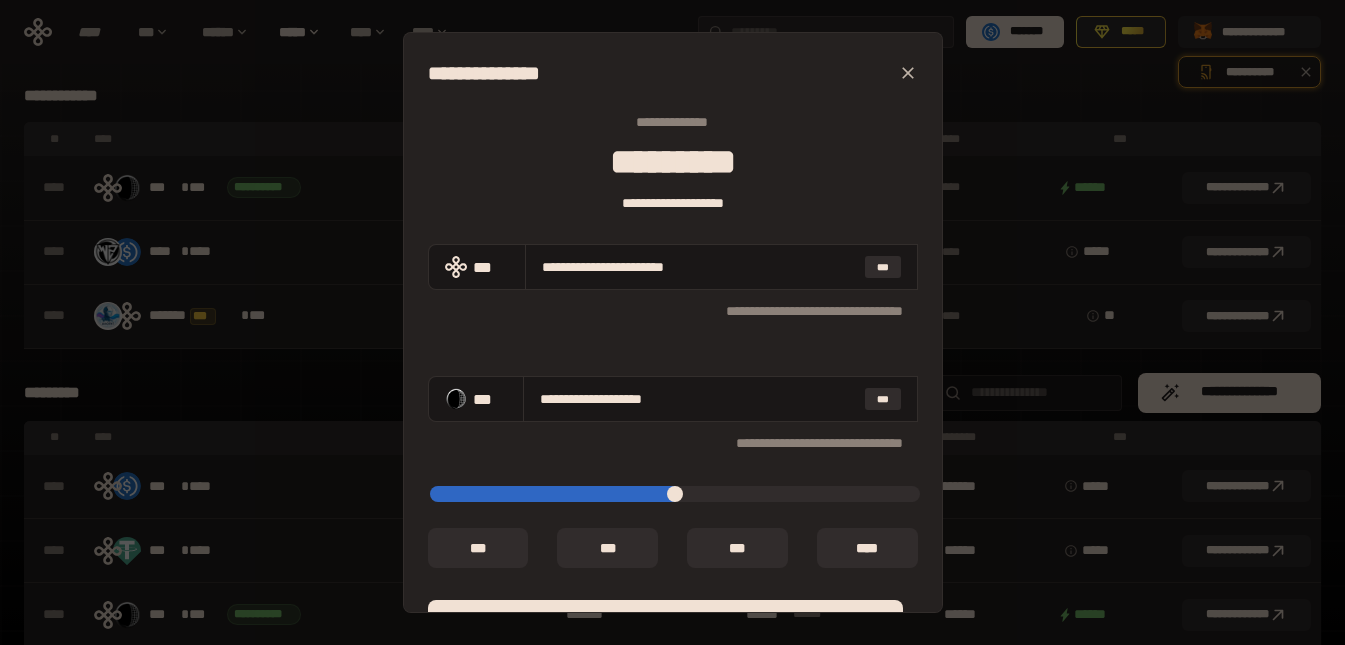 type on "*****" 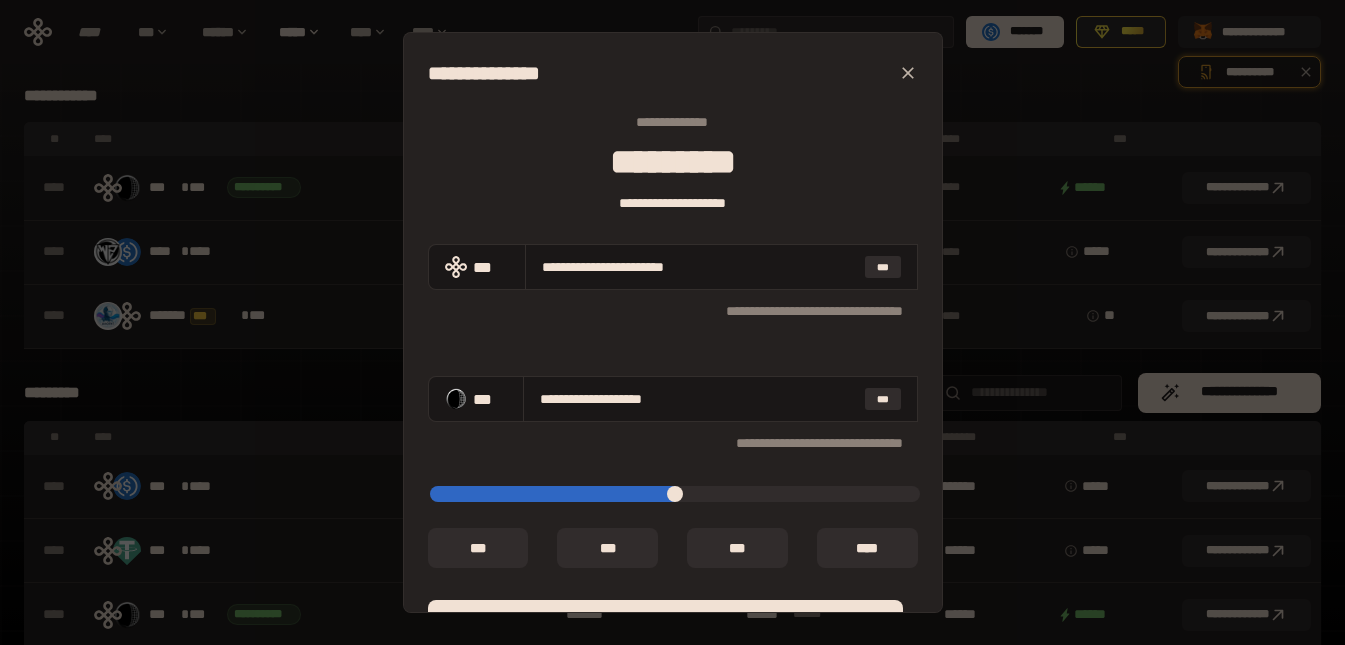 type on "*****" 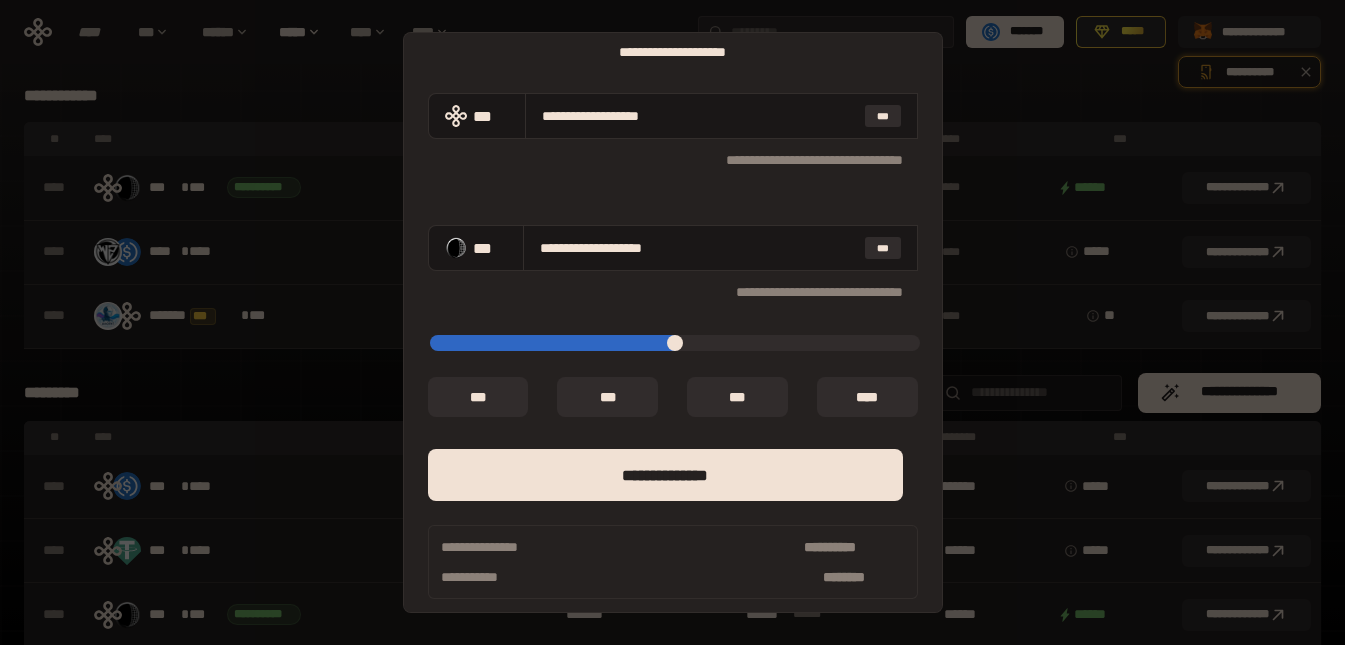 scroll, scrollTop: 162, scrollLeft: 0, axis: vertical 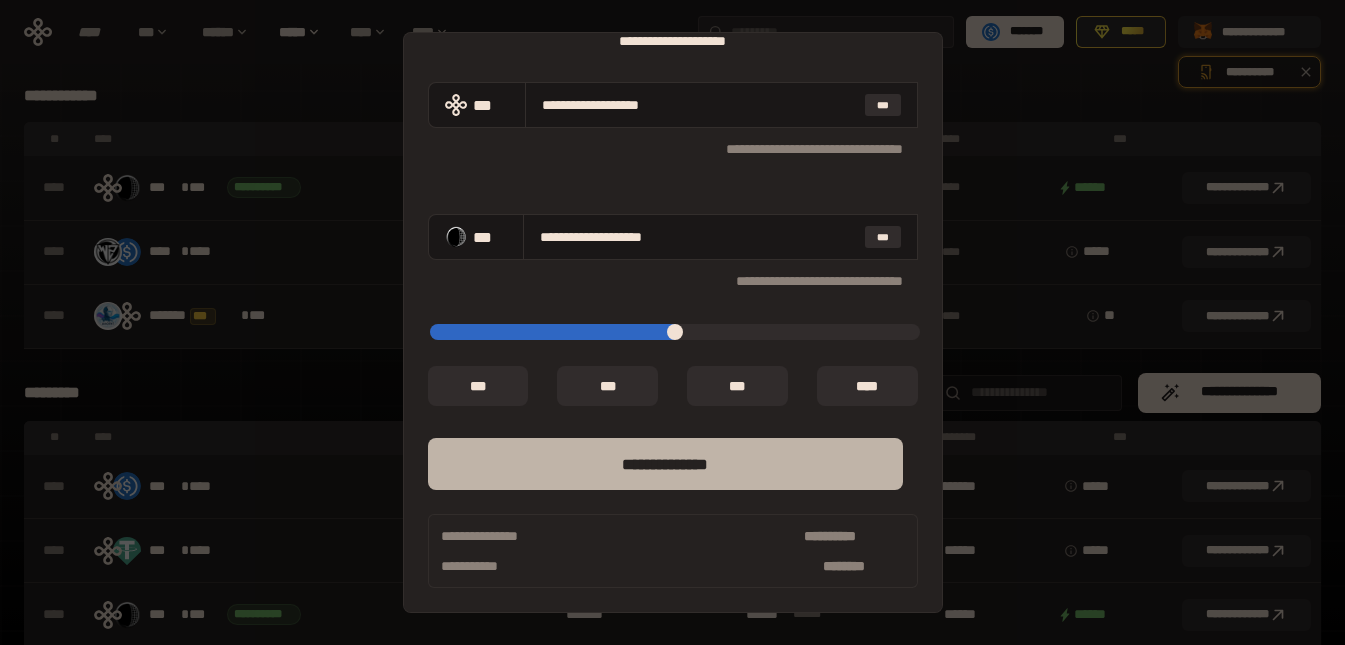 click on "**** *********" at bounding box center (665, 464) 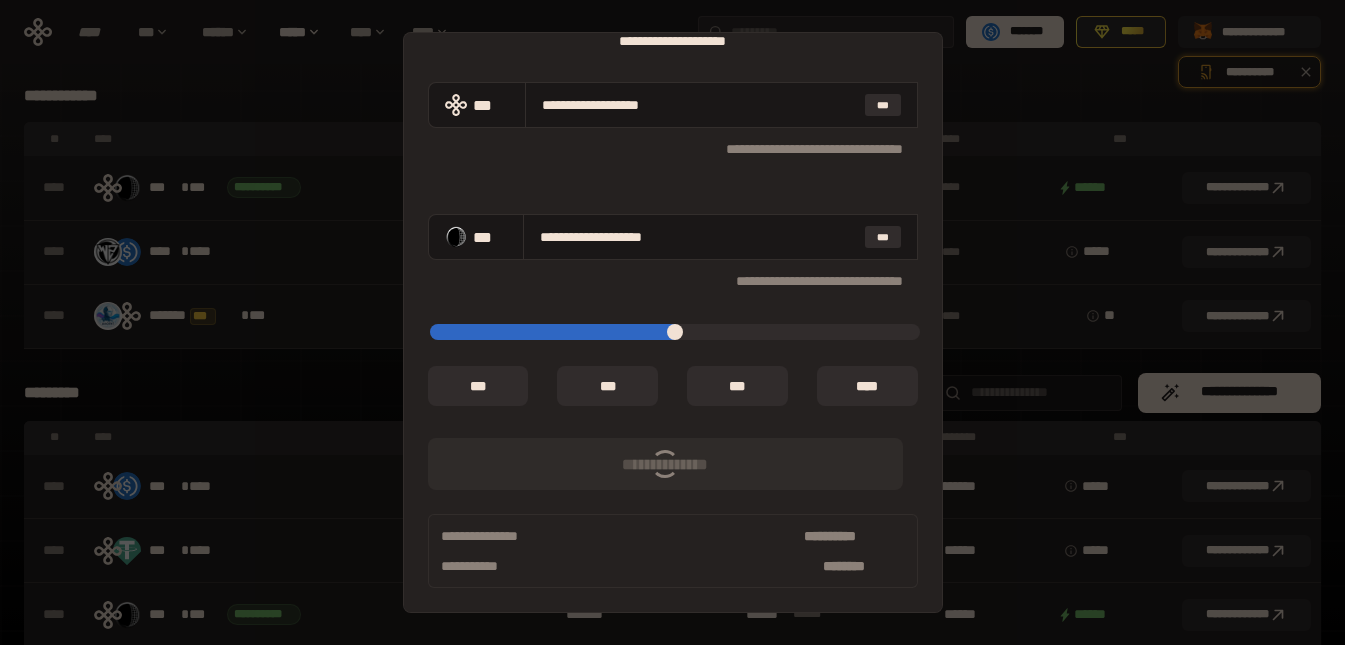 type on "*****" 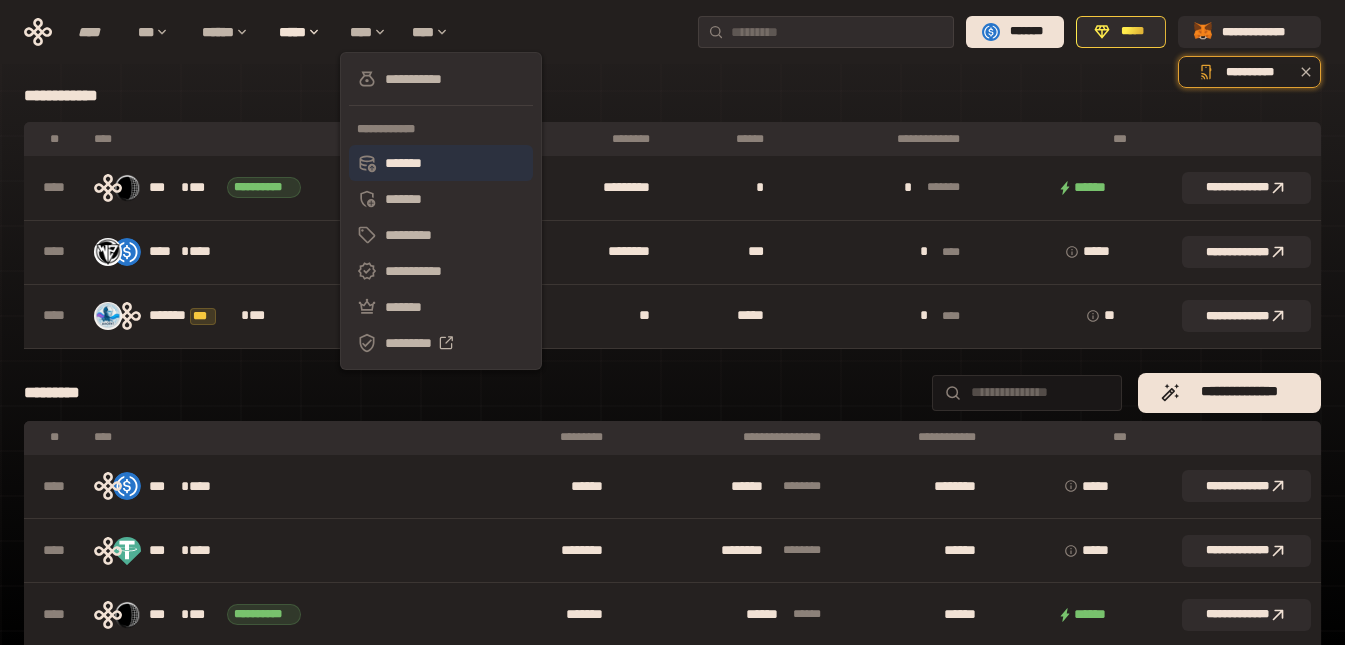 click on "*******" at bounding box center [441, 163] 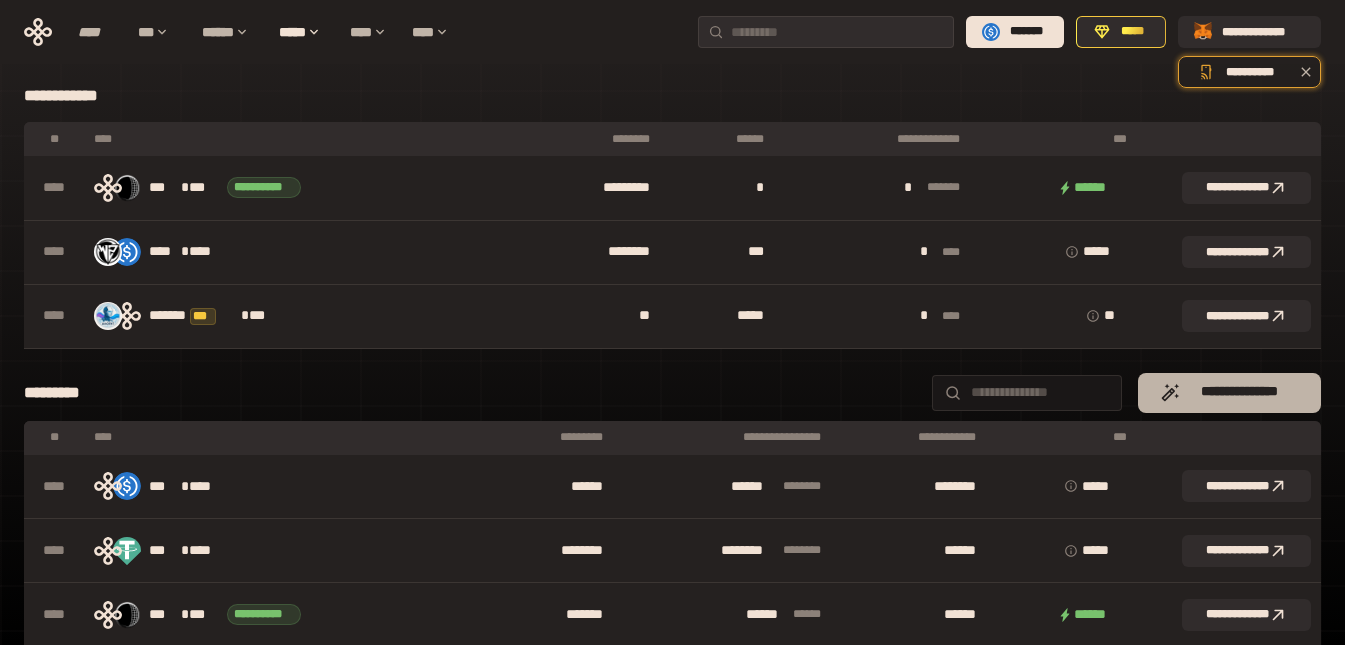 click on "**********" at bounding box center [1239, 392] 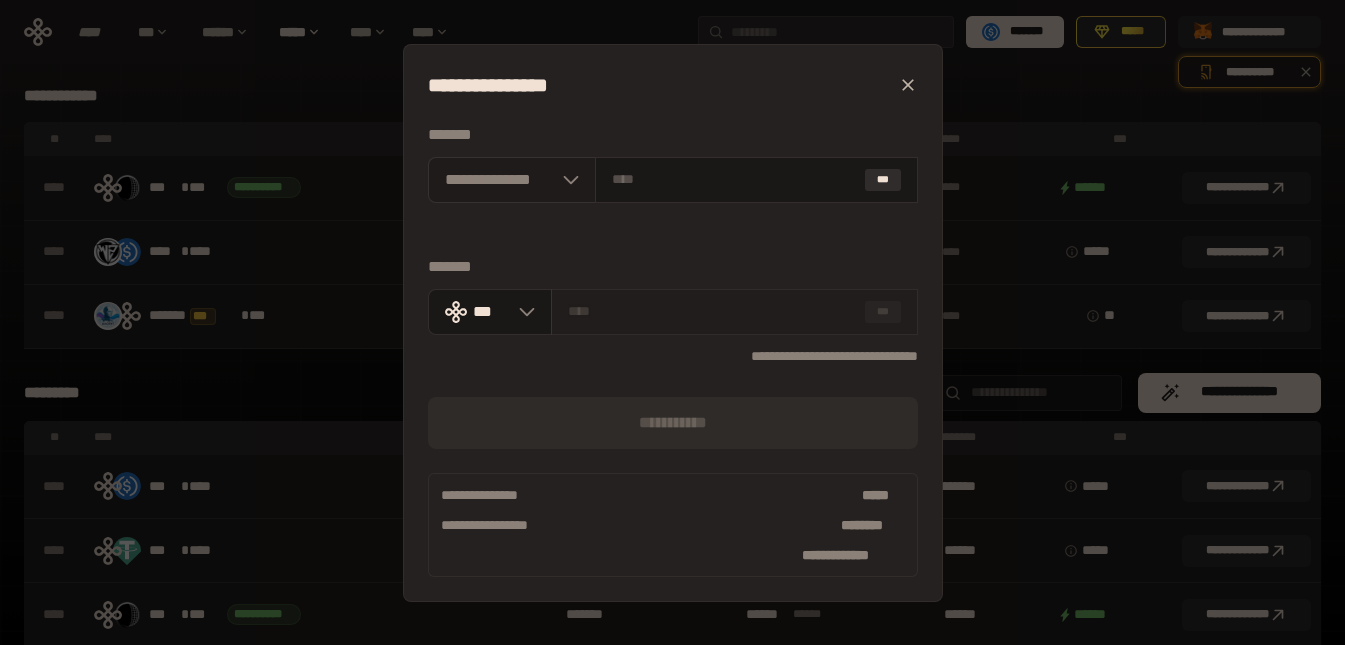 click at bounding box center [566, 180] 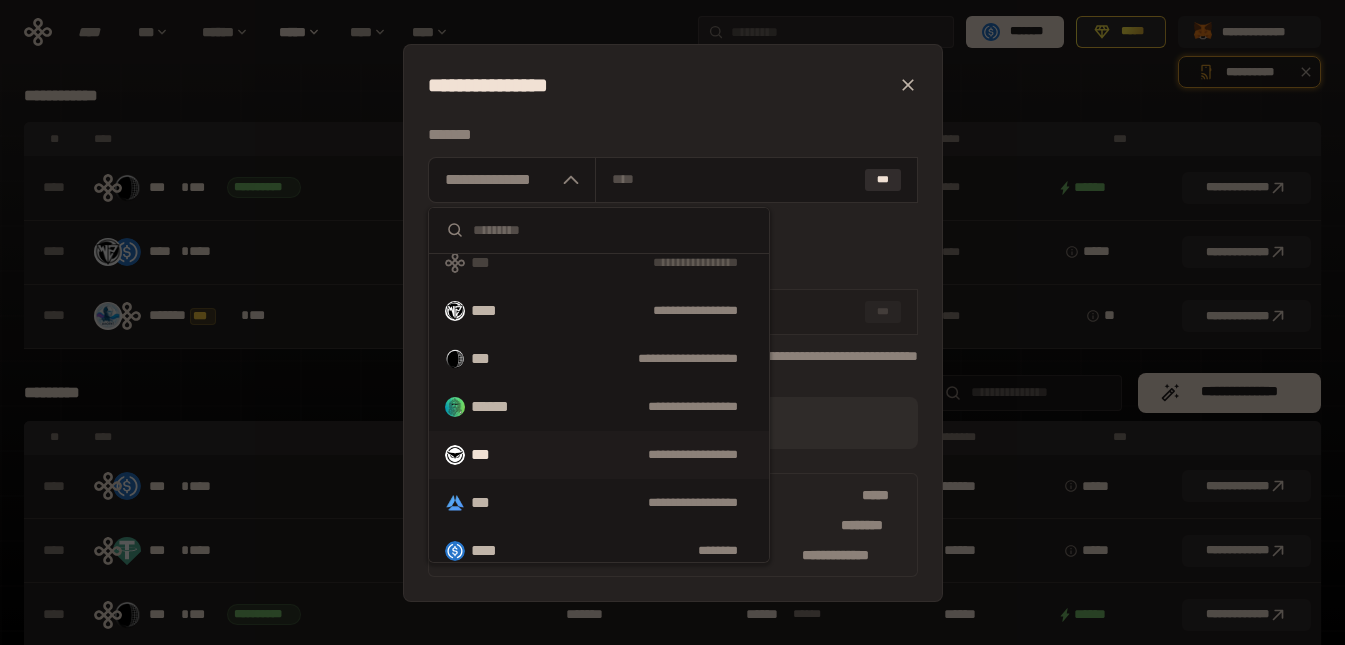 scroll, scrollTop: 172, scrollLeft: 0, axis: vertical 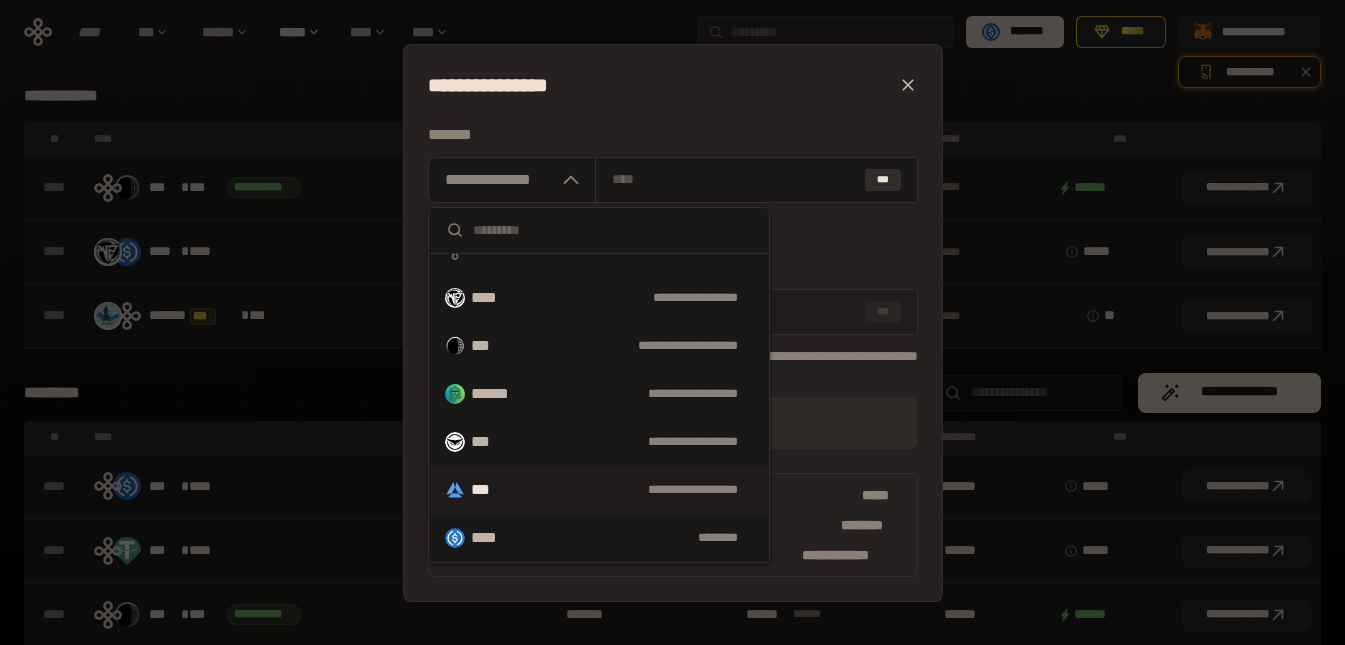 click on "***" at bounding box center (486, 490) 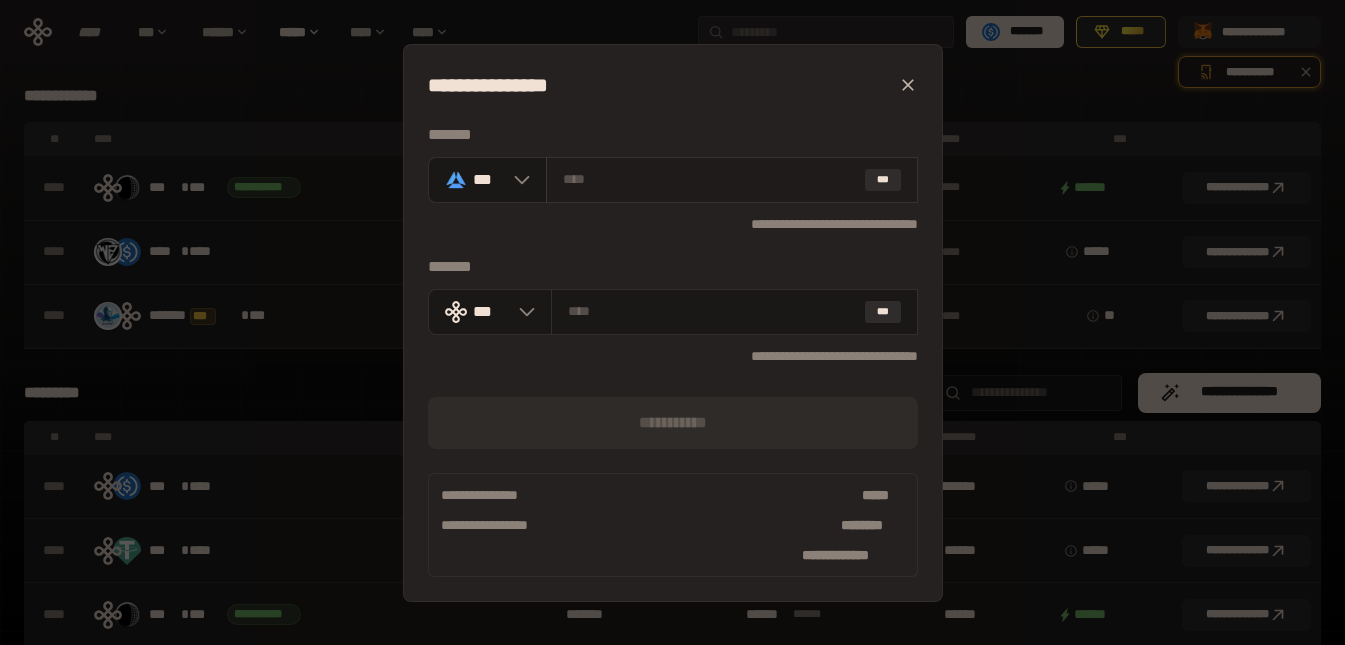 click at bounding box center [710, 179] 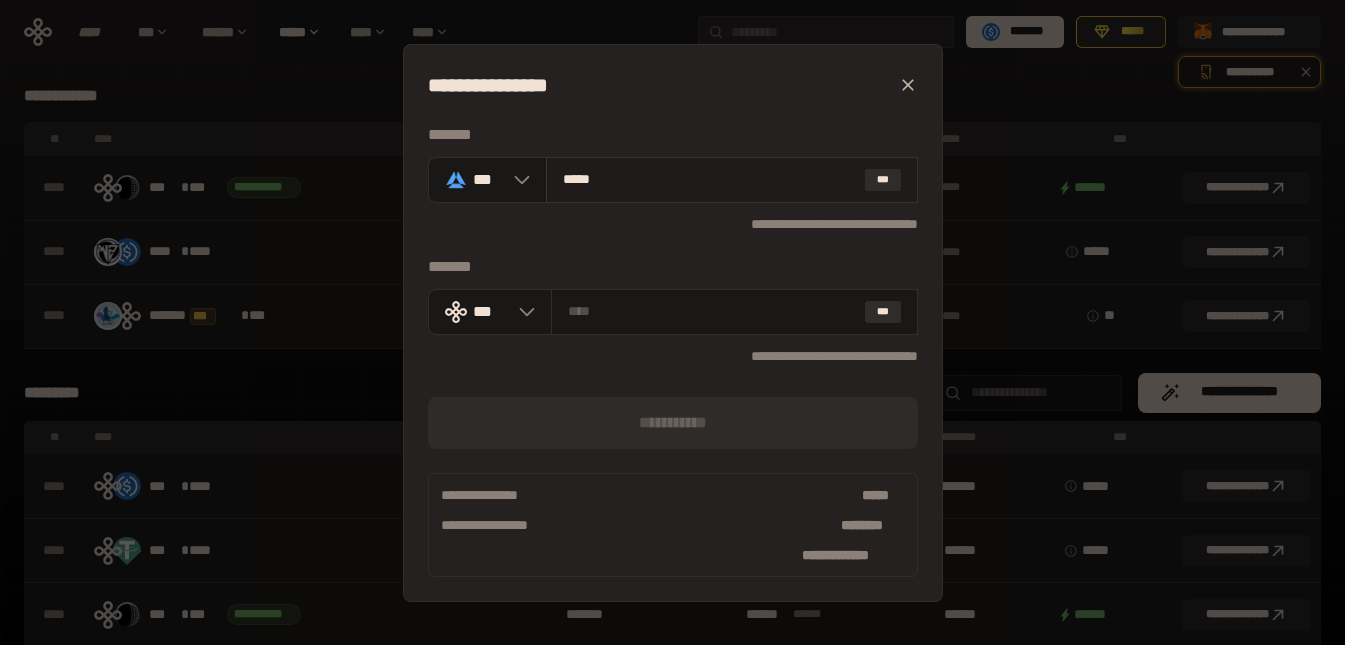 click on "*****" at bounding box center [710, 179] 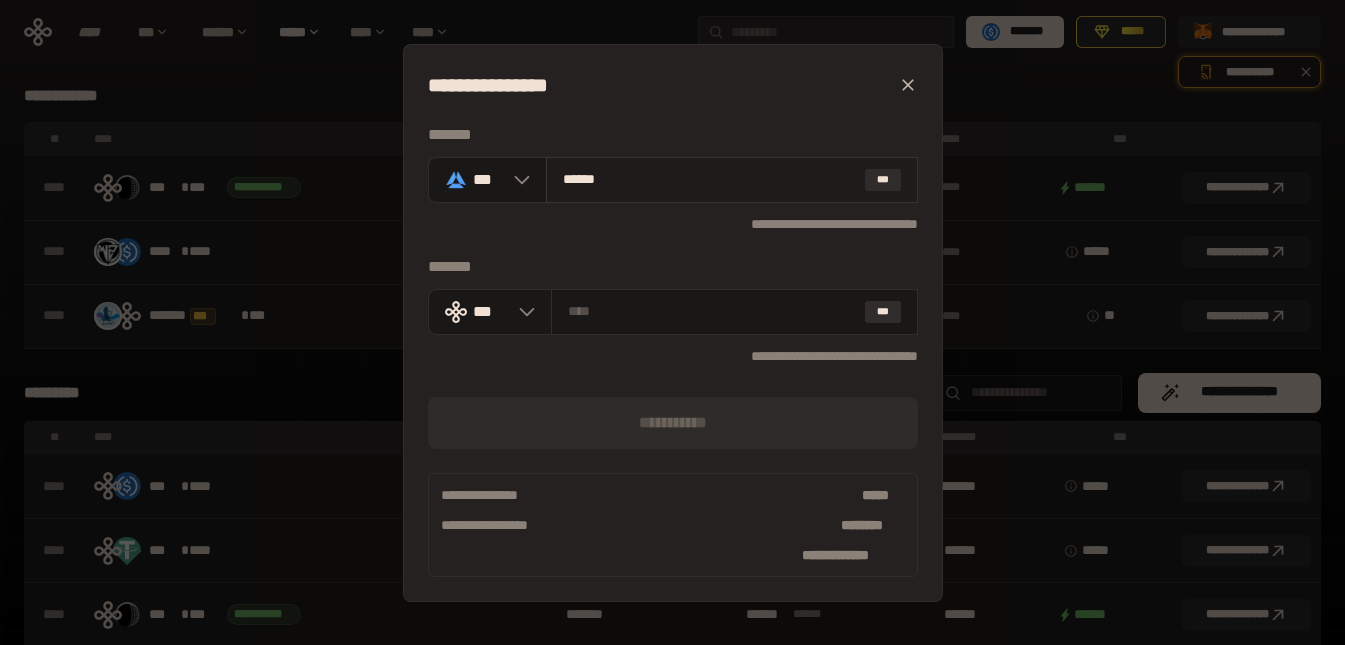 click on "******" at bounding box center [710, 179] 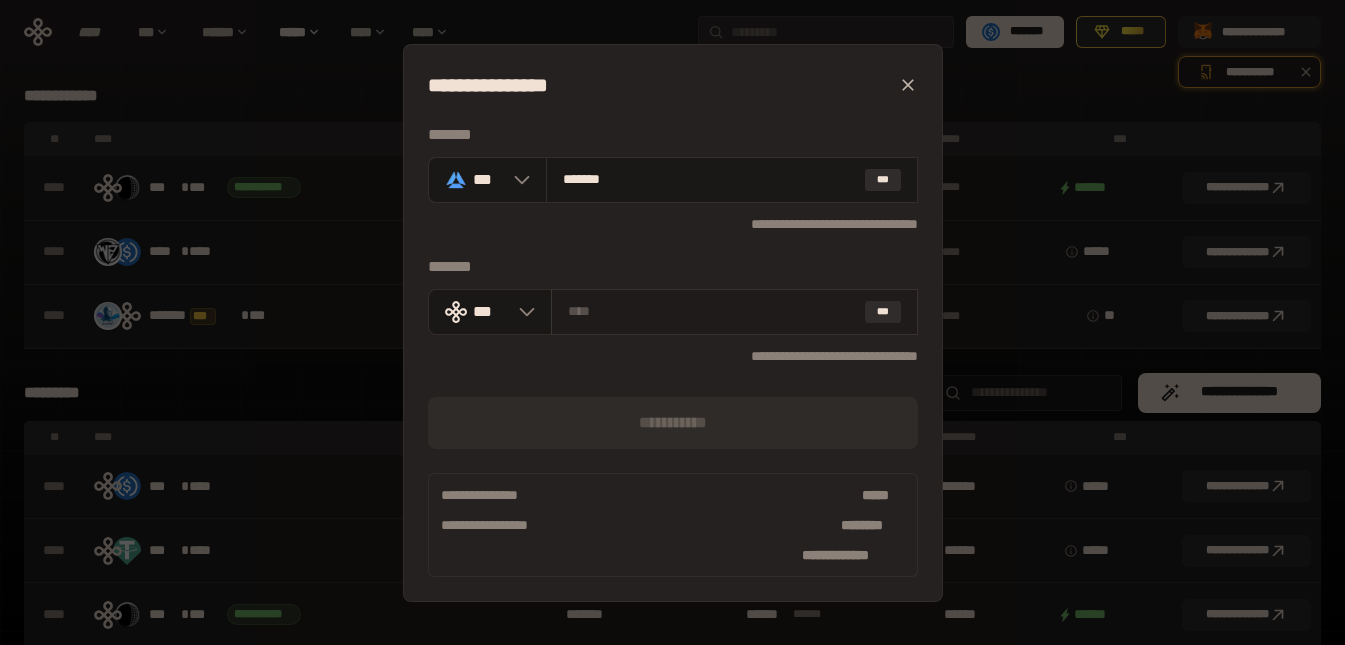 type on "*******" 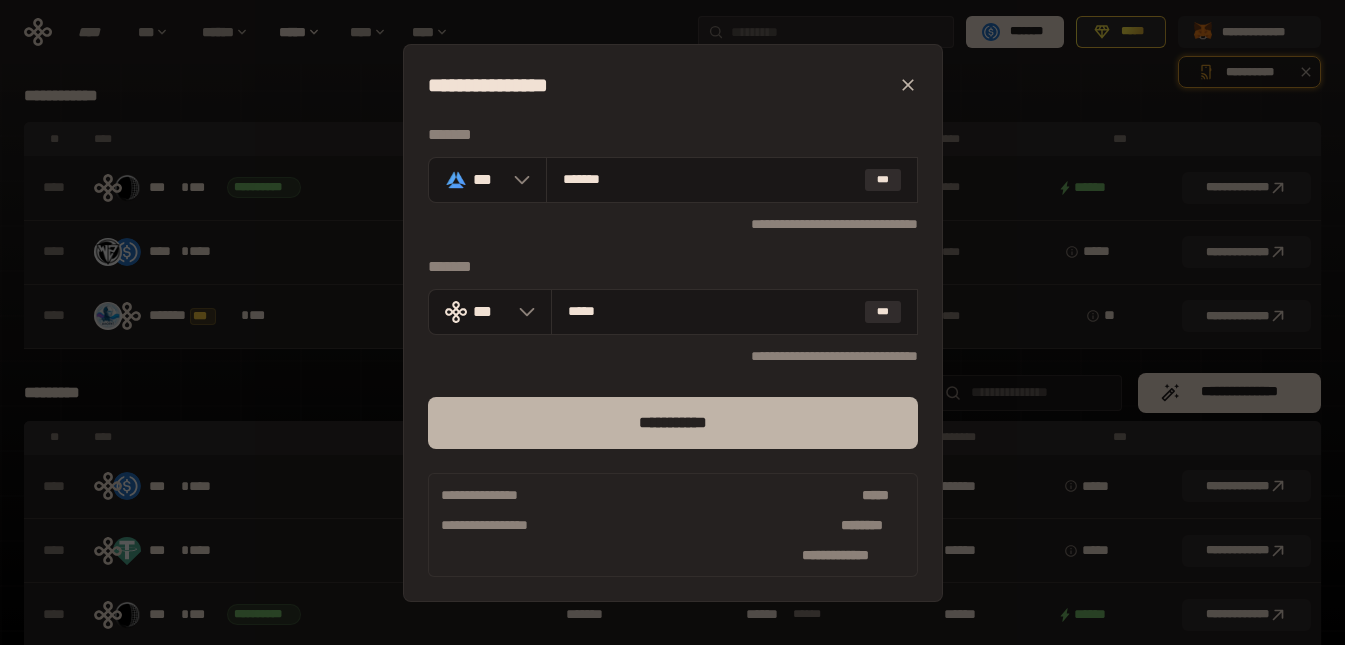 type on "*****" 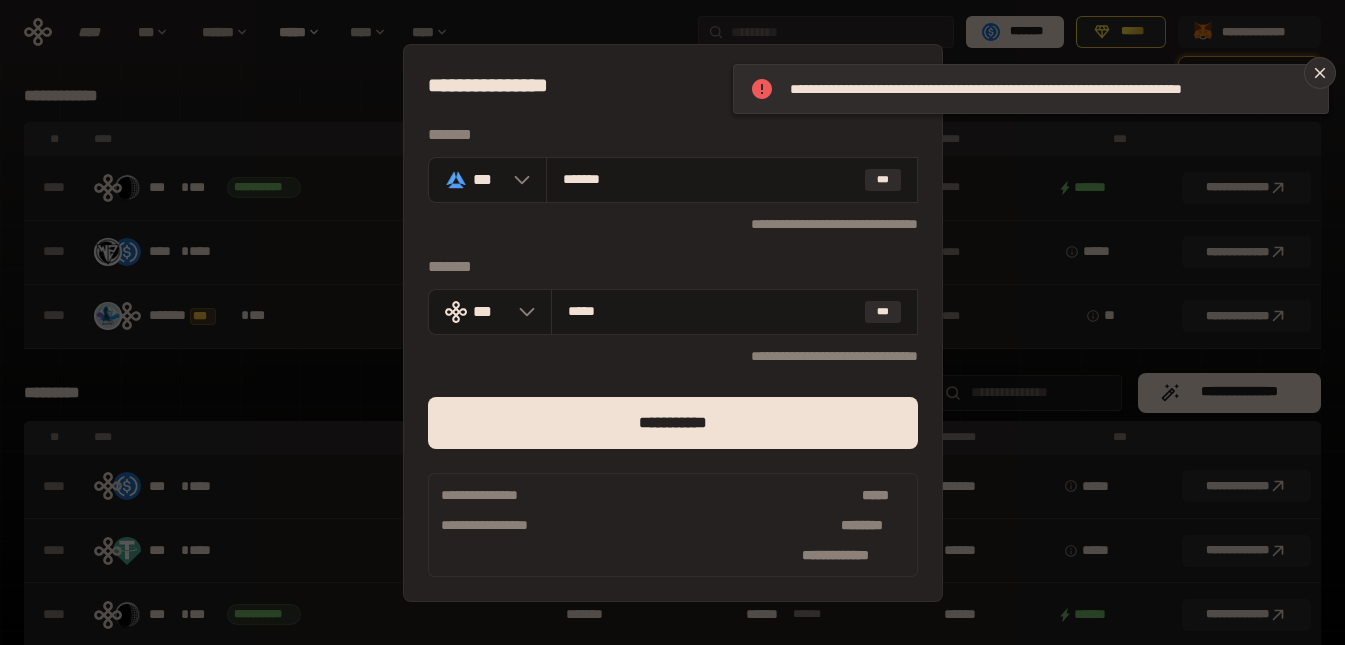 click on "[STREET] [CITY] [STATE] [POSTAL_CODE] [COUNTRY]" at bounding box center (672, 322) 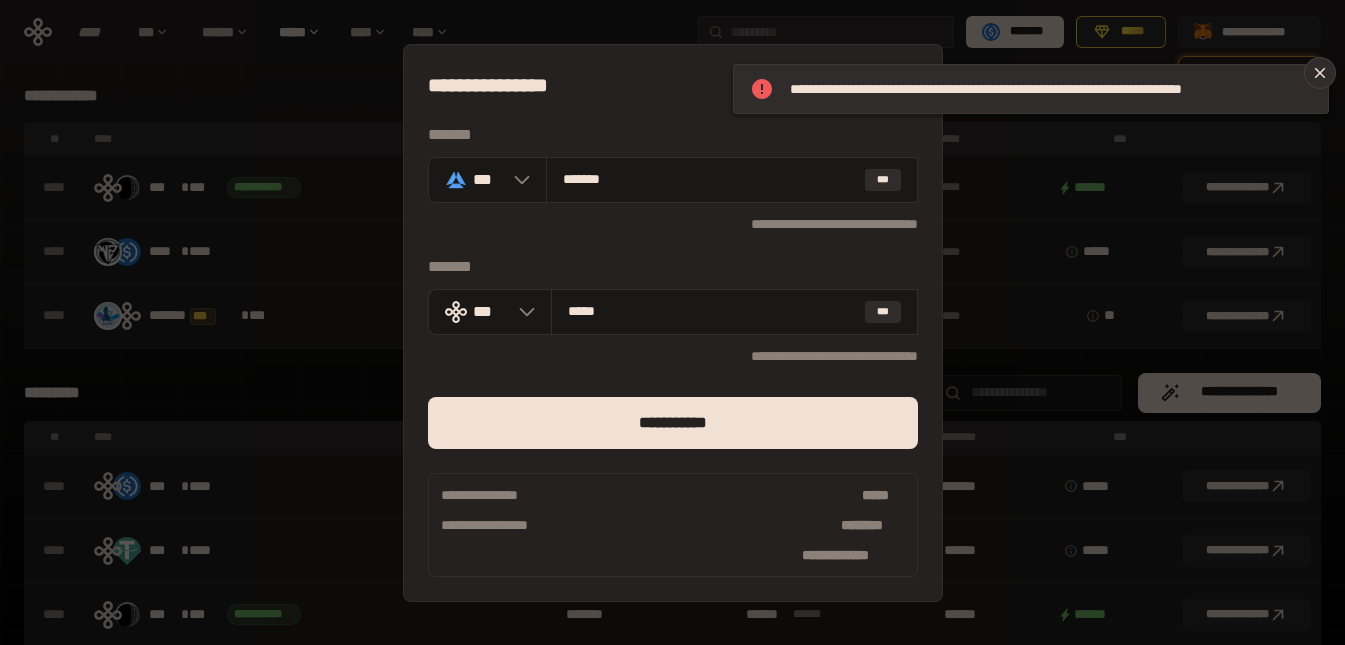 drag, startPoint x: 916, startPoint y: 67, endPoint x: 1100, endPoint y: 55, distance: 184.39088 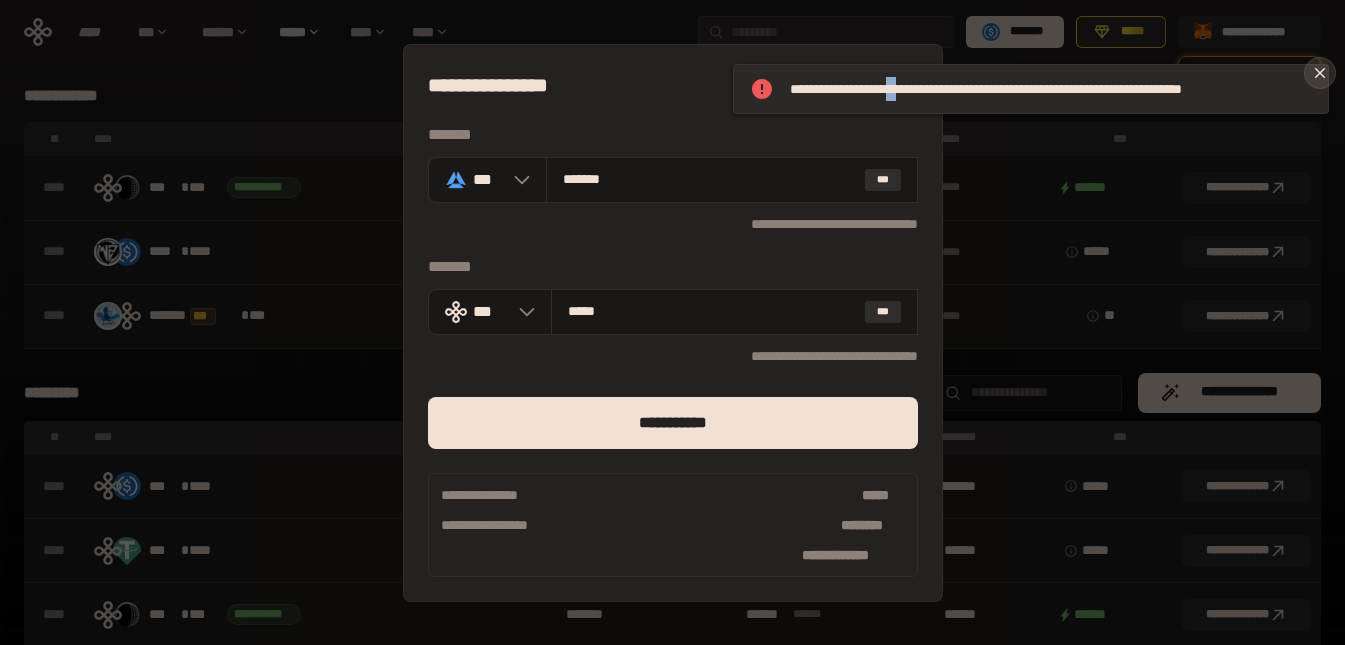 click 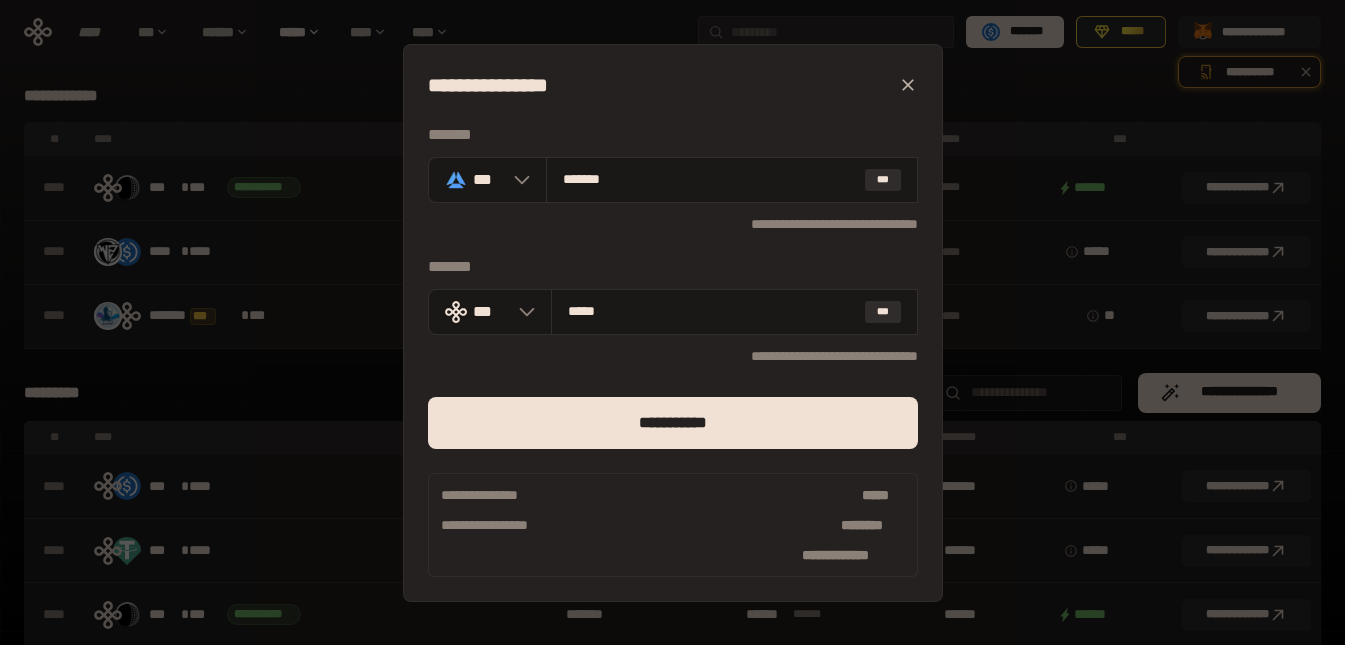 click 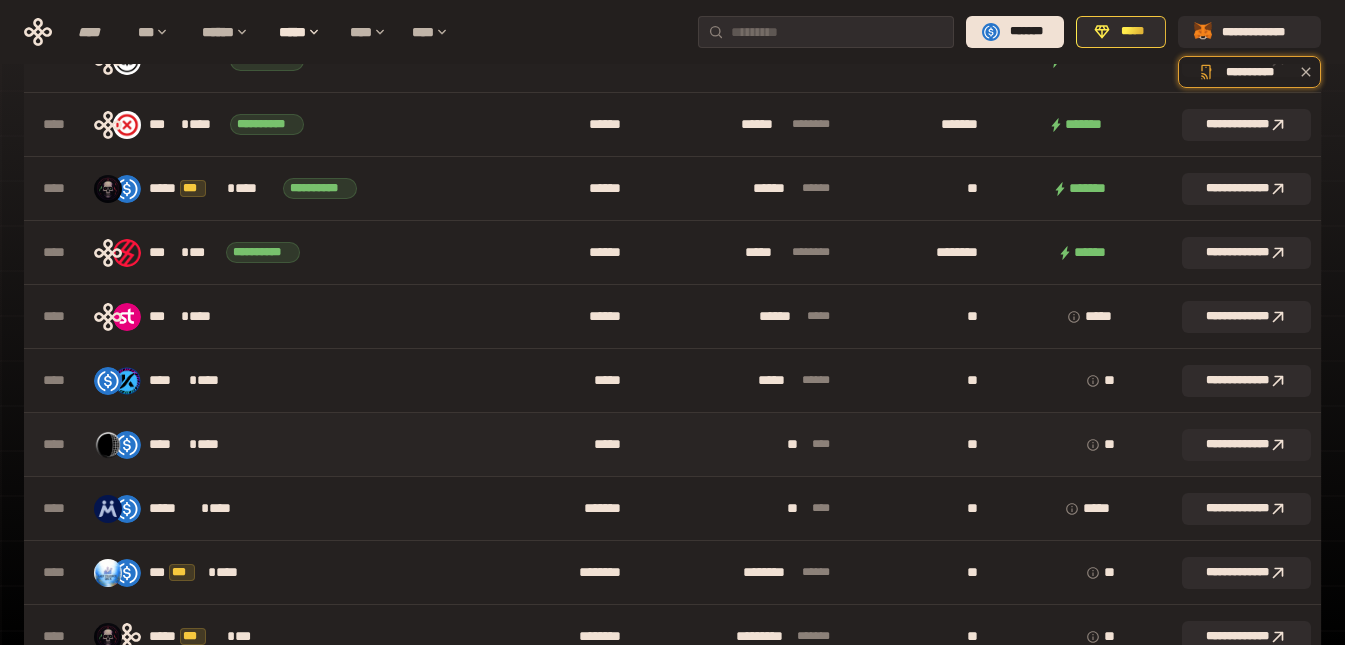scroll, scrollTop: 2289, scrollLeft: 0, axis: vertical 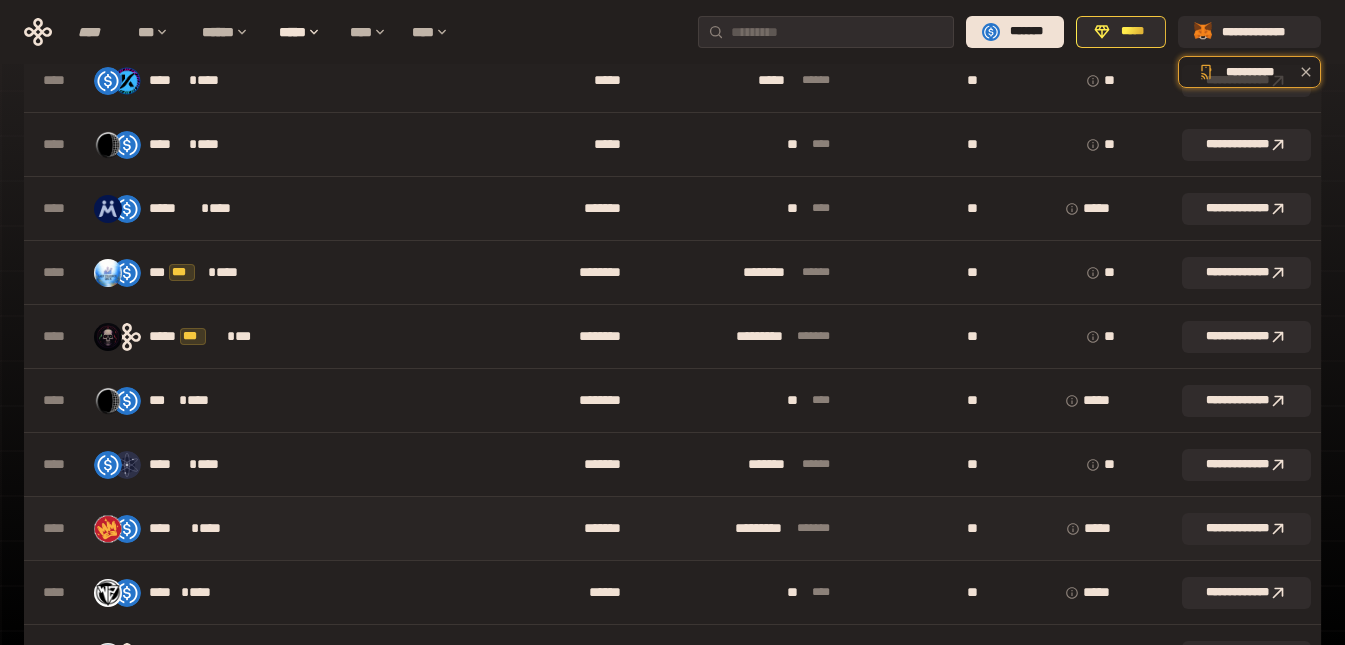 click on "****" at bounding box center (219, 529) 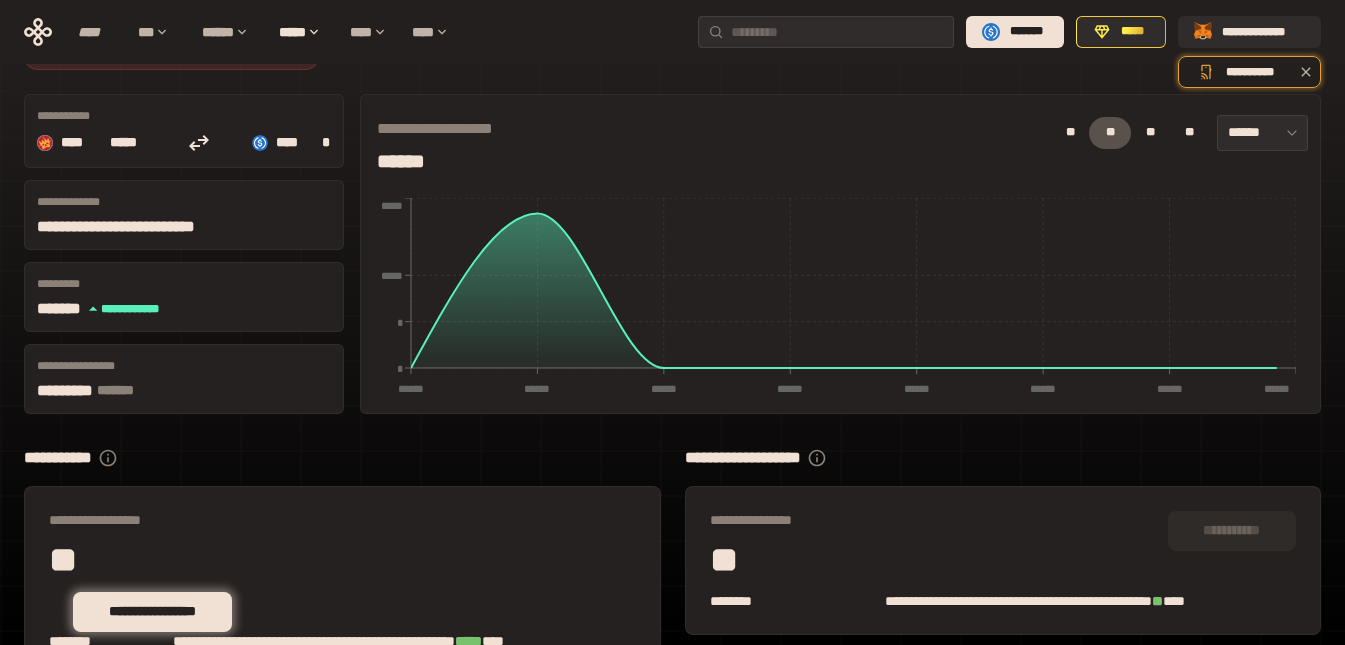 scroll, scrollTop: 0, scrollLeft: 0, axis: both 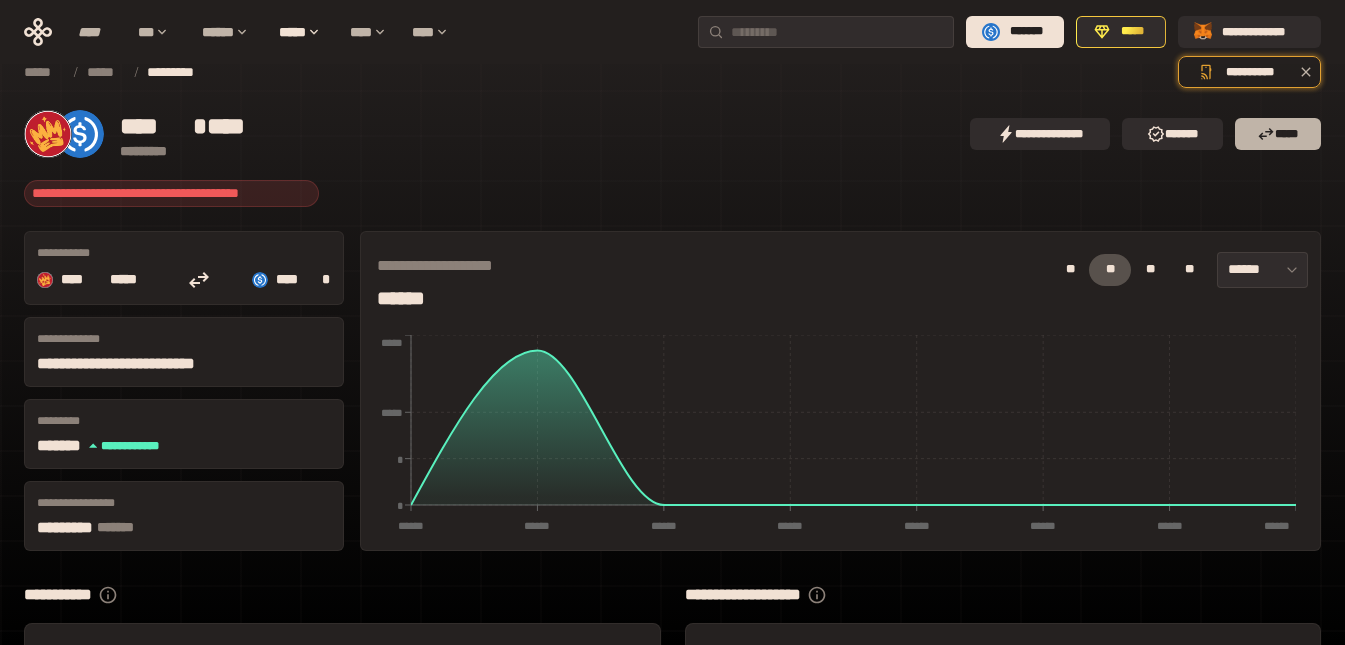 click 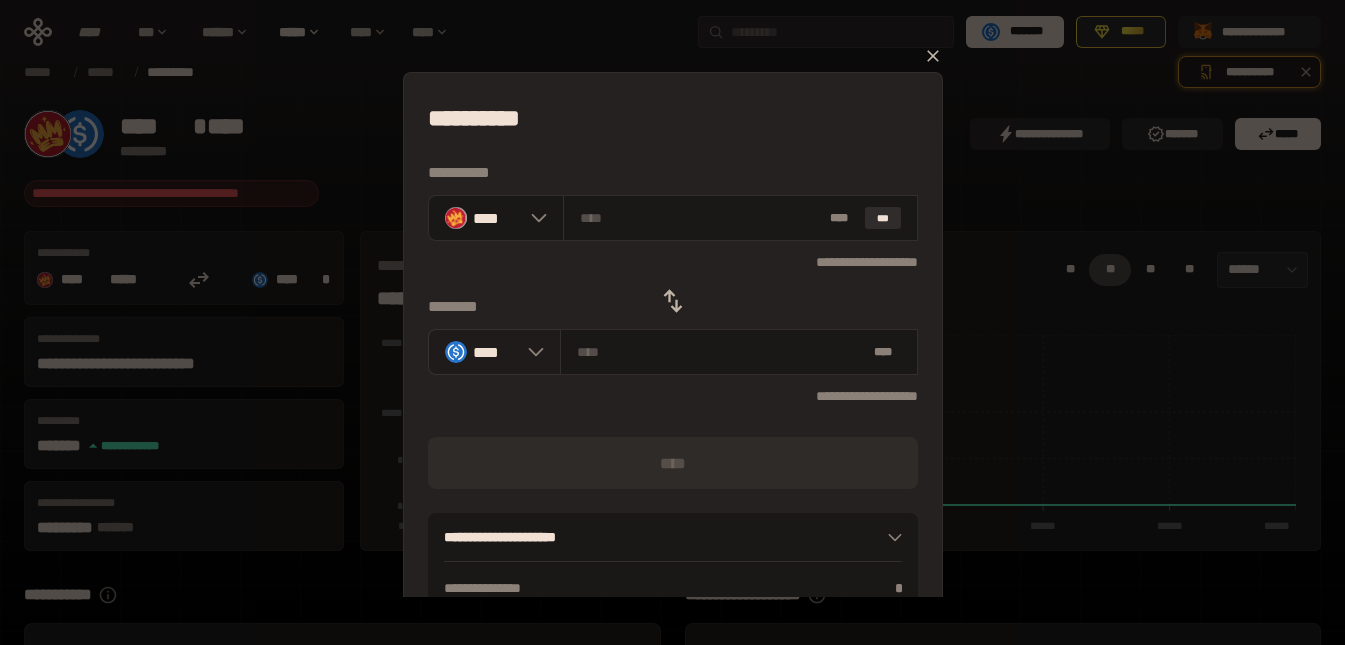 click 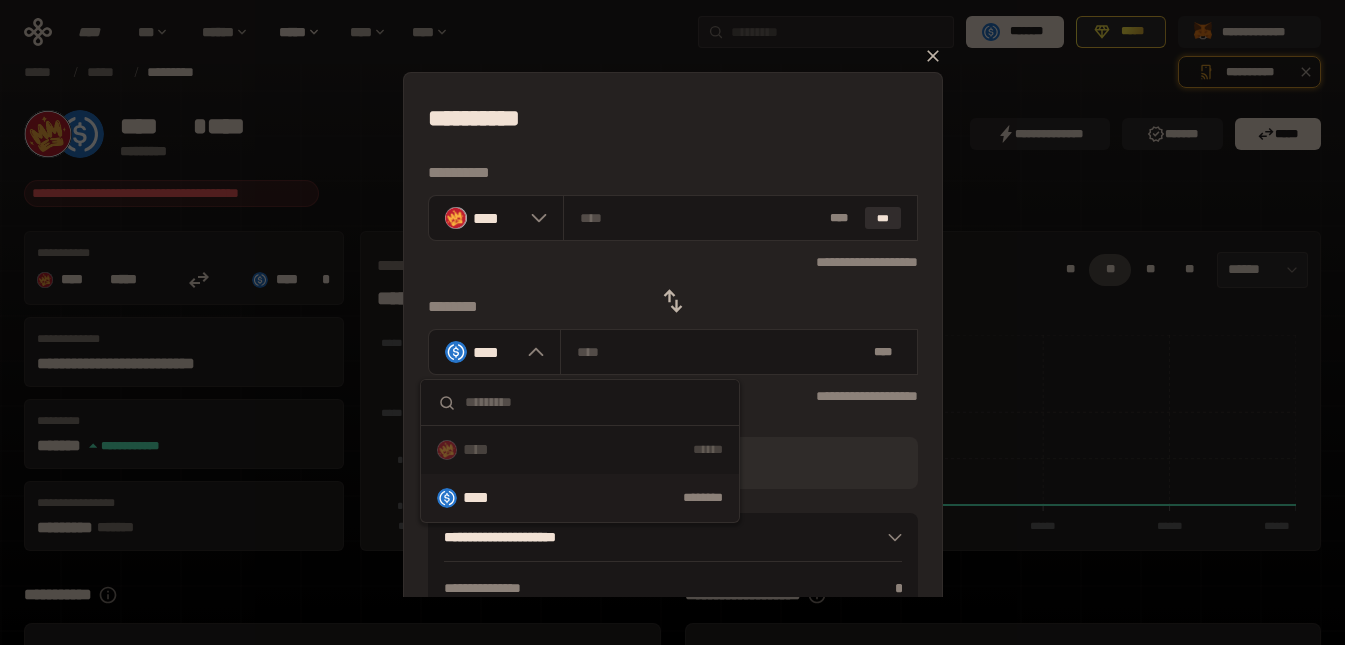 click on "[FIRST] [LAST]" at bounding box center (580, 498) 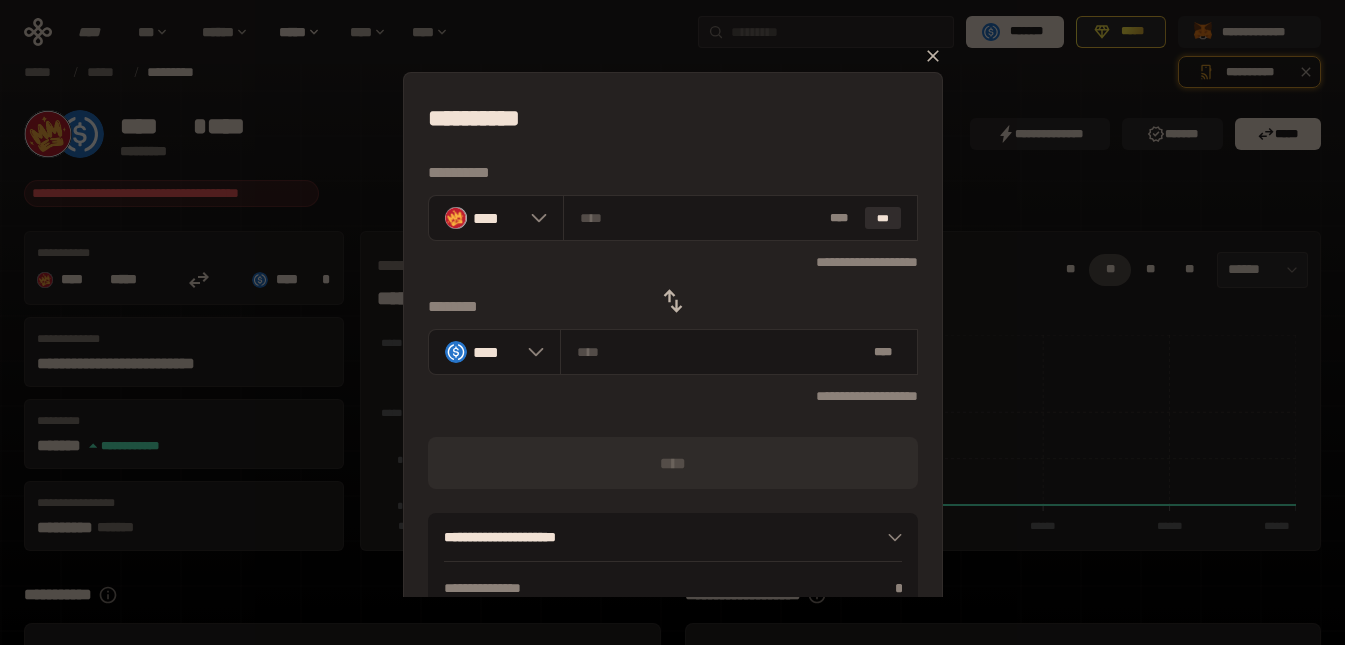 click on "[STREET] [CITY] [STATE] [POSTAL_CODE] [COUNTRY]" at bounding box center [672, 322] 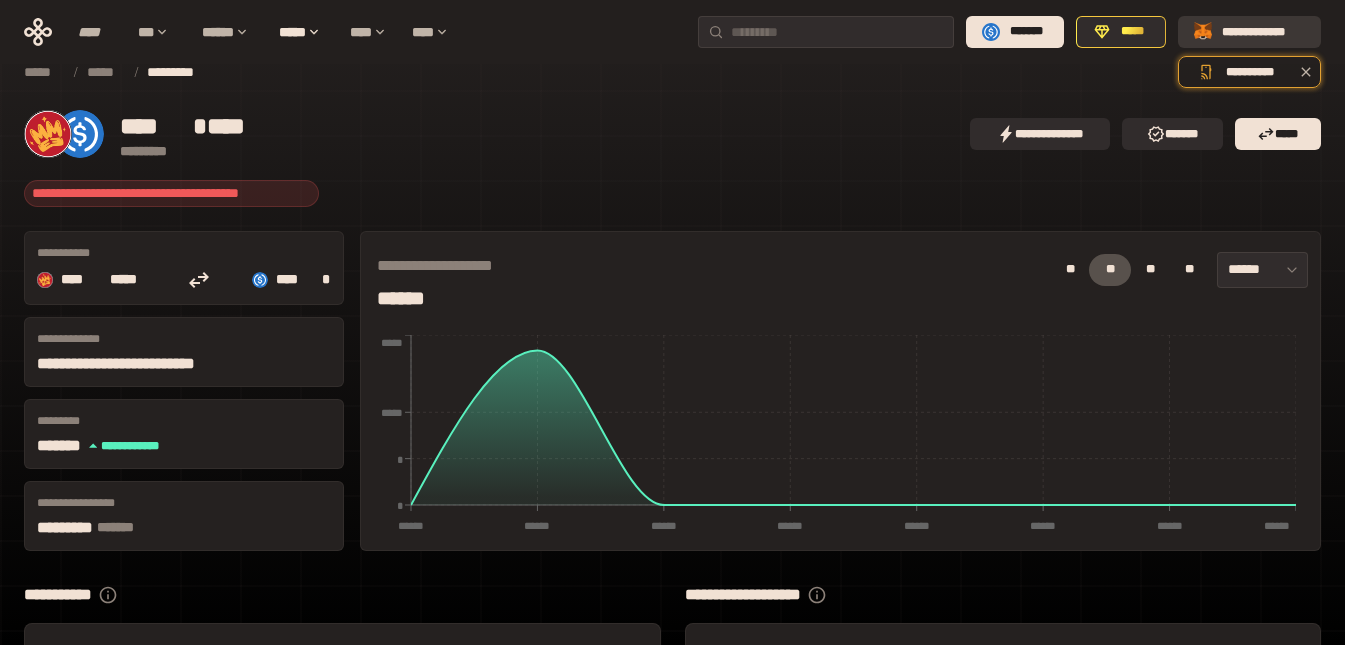 click on "**********" at bounding box center [1263, 32] 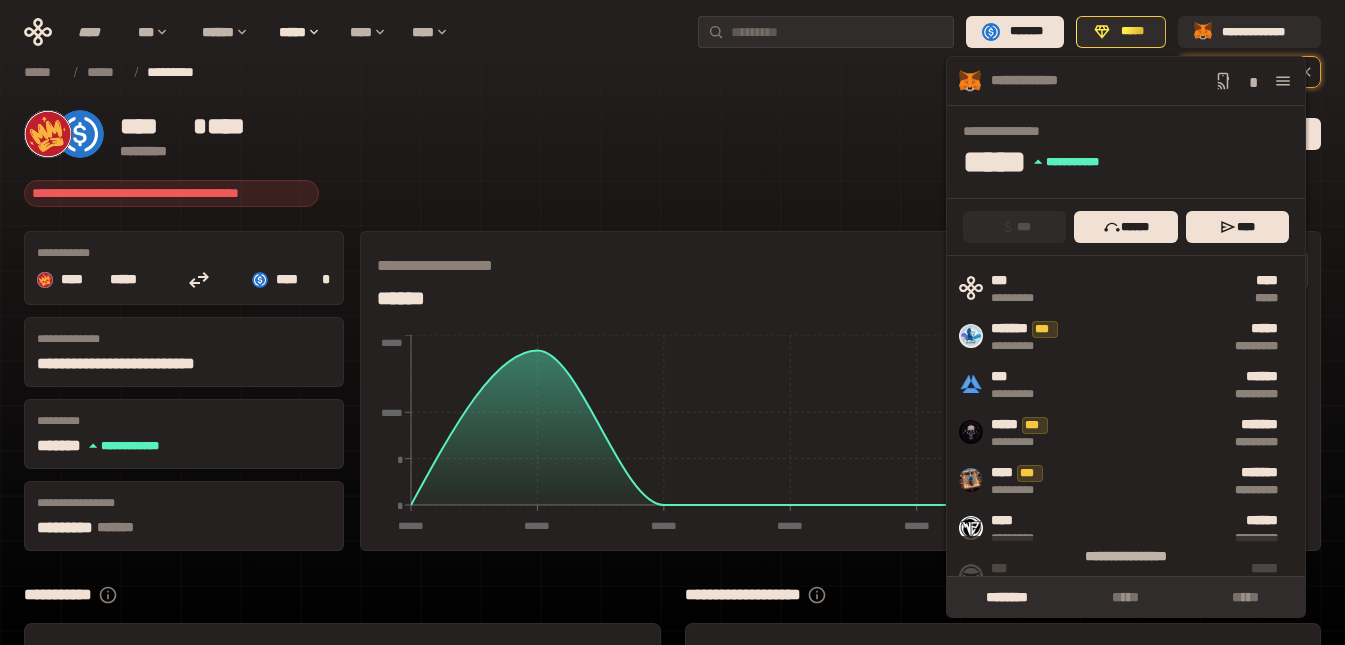 click 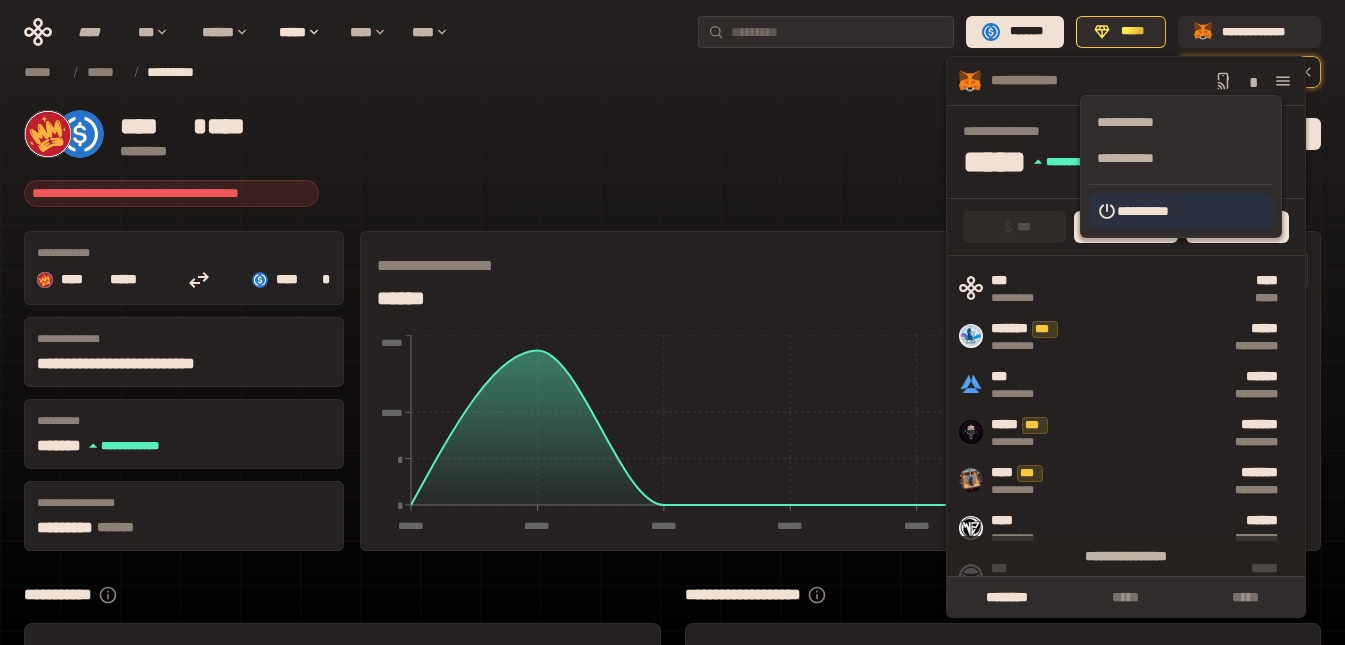 click on "**********" at bounding box center (1181, 211) 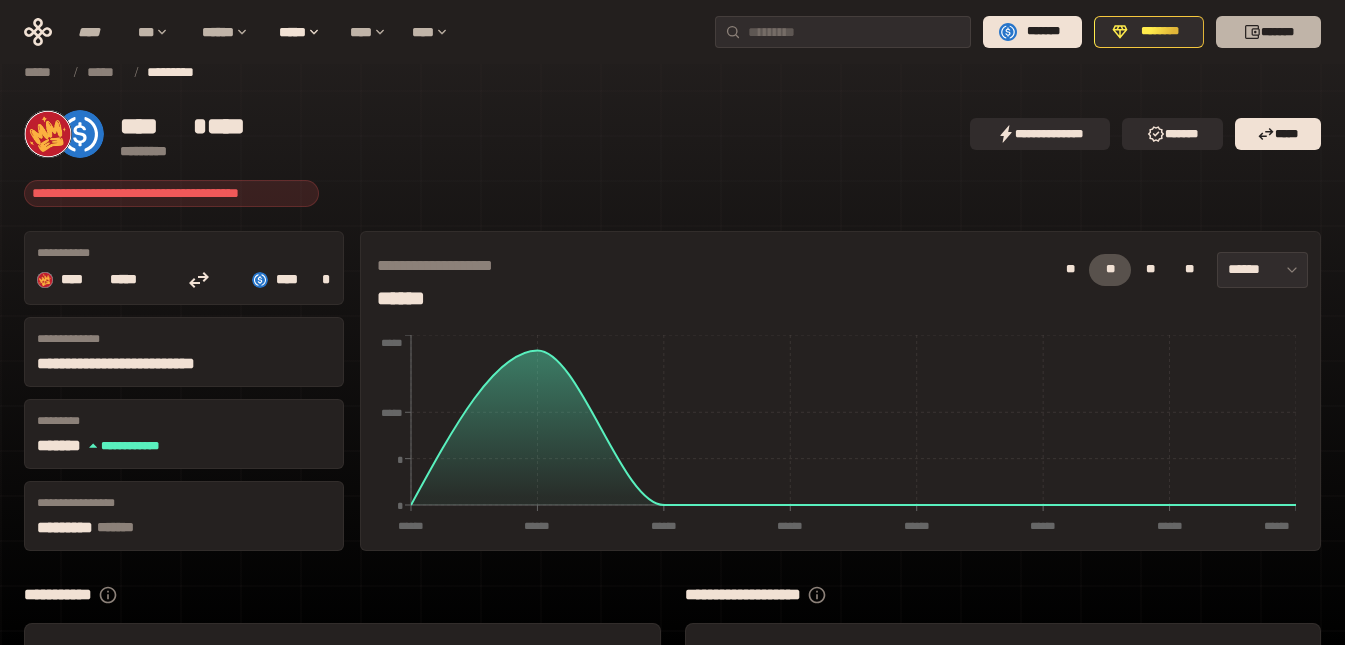click on "*******" at bounding box center [1268, 32] 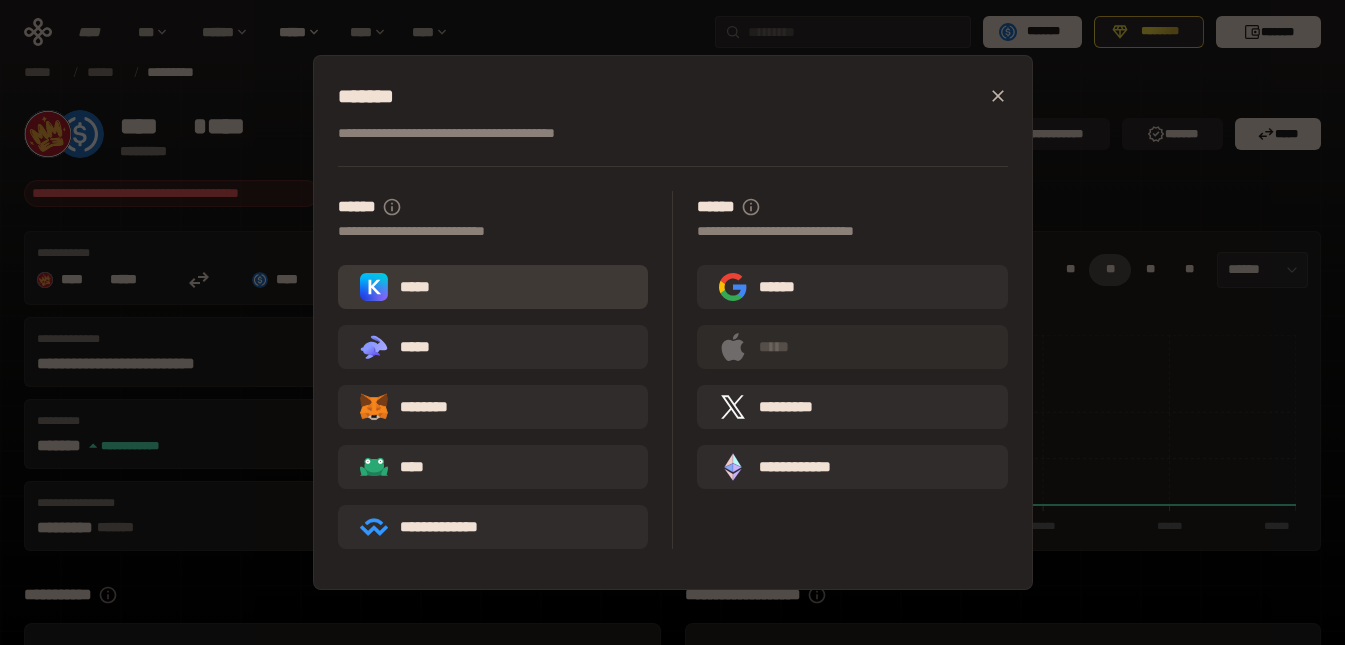 click on "*****" at bounding box center (493, 287) 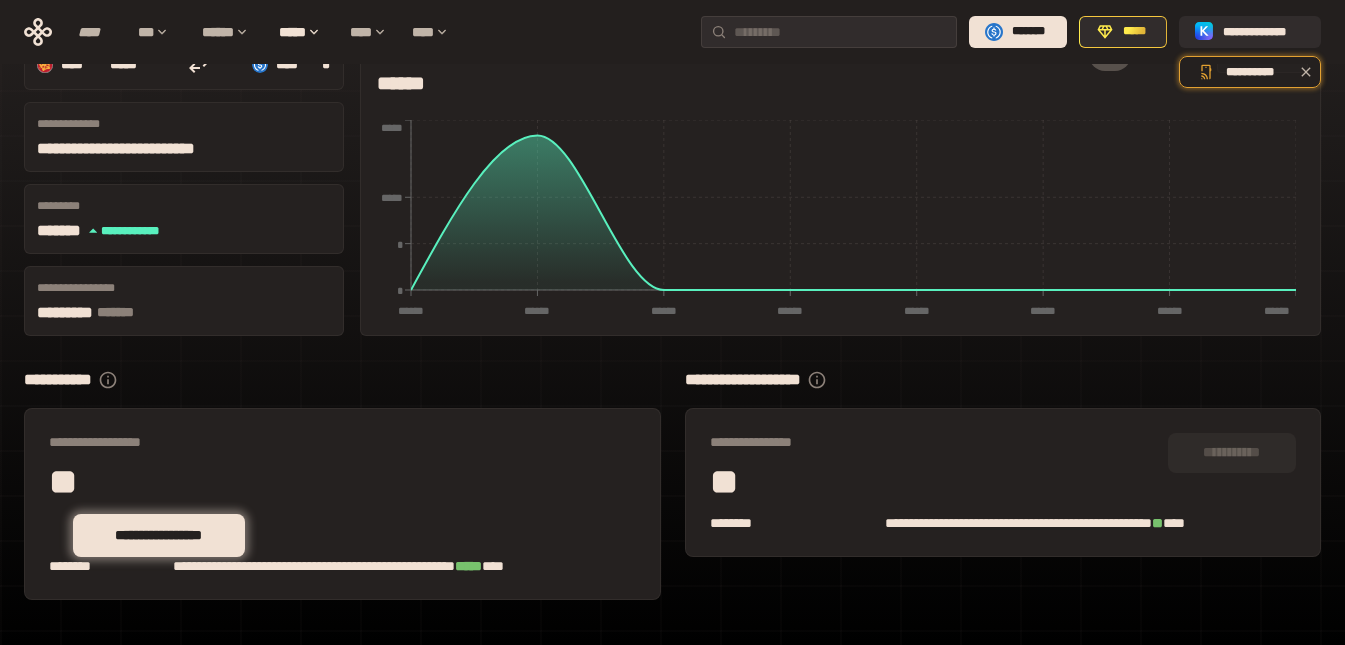 scroll, scrollTop: 219, scrollLeft: 0, axis: vertical 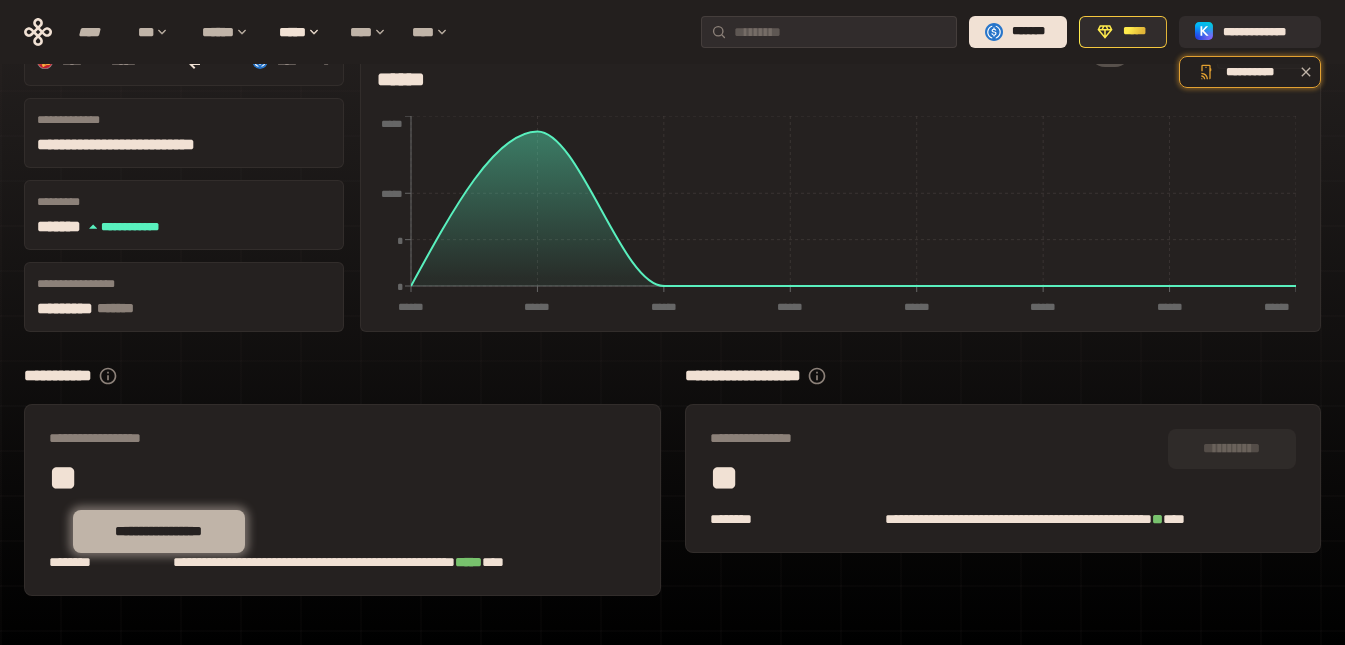 click on "**********" at bounding box center [158, 530] 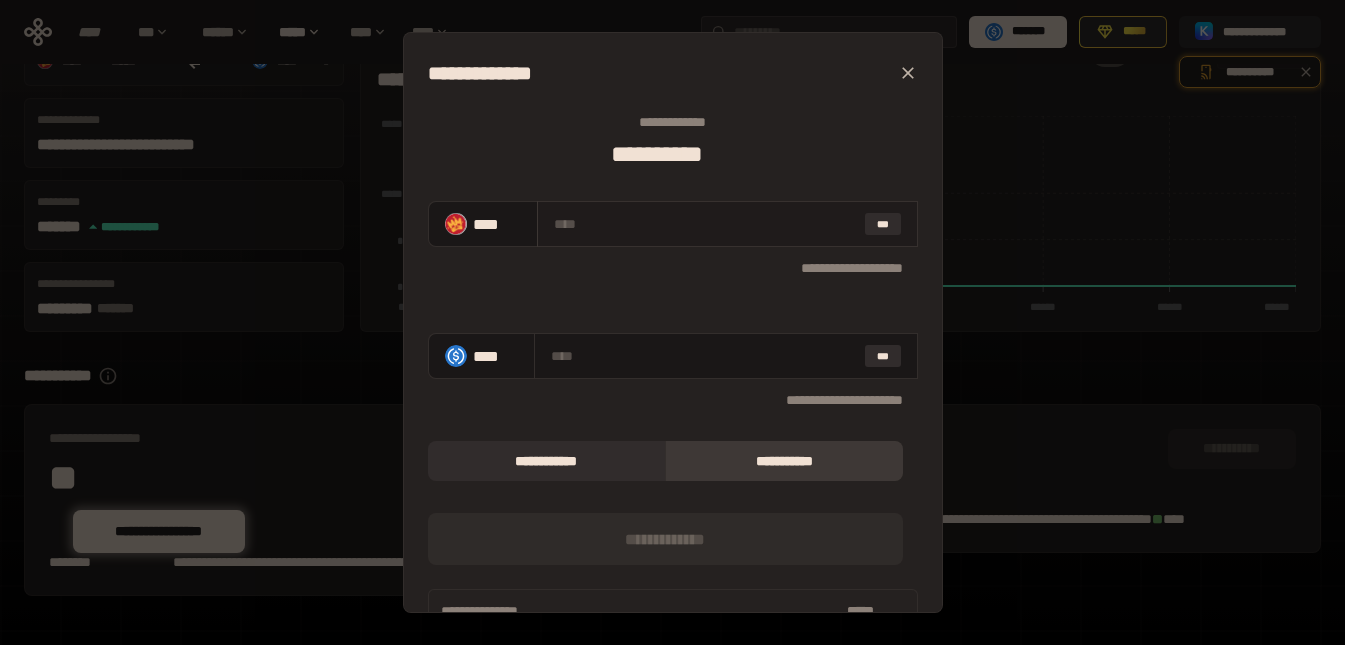 click at bounding box center [705, 224] 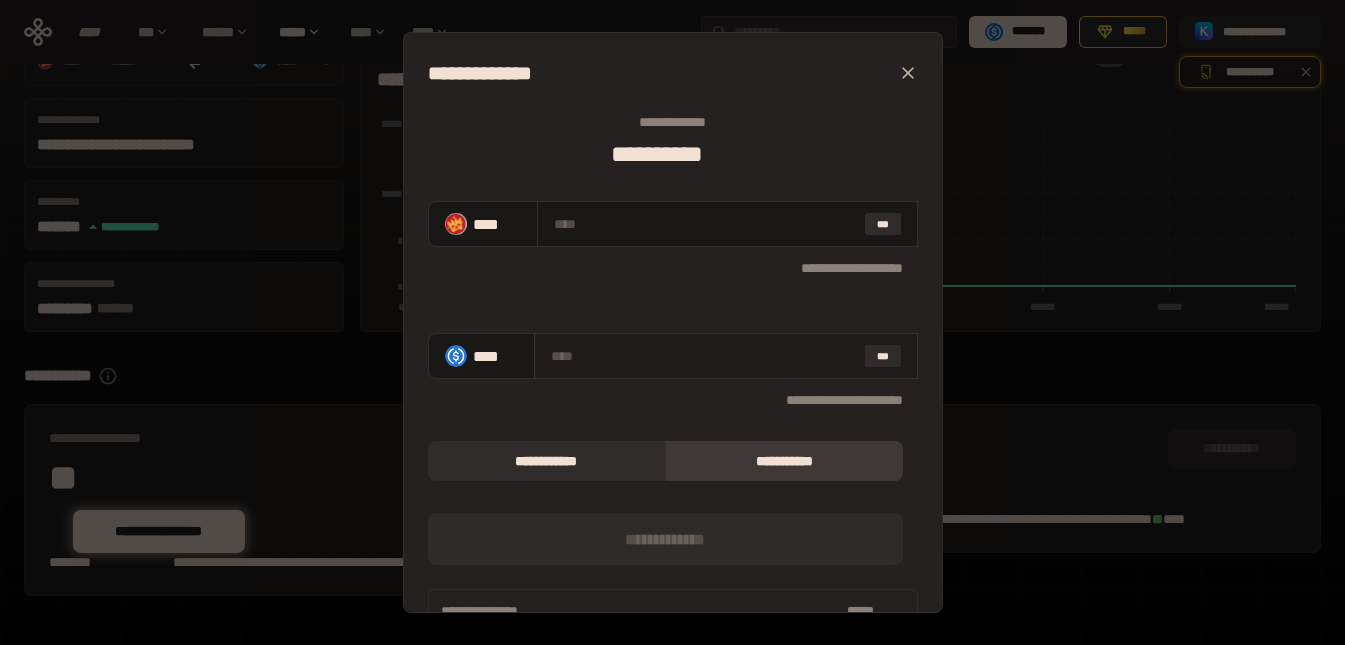 paste on "*******" 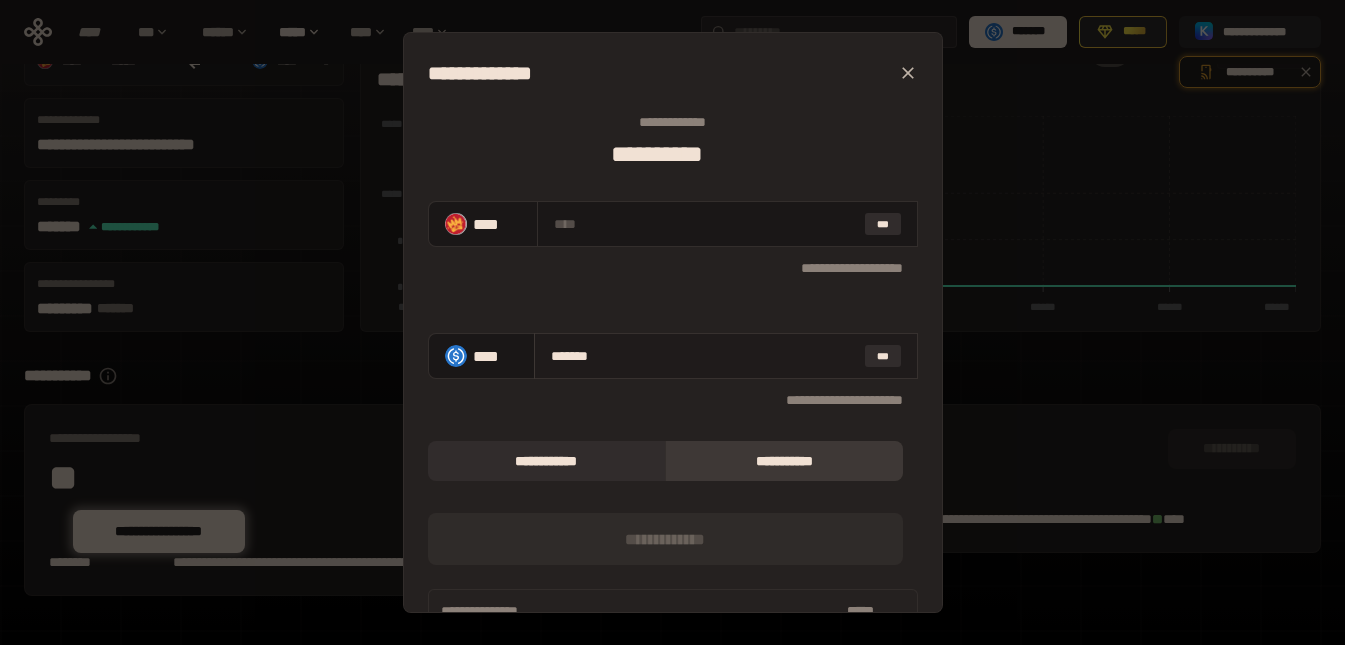type on "**********" 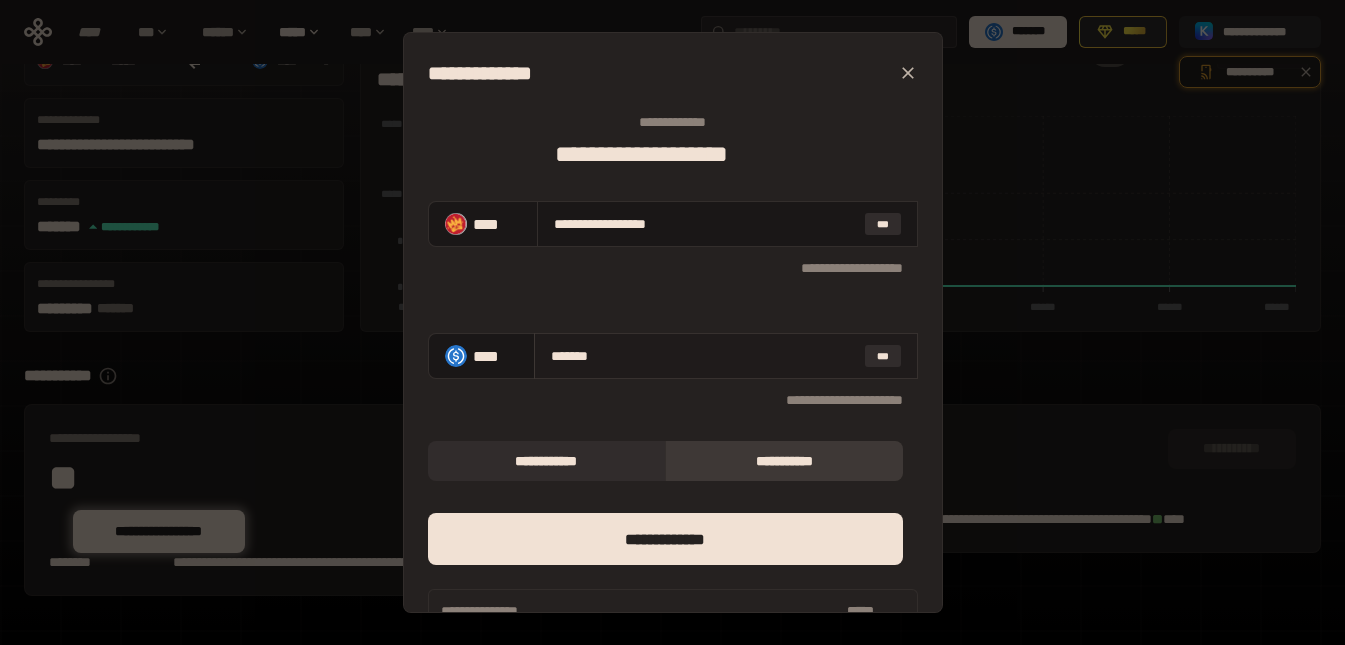 click on "*******" at bounding box center [704, 356] 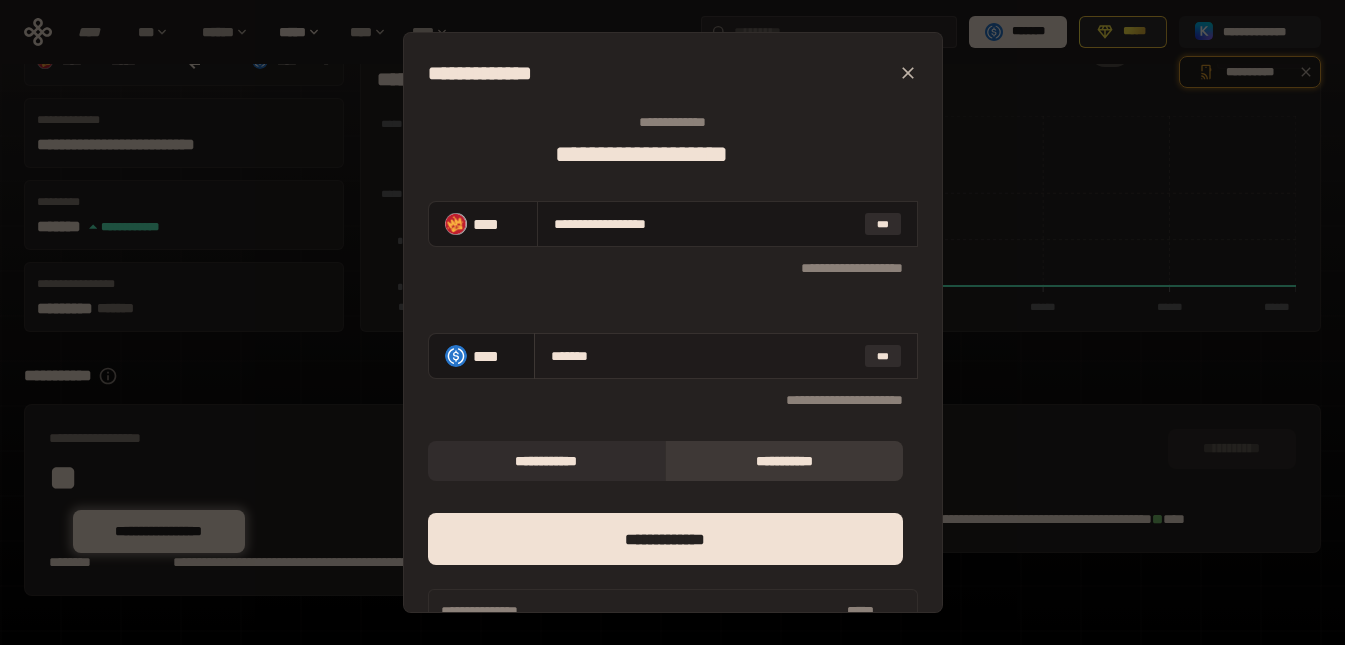 type on "********" 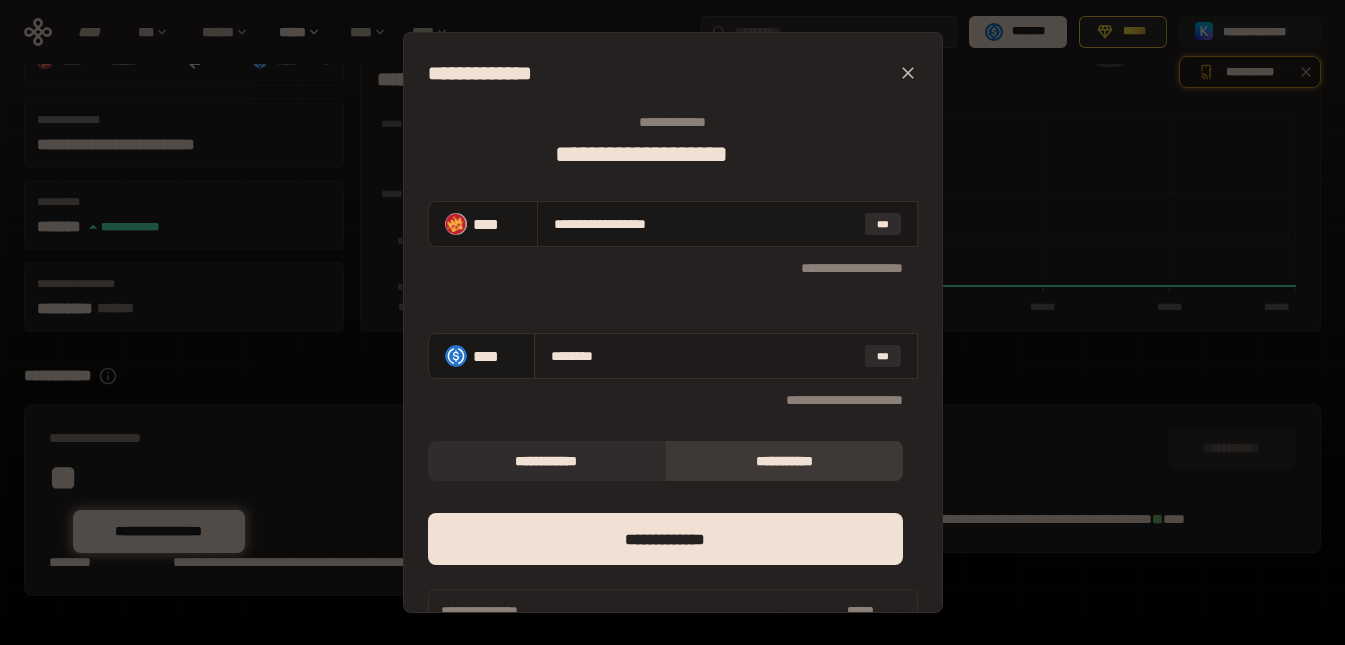 type on "**********" 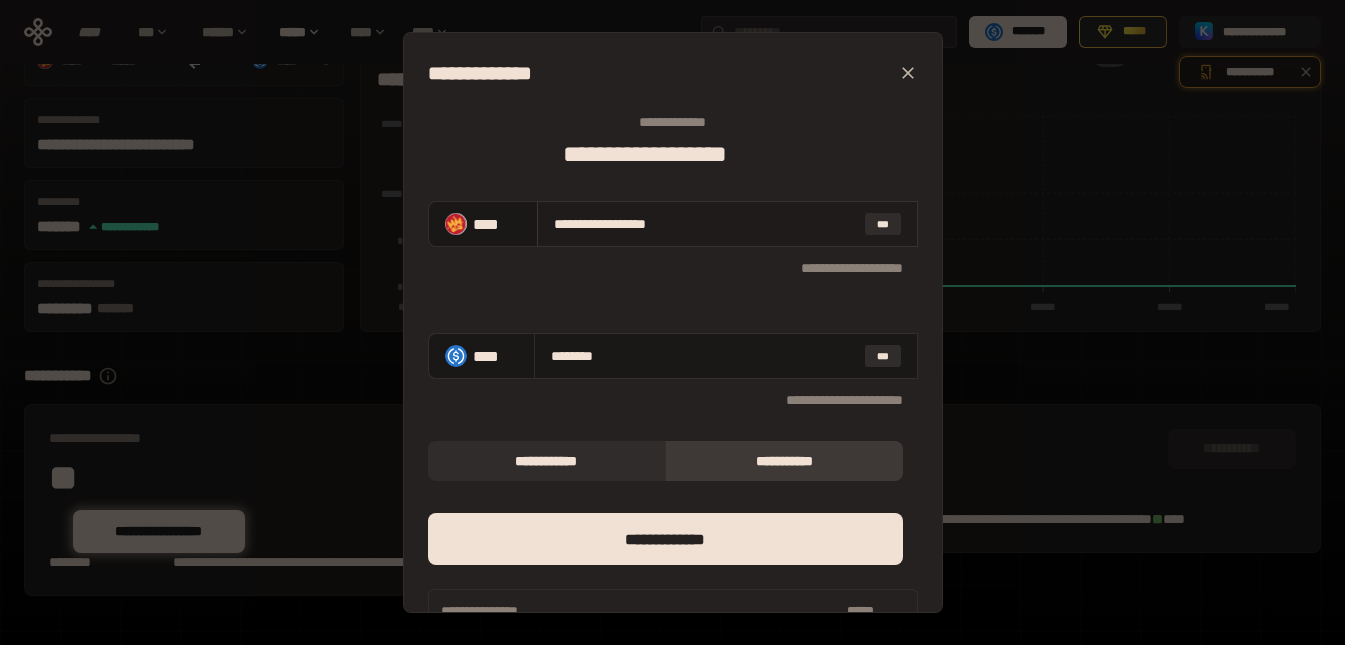 type on "********" 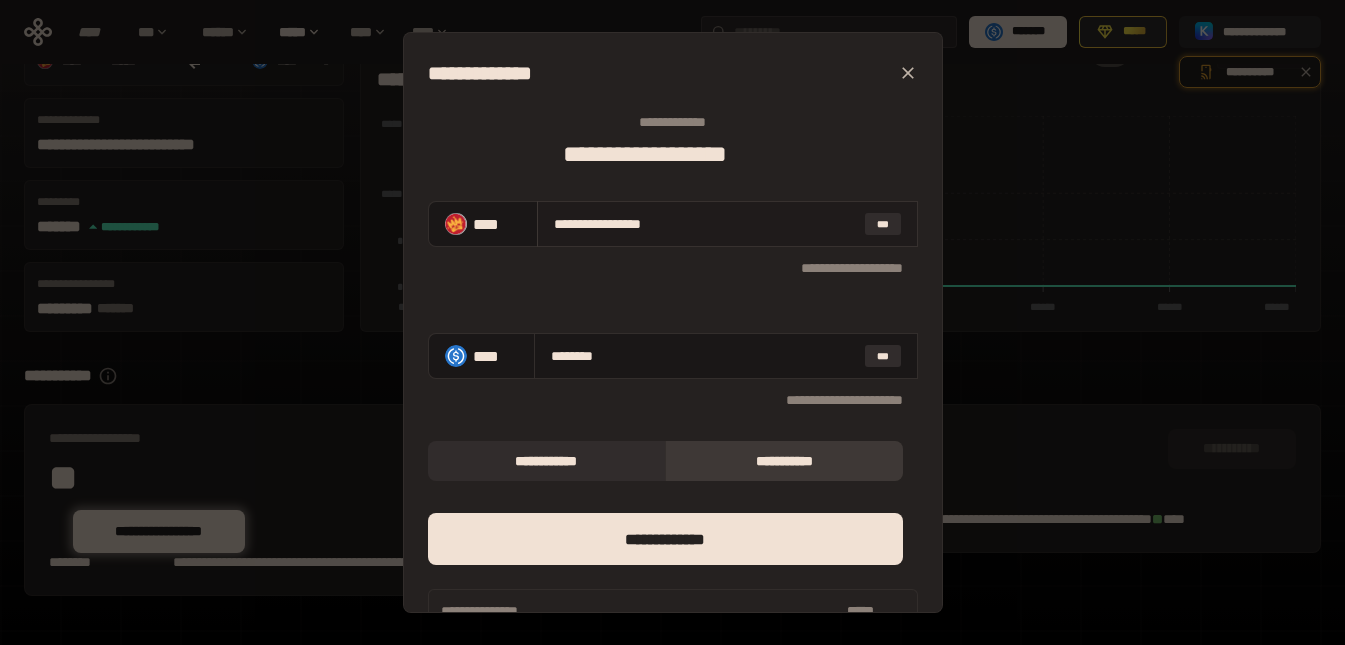 type on "[FIRST] [LAST]" 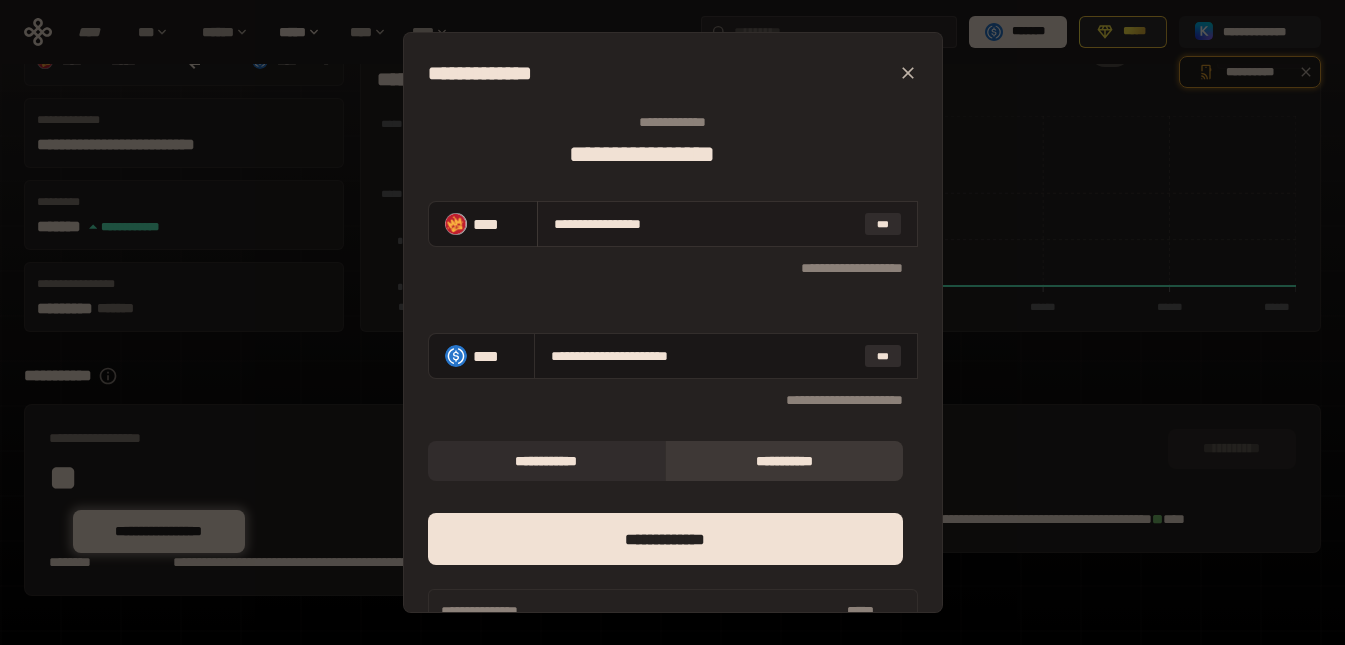 click on "**********" at bounding box center (705, 224) 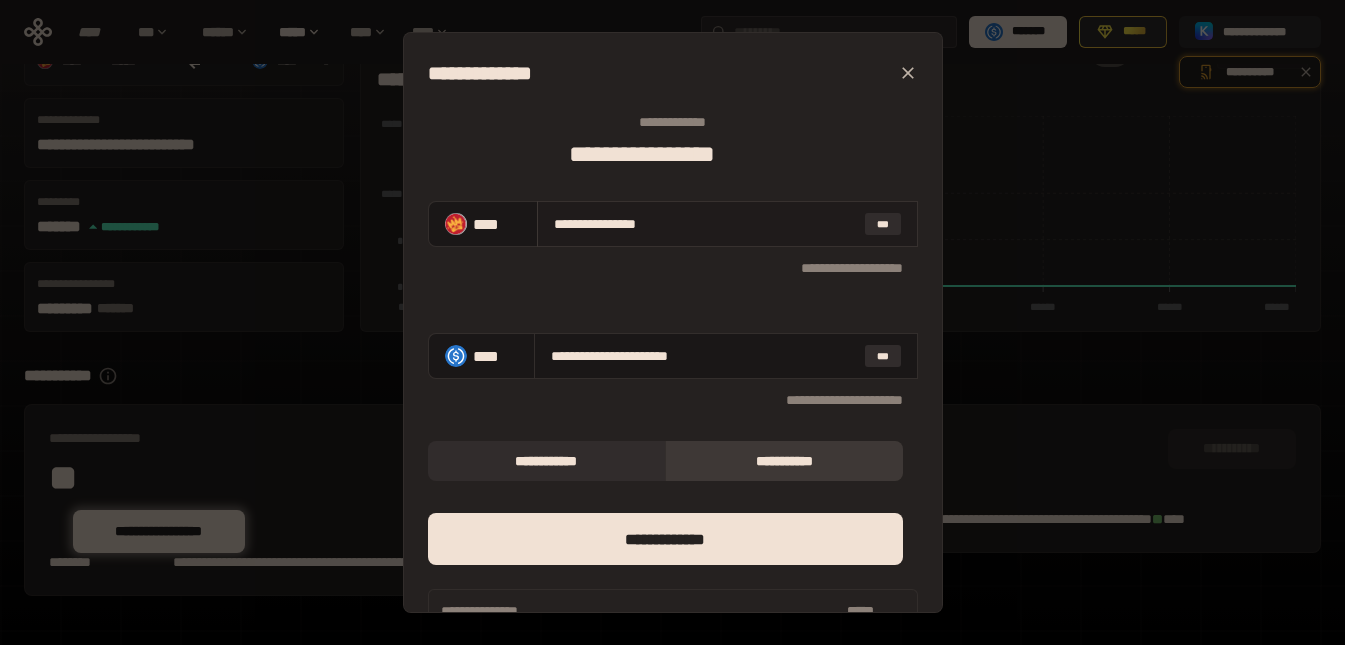 type on "**********" 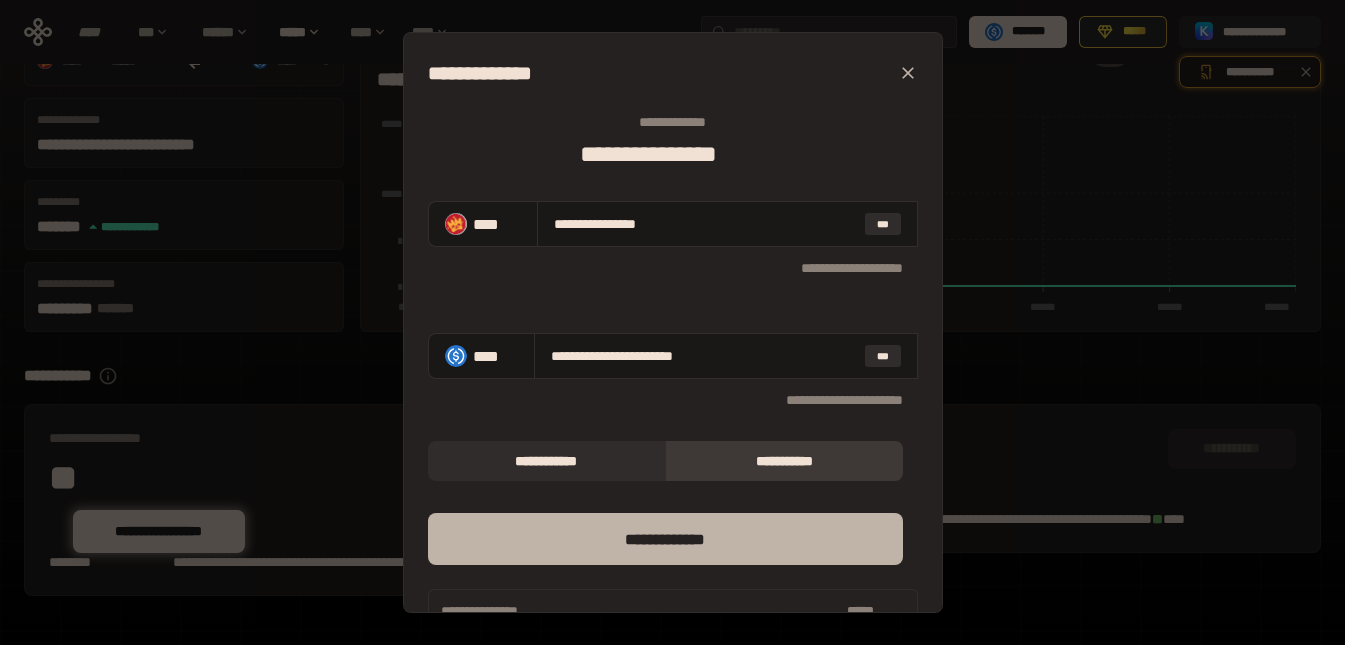 type on "**********" 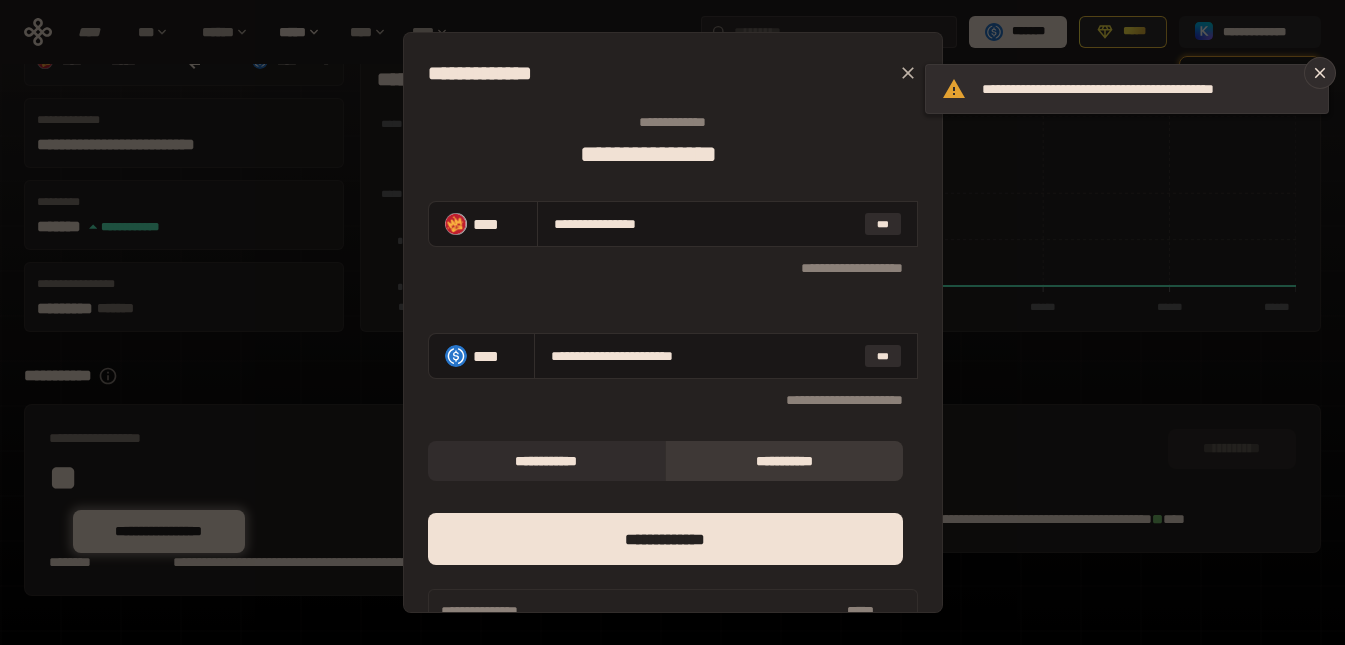 click on "[NUMBER] [STREET] [CITY] [STATE] [POSTAL_CODE] [COUNTRY]" at bounding box center [672, 322] 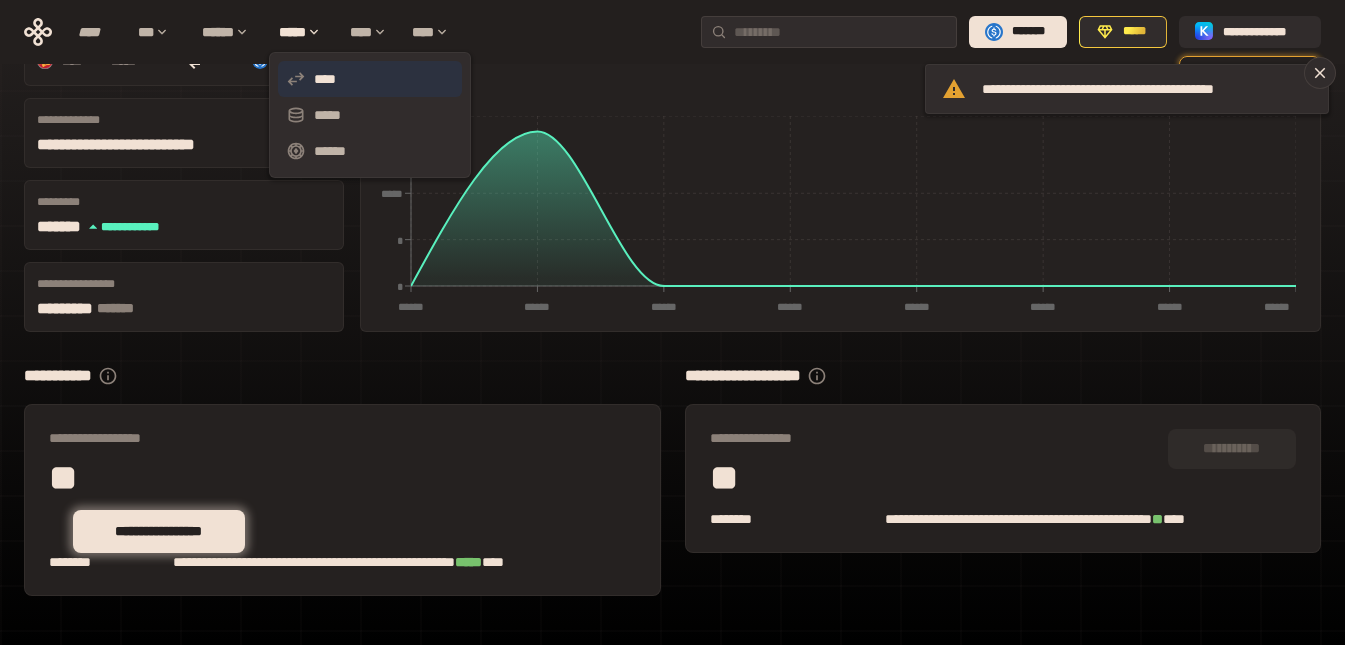 click on "****" at bounding box center (370, 79) 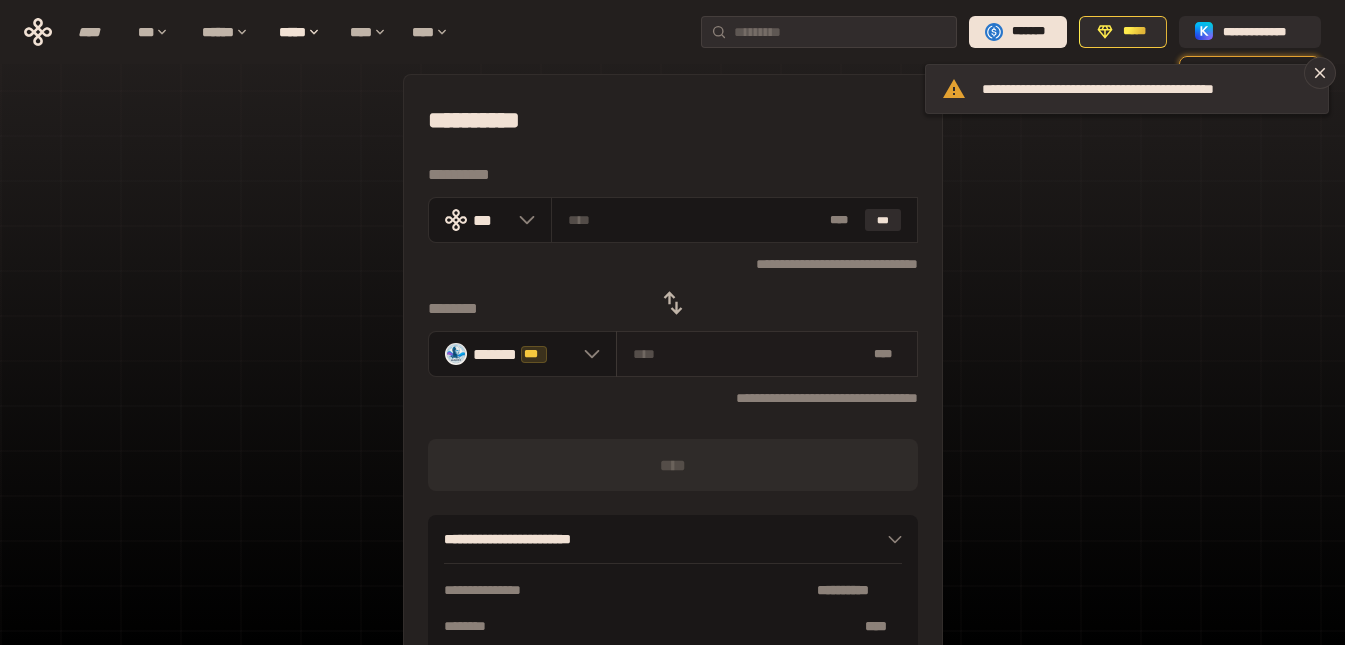 scroll, scrollTop: 0, scrollLeft: 0, axis: both 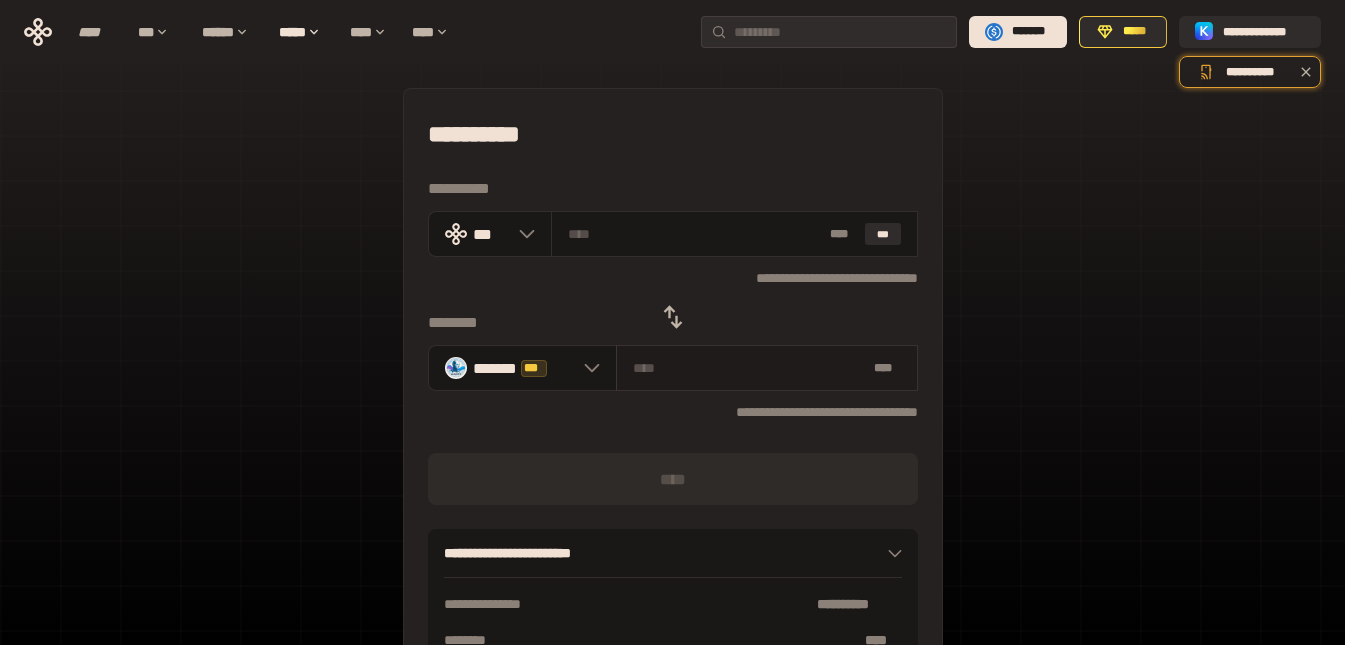 click at bounding box center (749, 368) 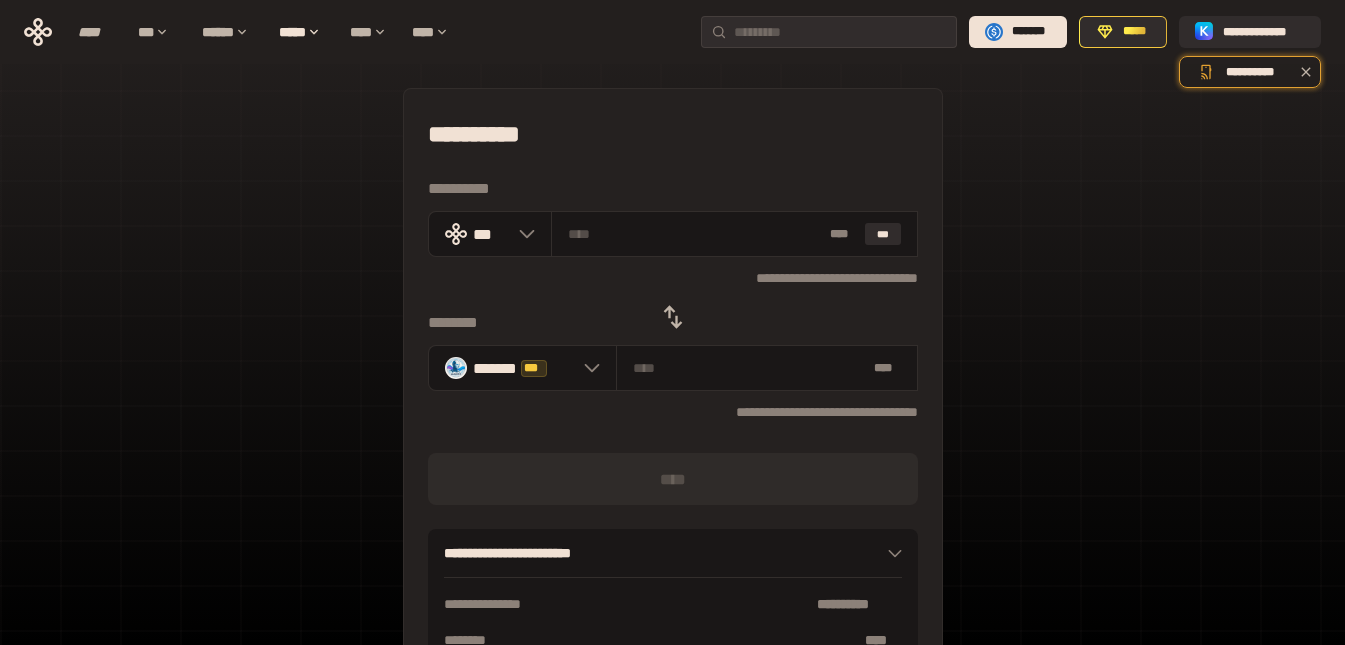 type on "*" 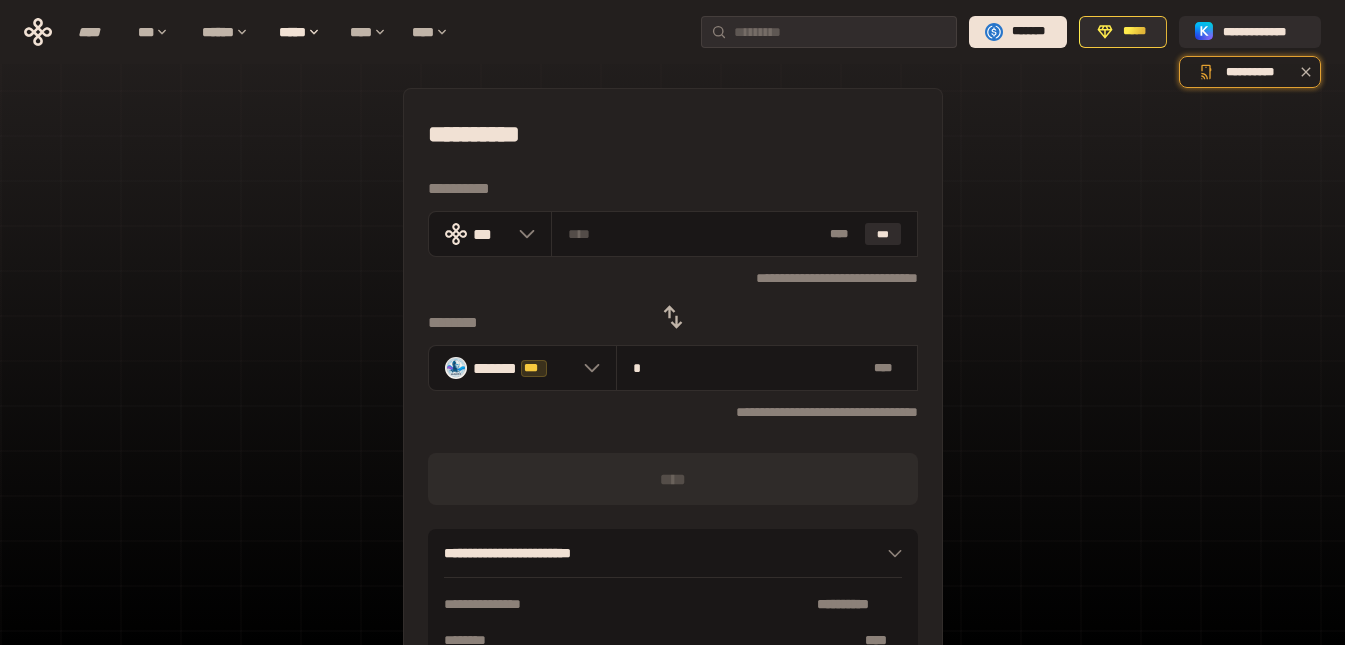 type on "**********" 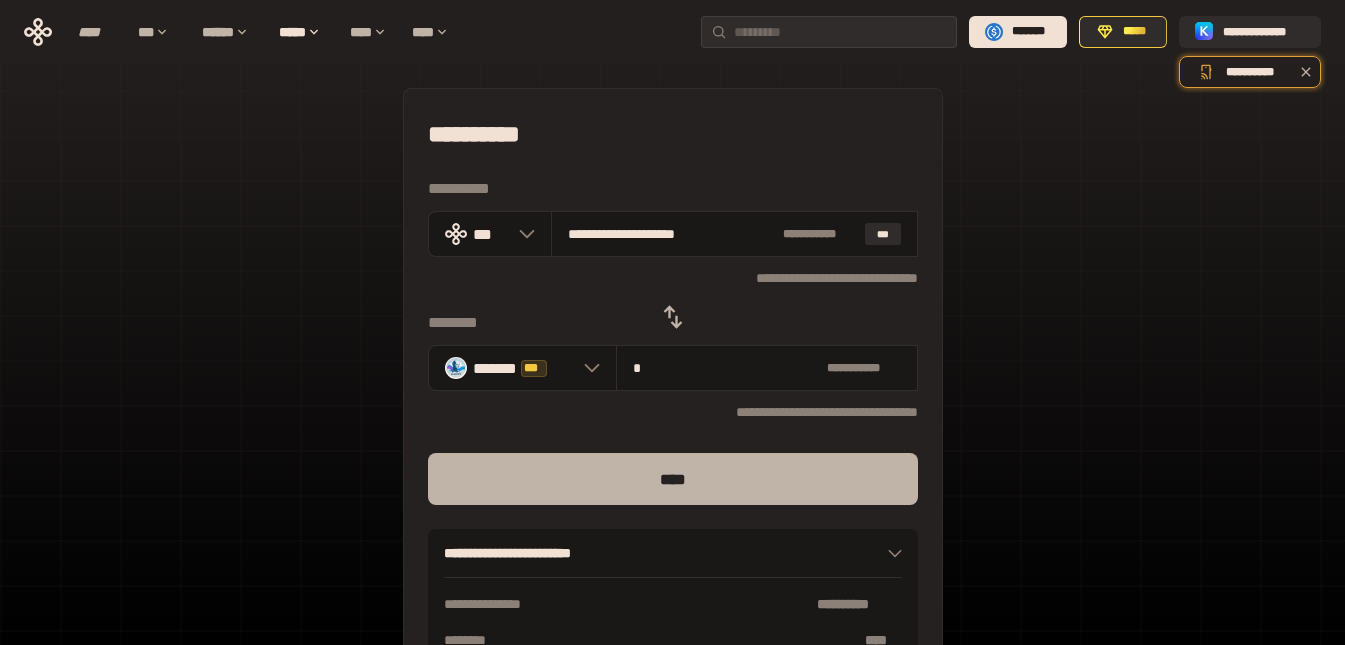 type on "*" 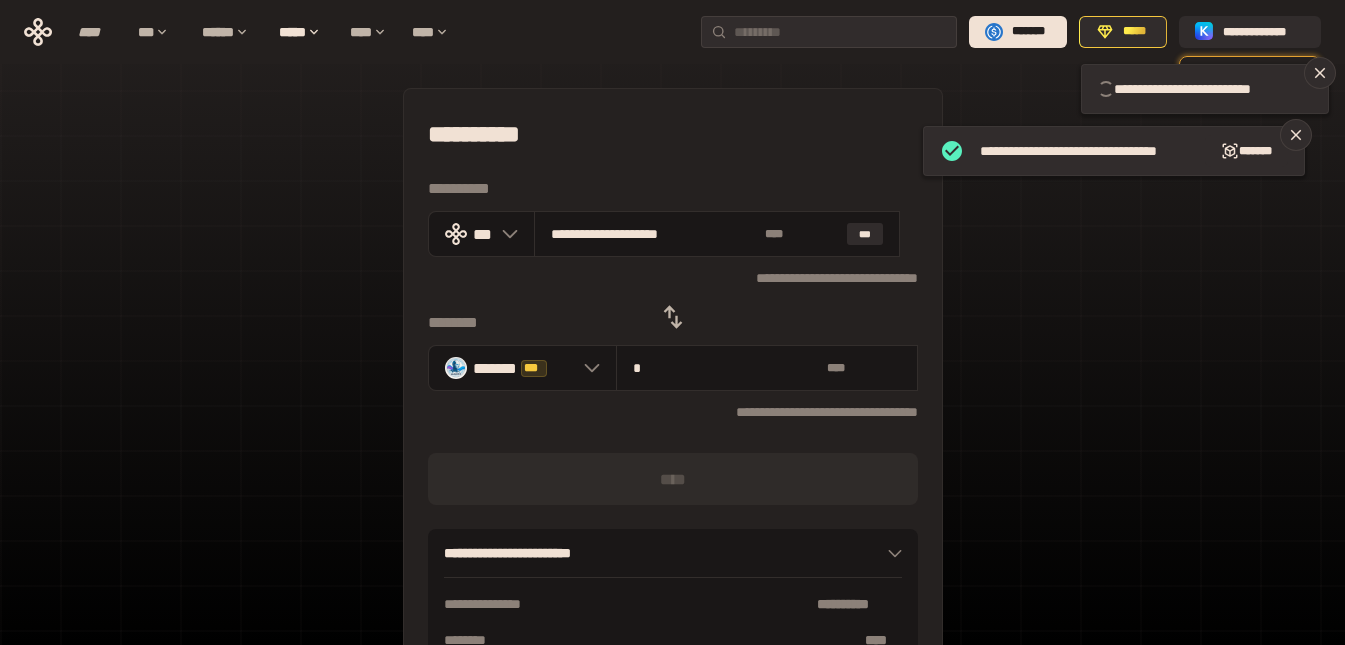 type 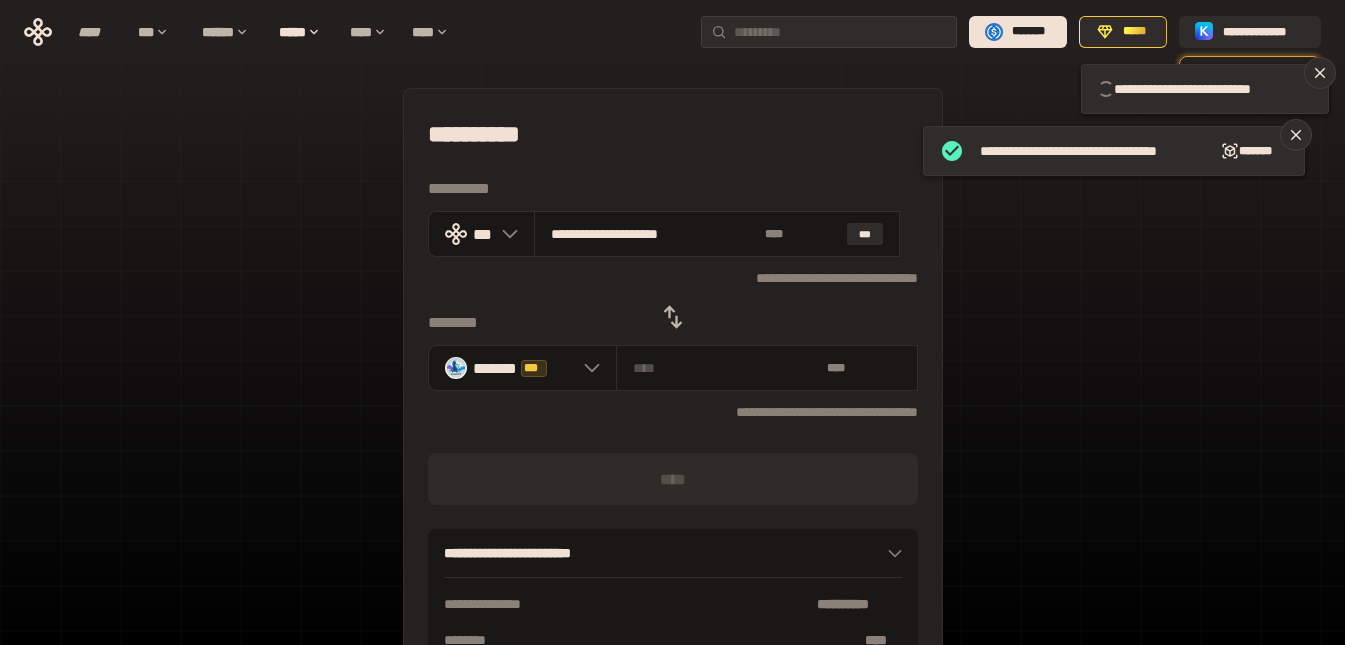 type 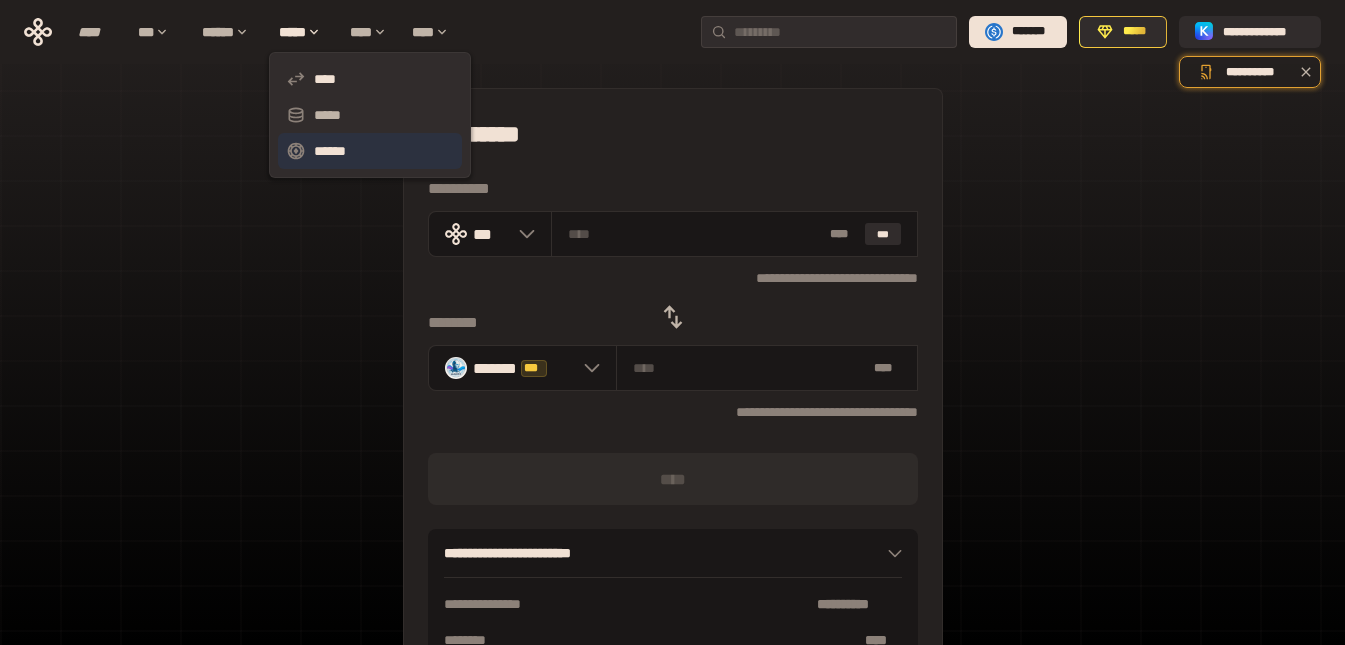 click on "******" at bounding box center [370, 151] 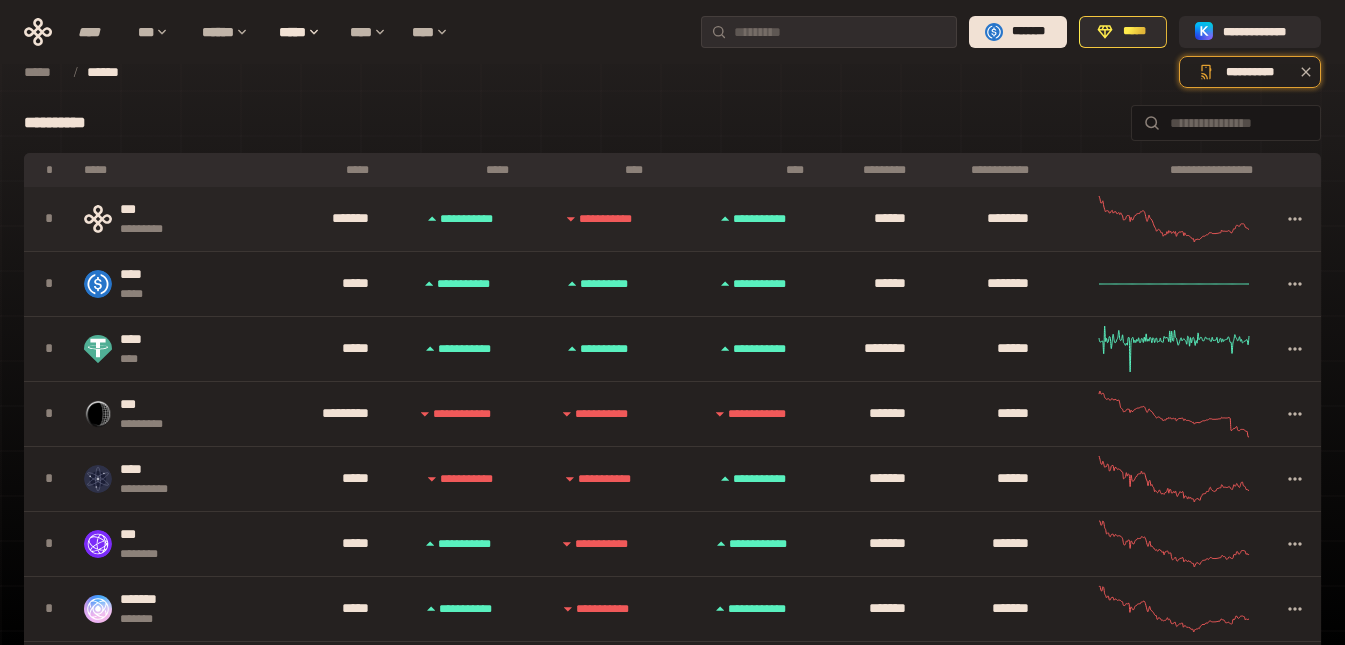 click on "*******" at bounding box center [322, 219] 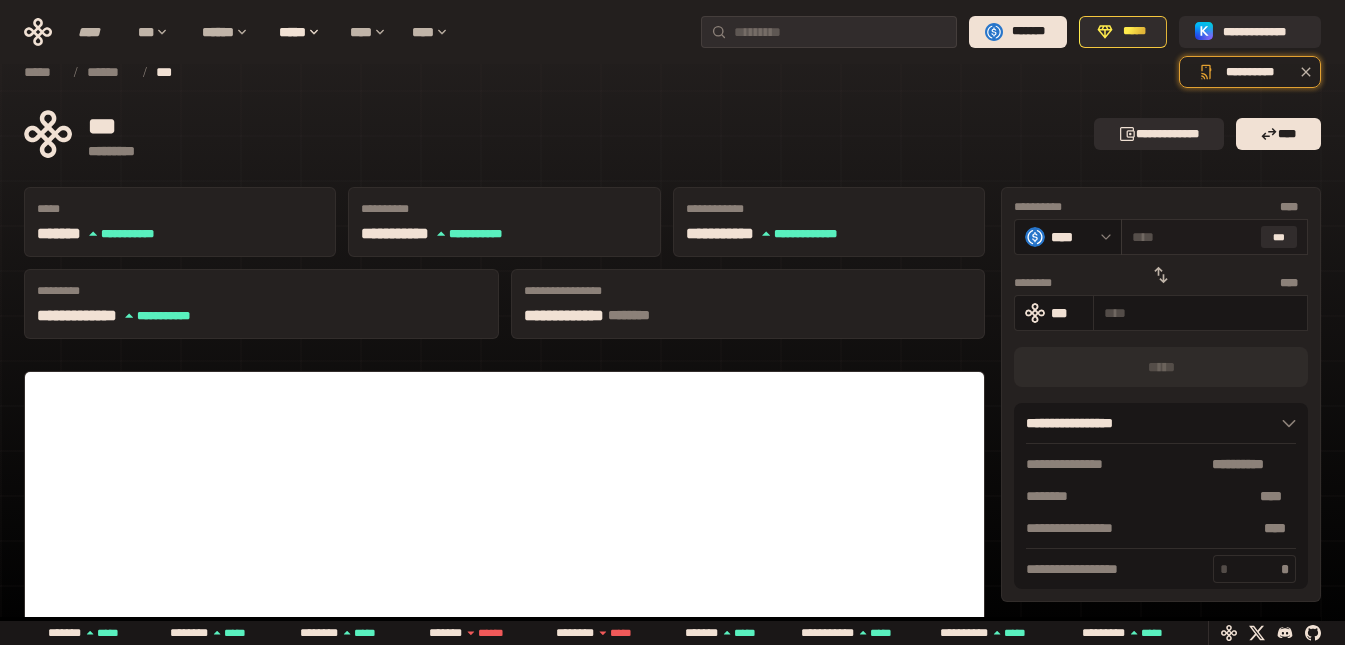 paste on "*******" 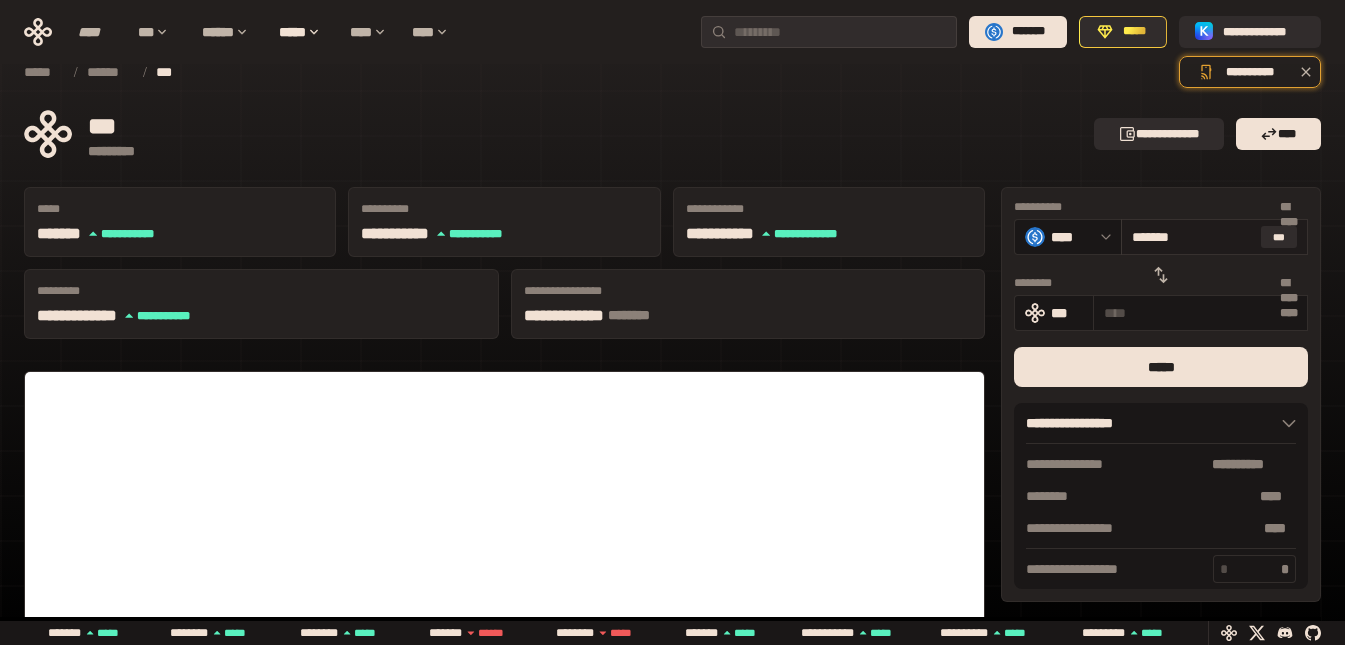 type on "*******" 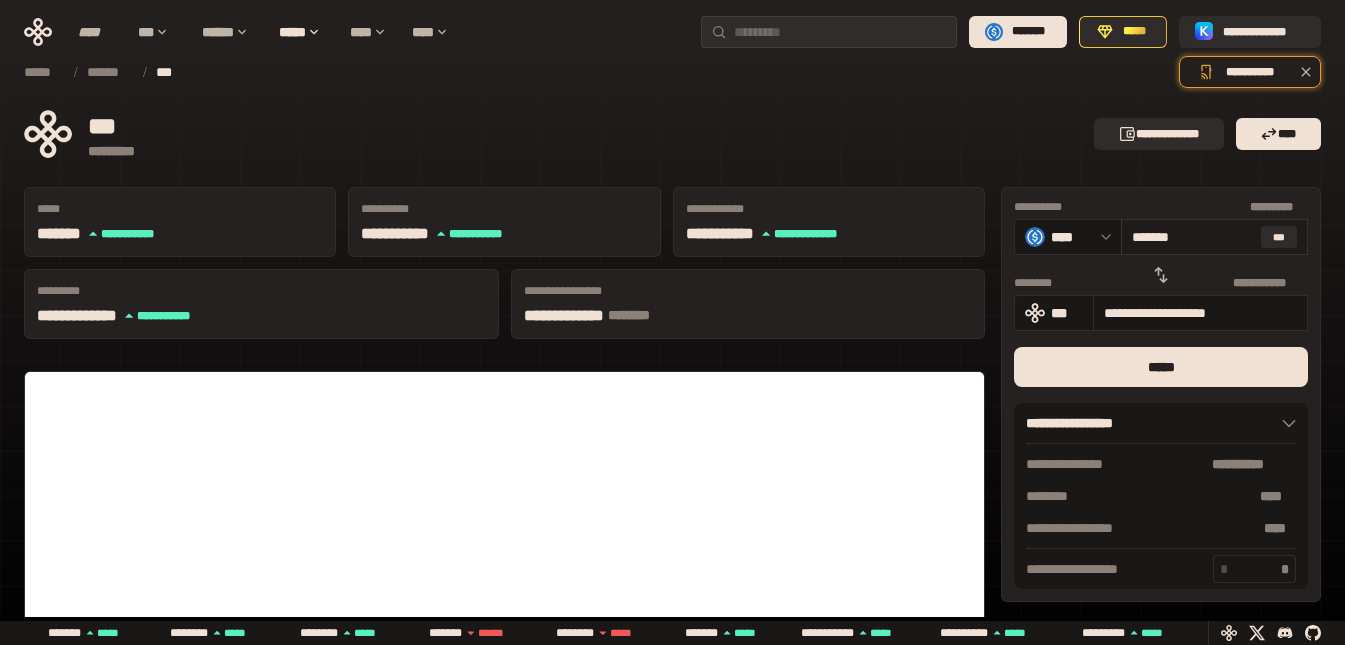 click on "*******" at bounding box center (1192, 237) 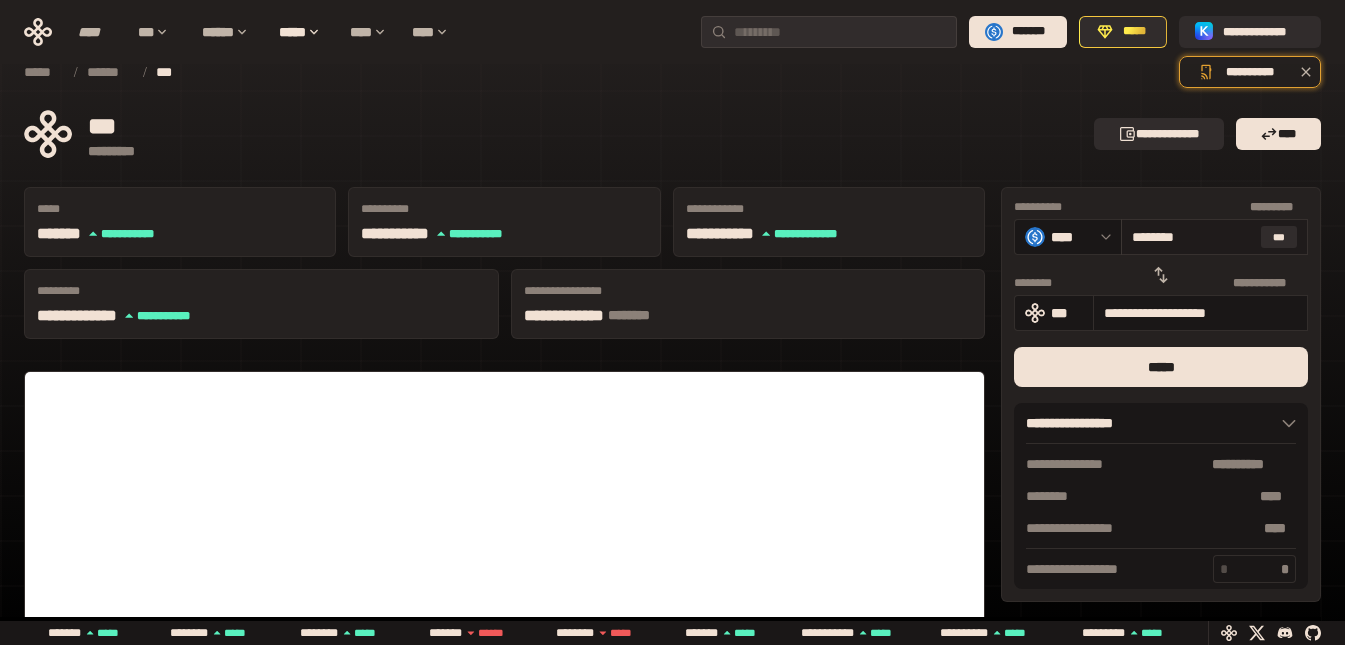 type on "[FIRST] [LAST]" 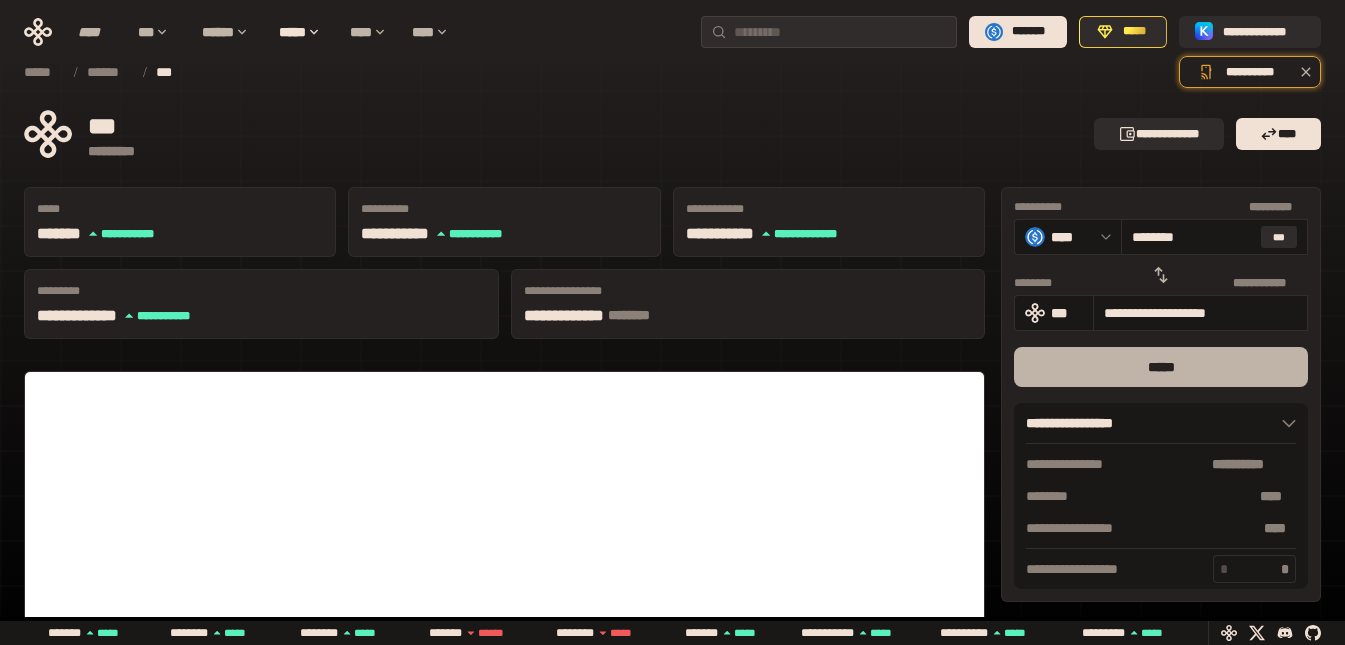 type on "********" 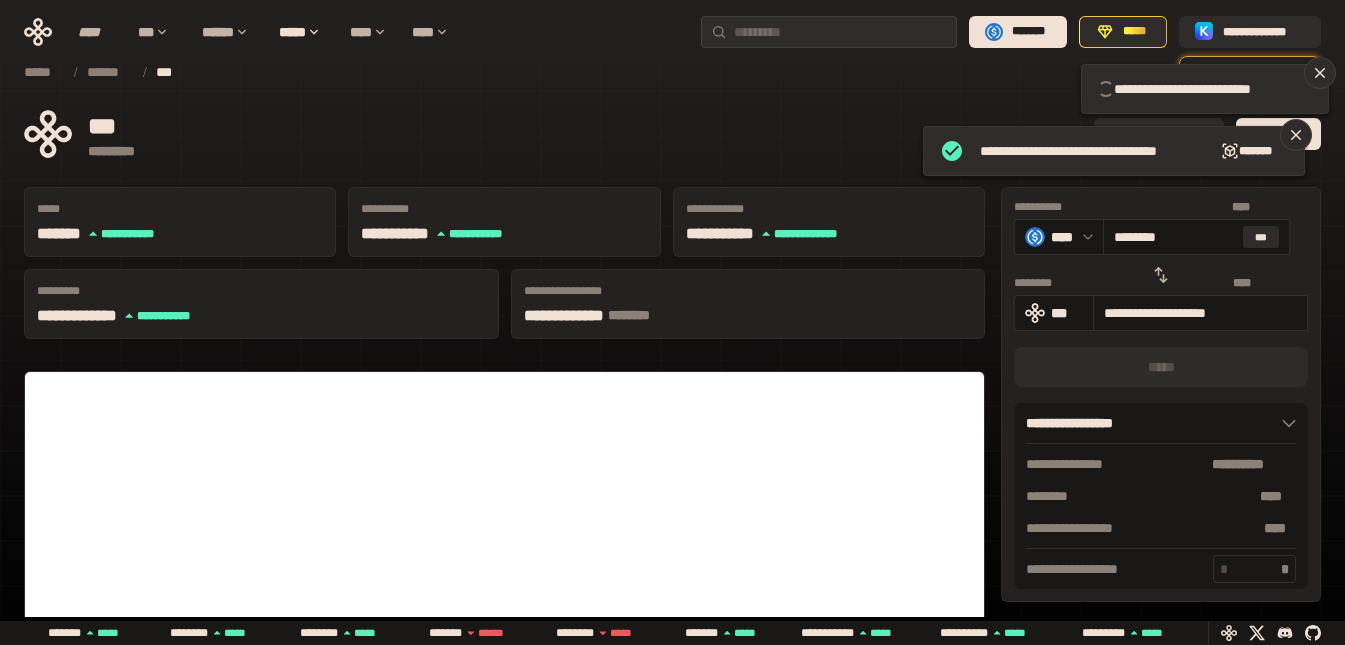 type 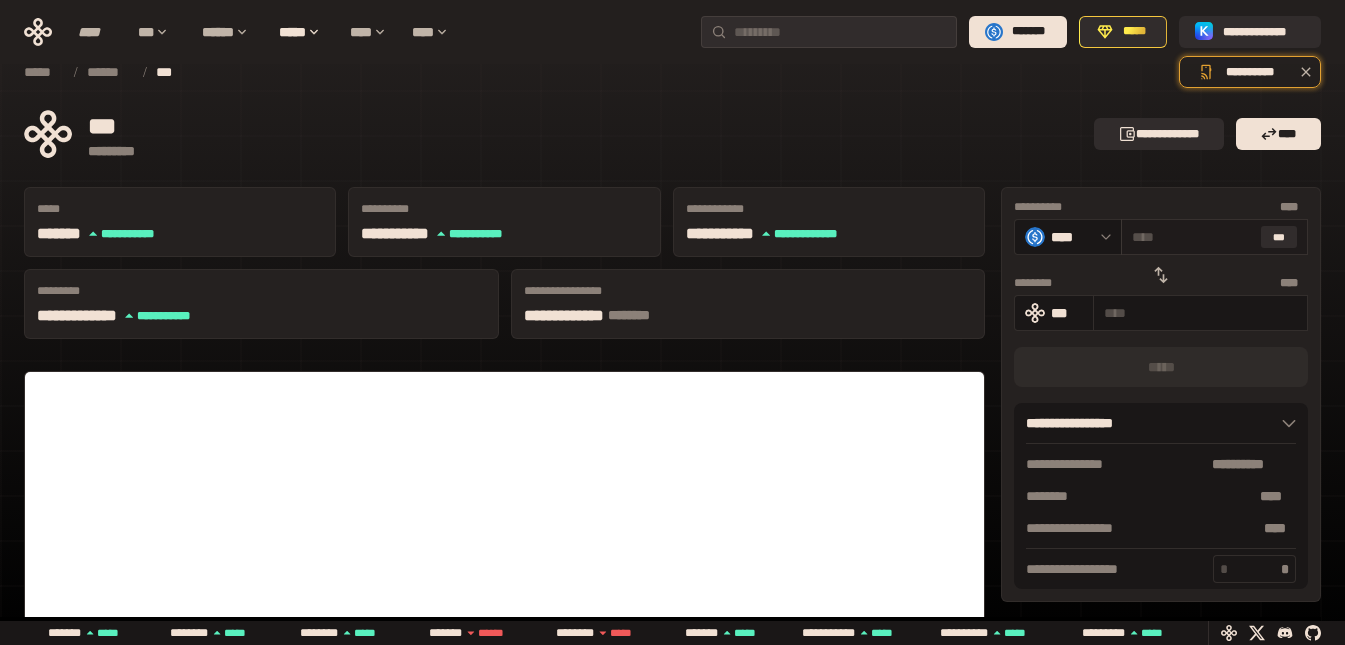 paste on "********" 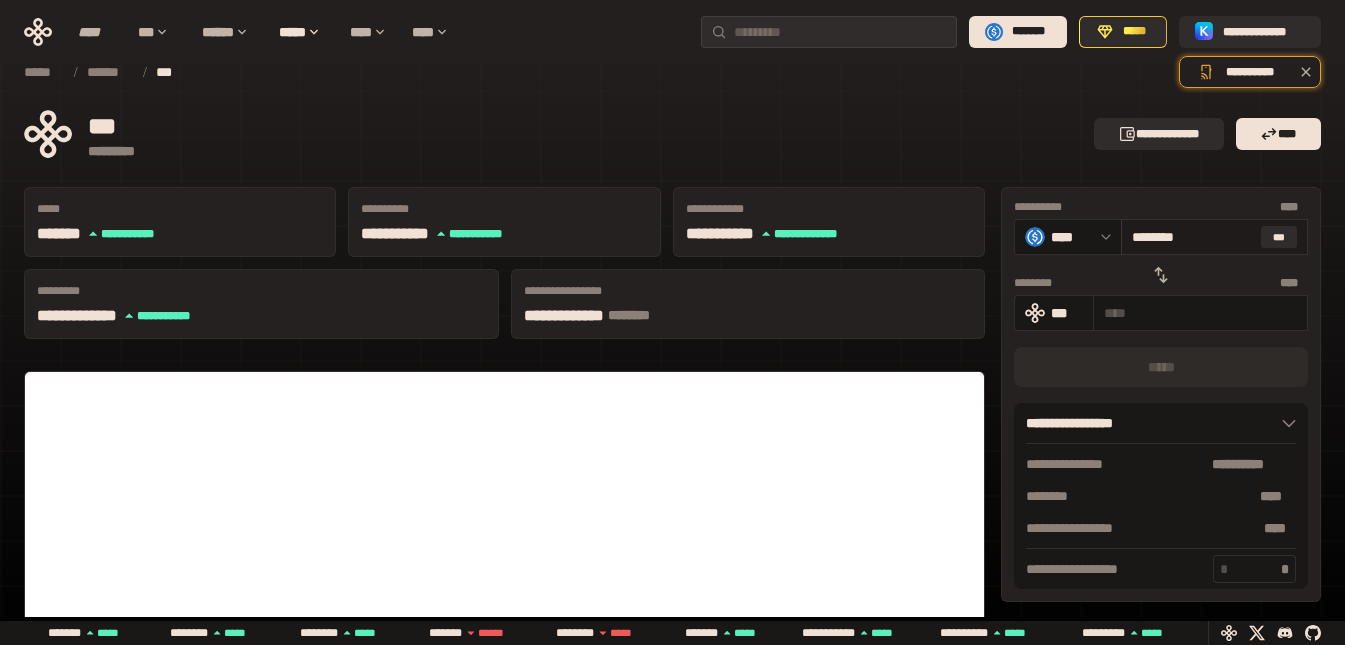type on "**********" 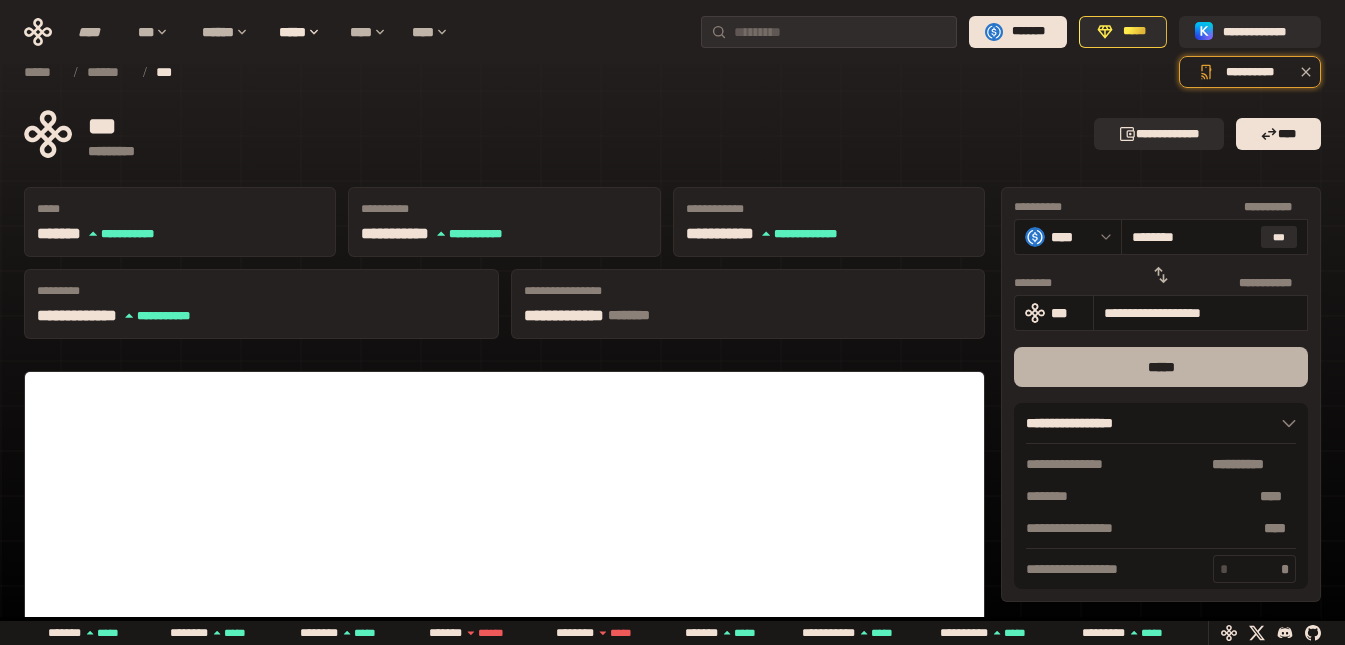 type on "********" 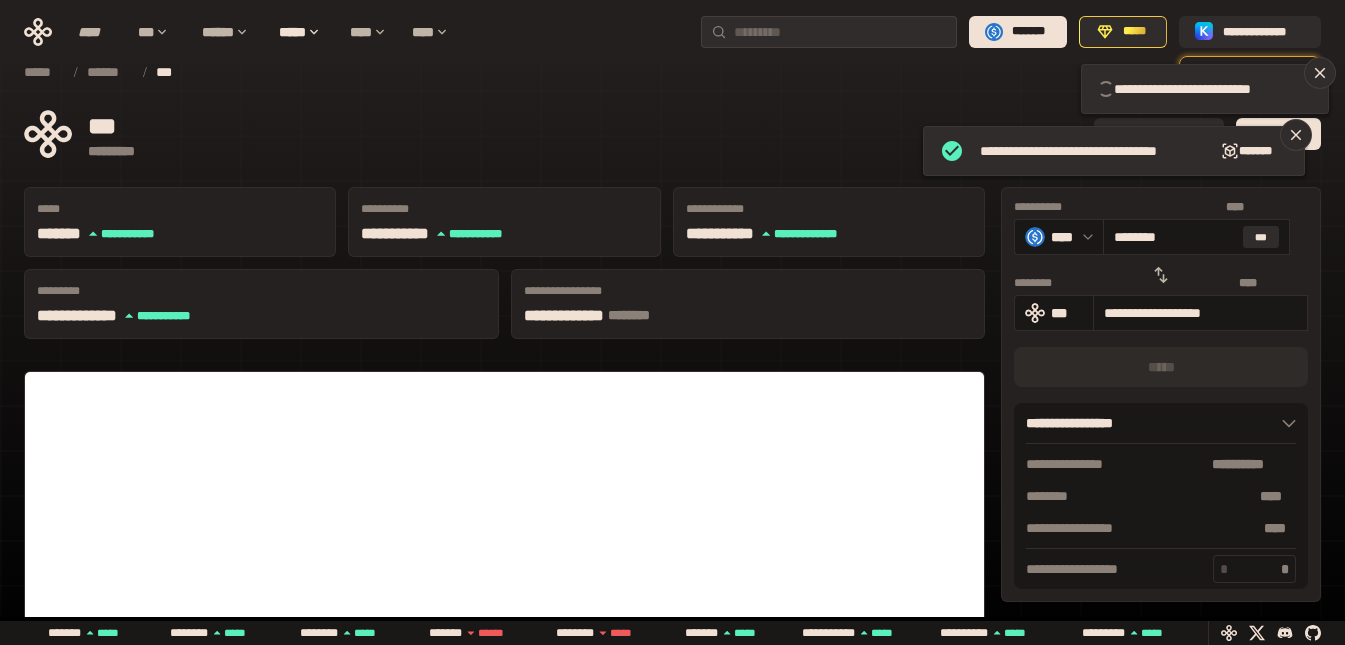 type 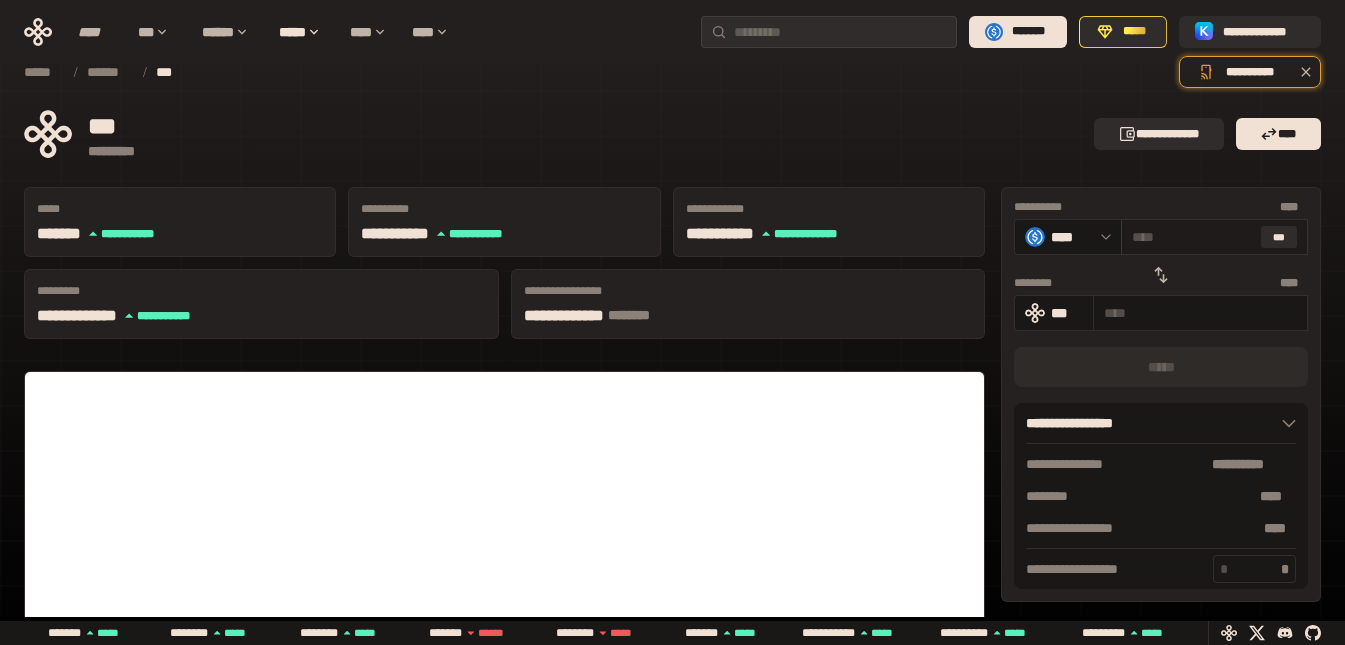 click at bounding box center (1192, 237) 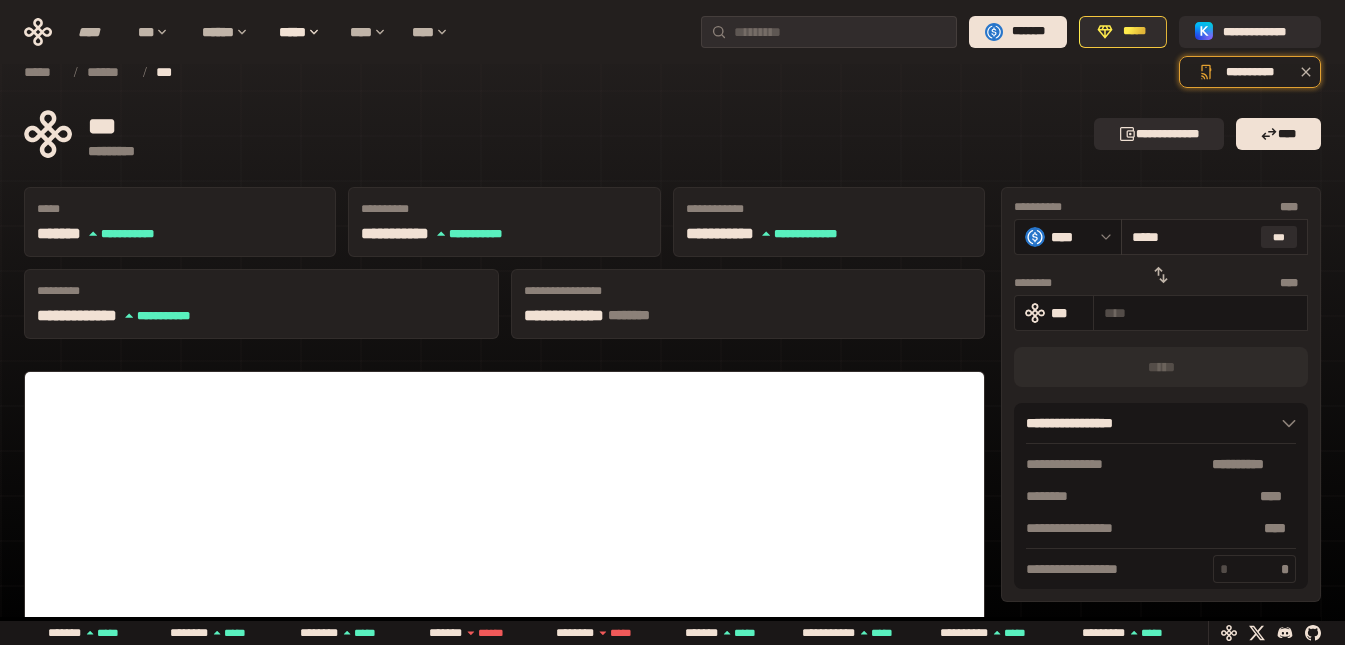 type on "[FIRST] [LAST]" 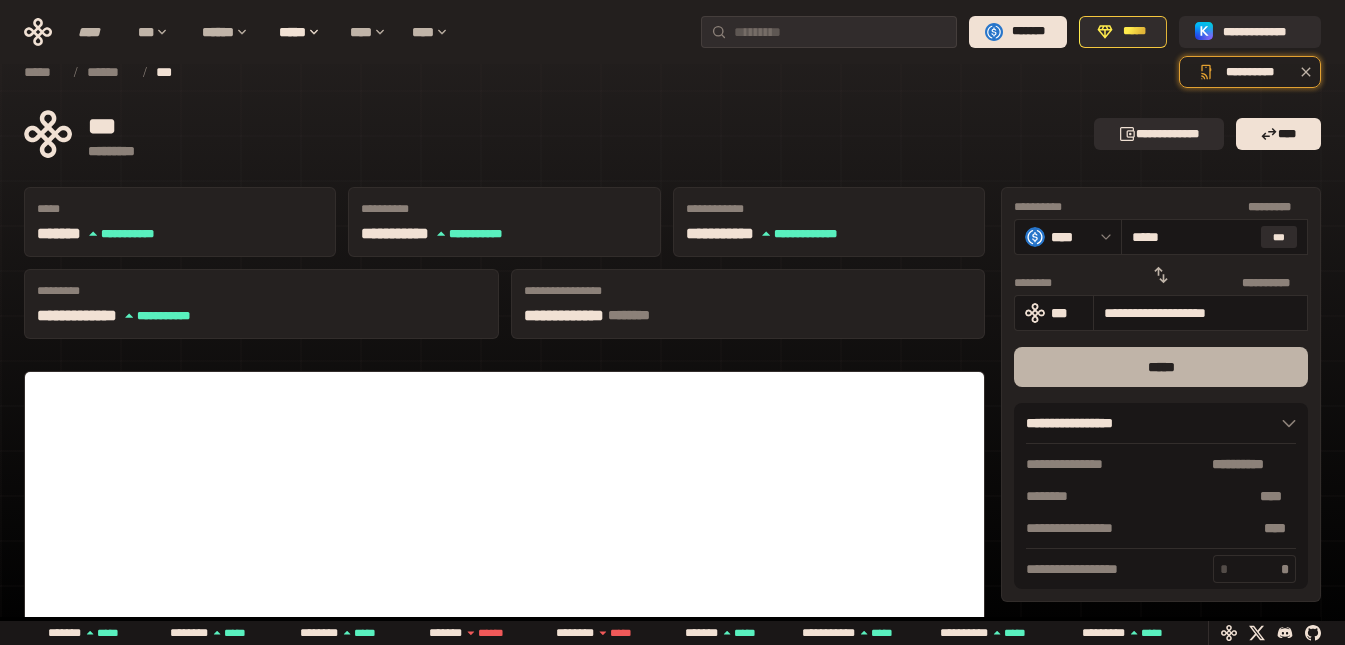 type on "*****" 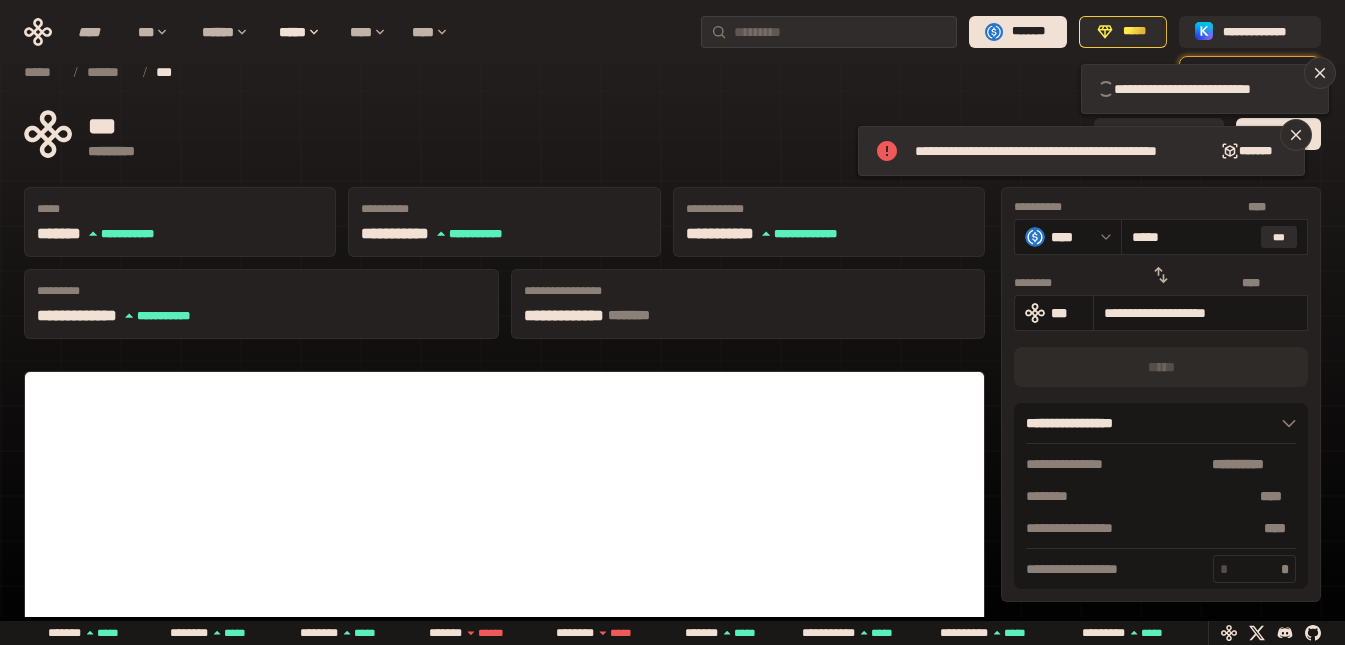type 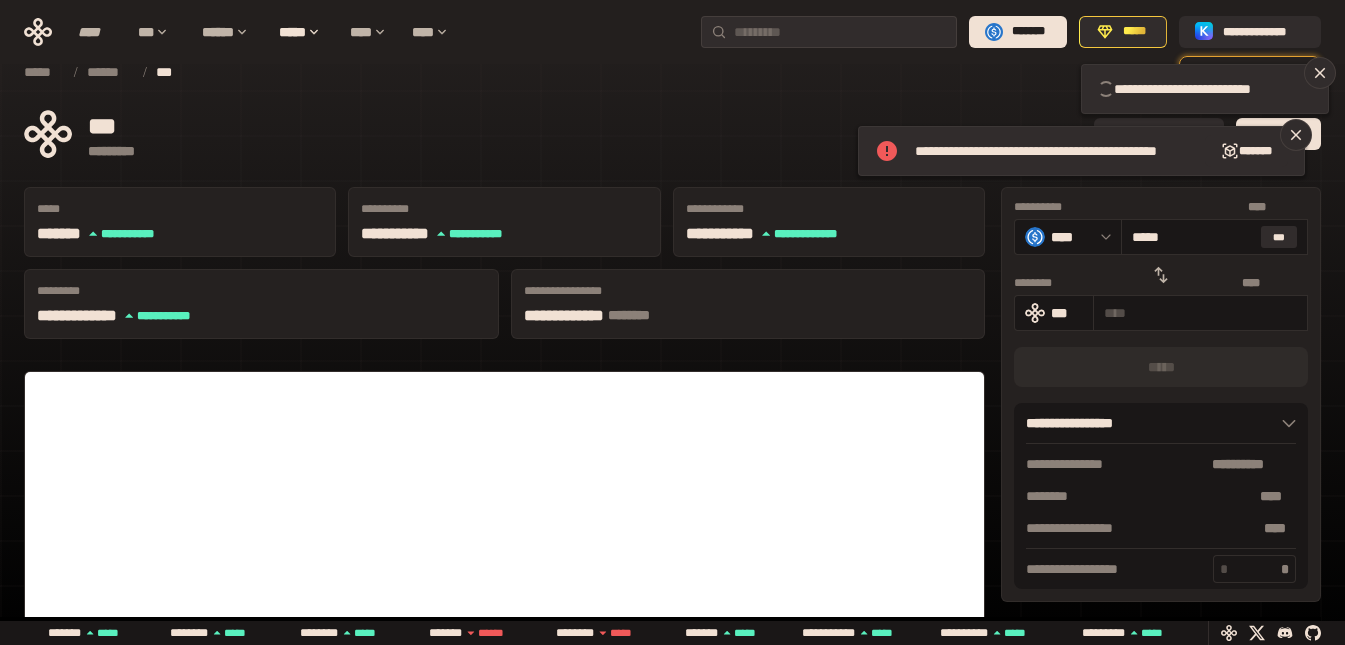 type 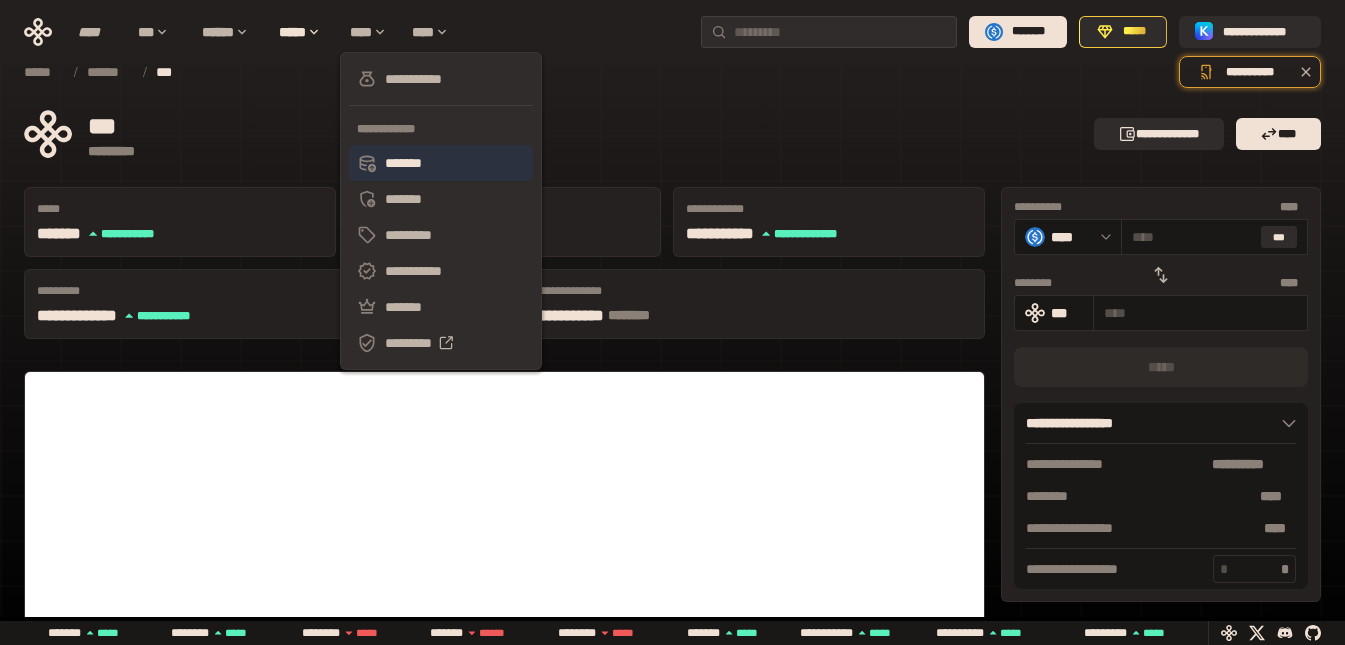 click on "*******" at bounding box center (441, 163) 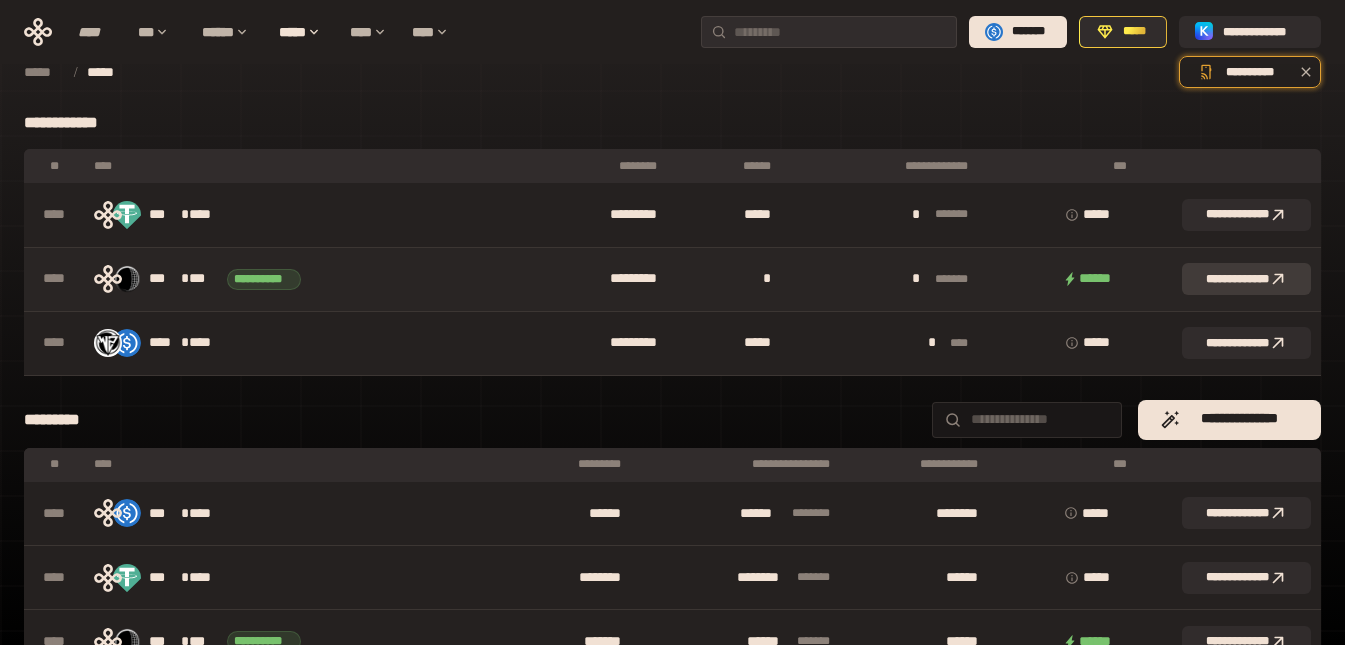click on "**********" at bounding box center [1246, 279] 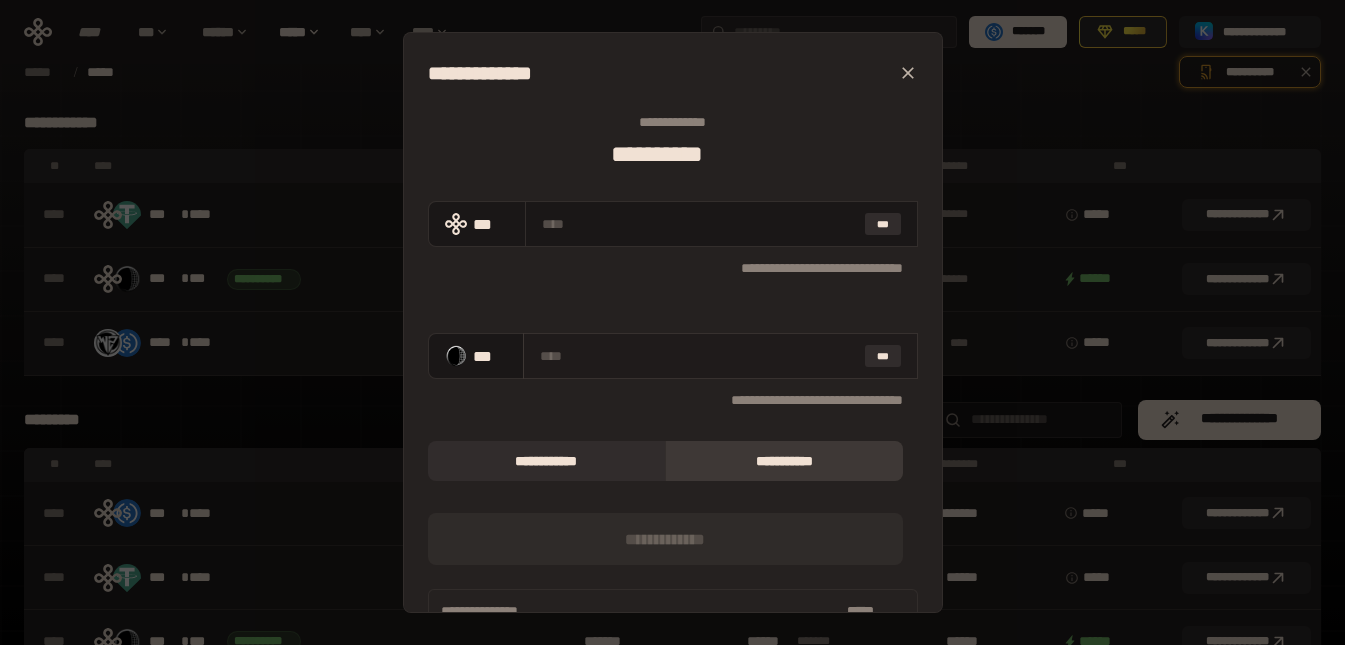 click at bounding box center [698, 356] 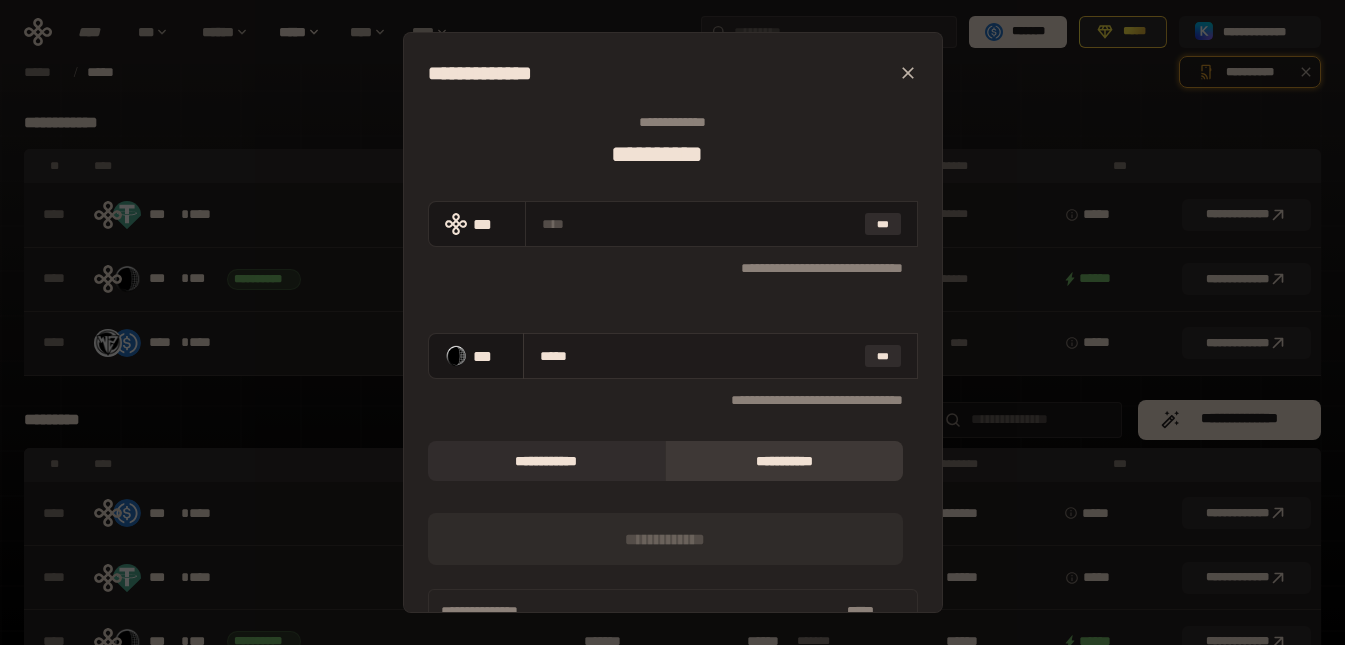 type on "[FIRST] [LAST]" 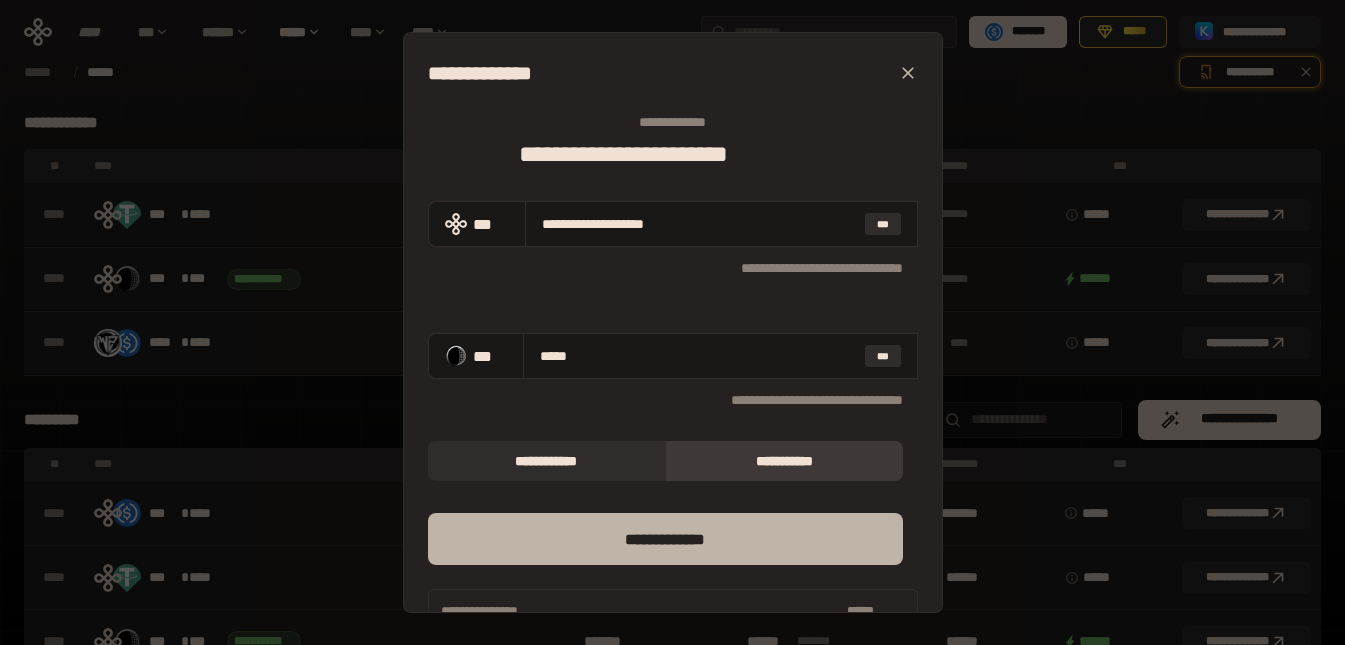type on "*****" 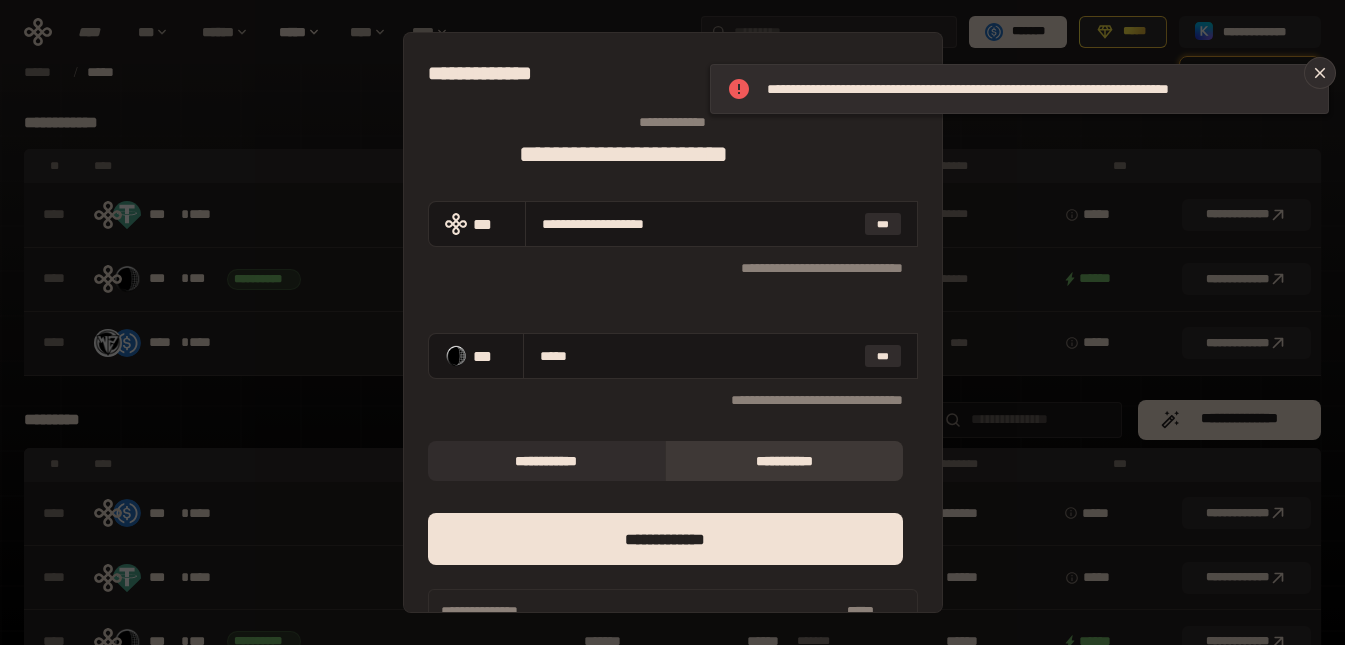 click on "[NUMBER] [STREET] [CITY] [STATE] [POSTAL_CODE] [COUNTRY]" at bounding box center [672, 322] 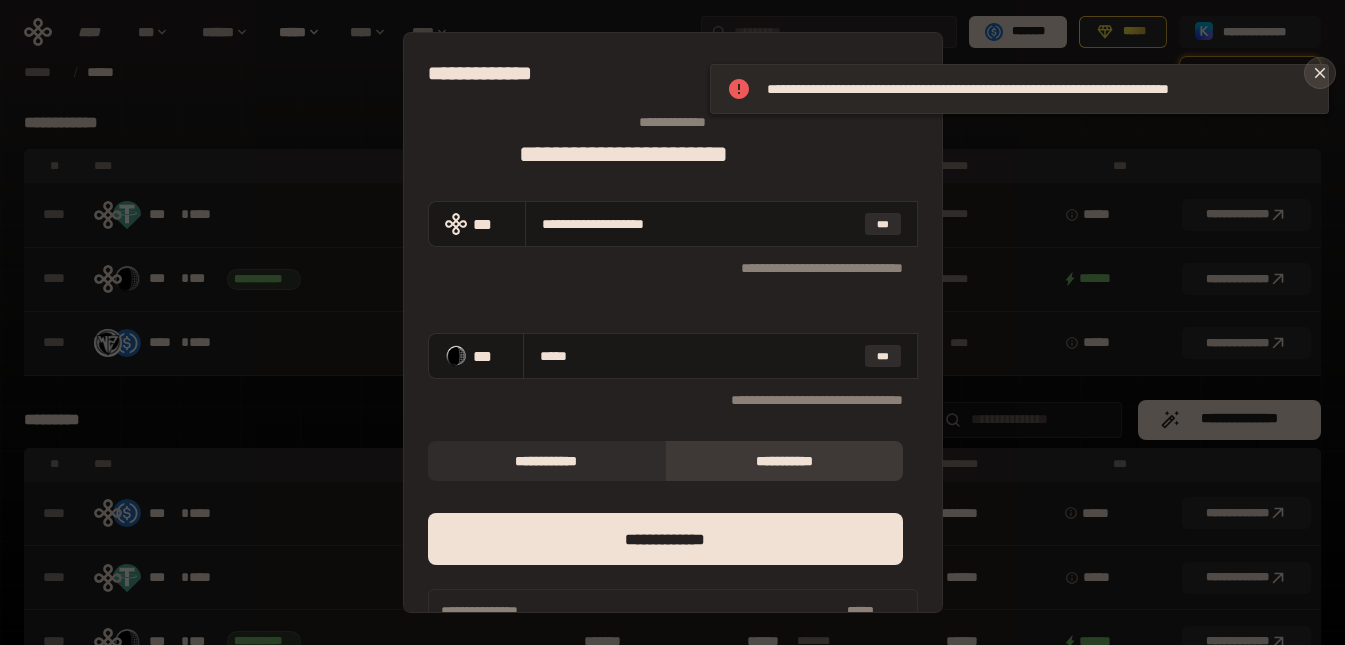 click 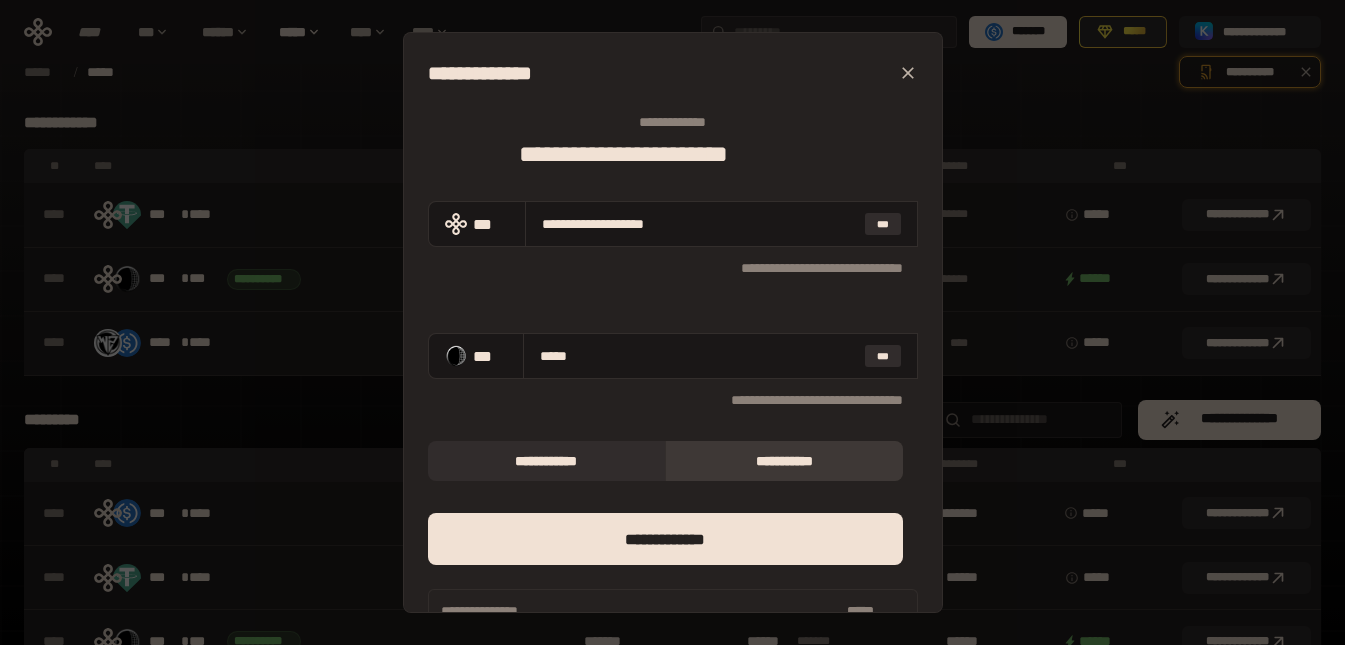 click 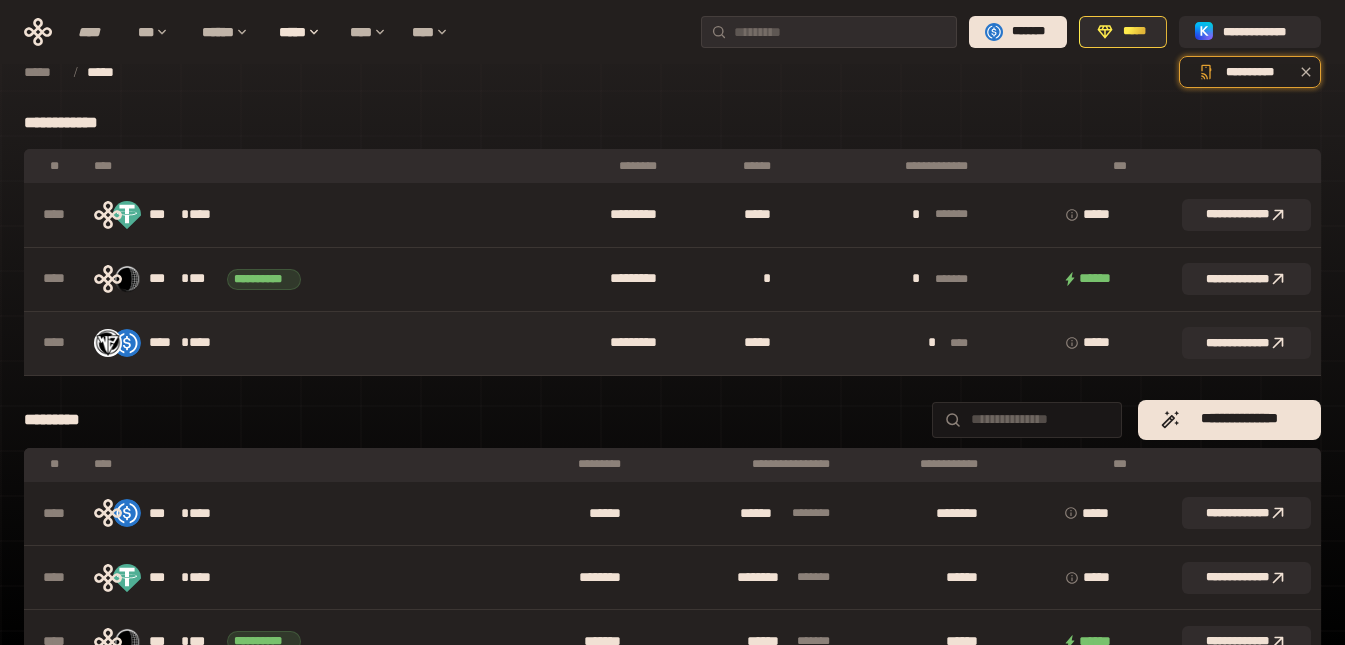 click on "****" at bounding box center (209, 343) 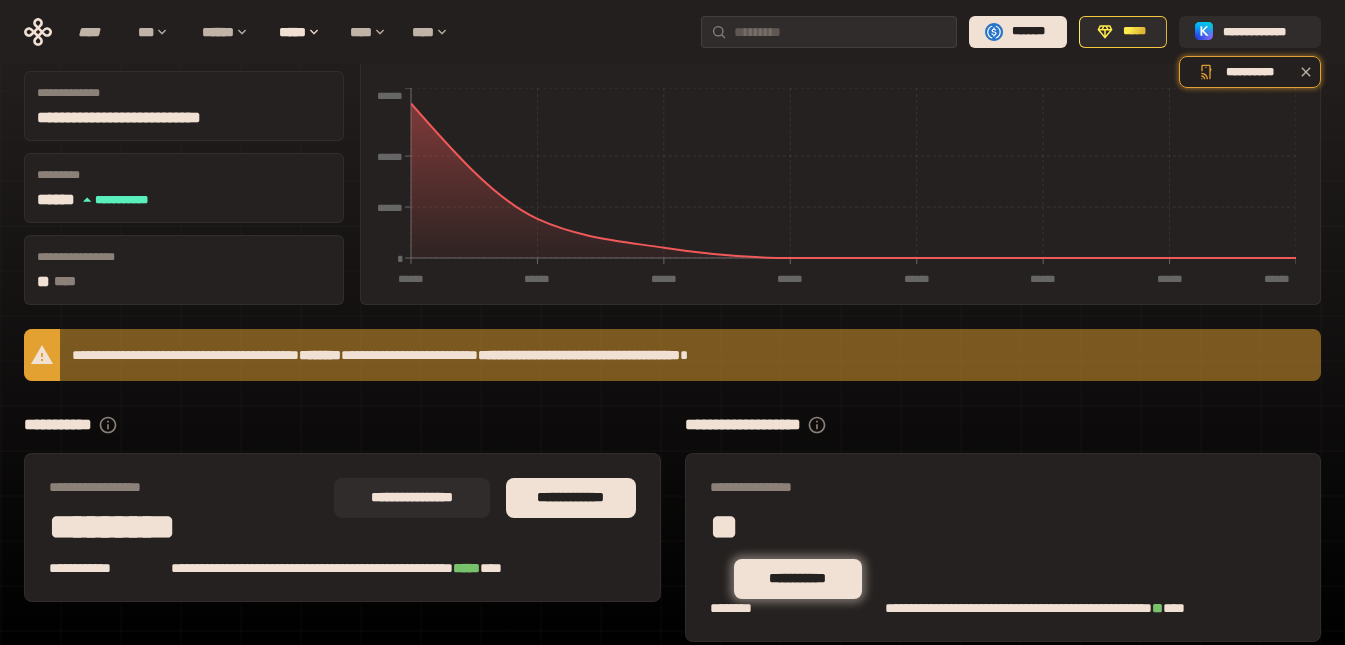 scroll, scrollTop: 295, scrollLeft: 0, axis: vertical 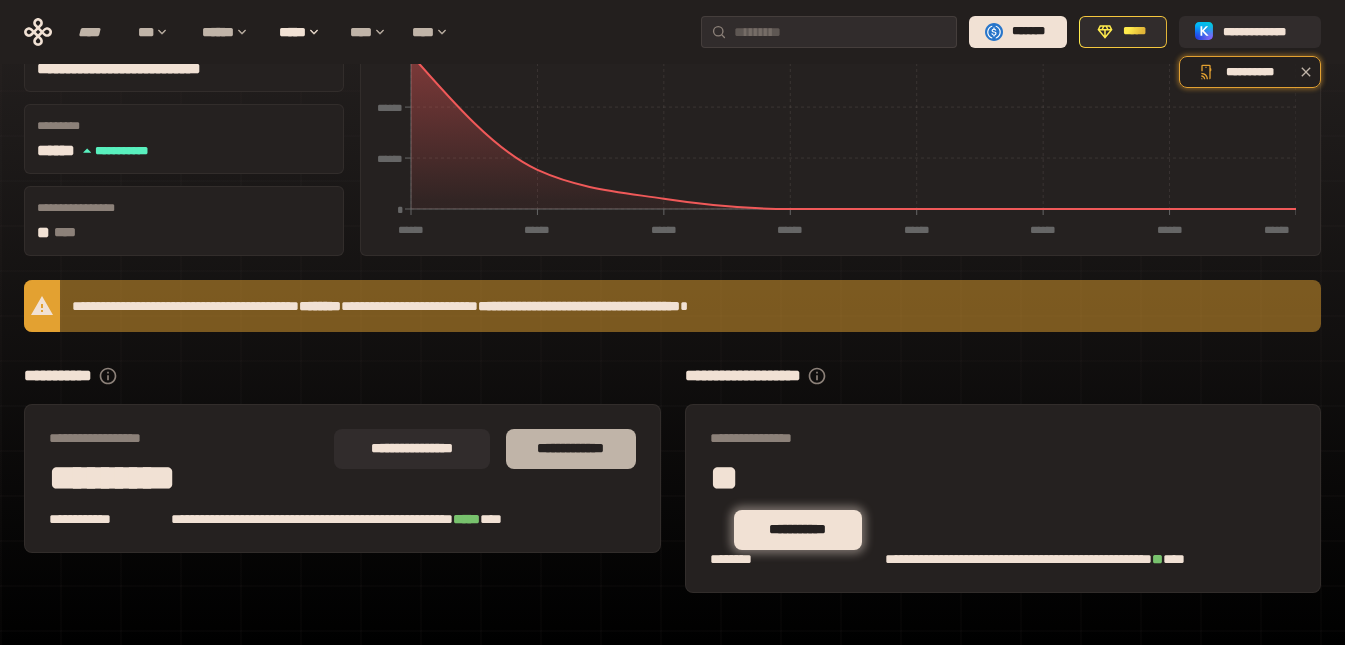 click on "**********" at bounding box center [570, 449] 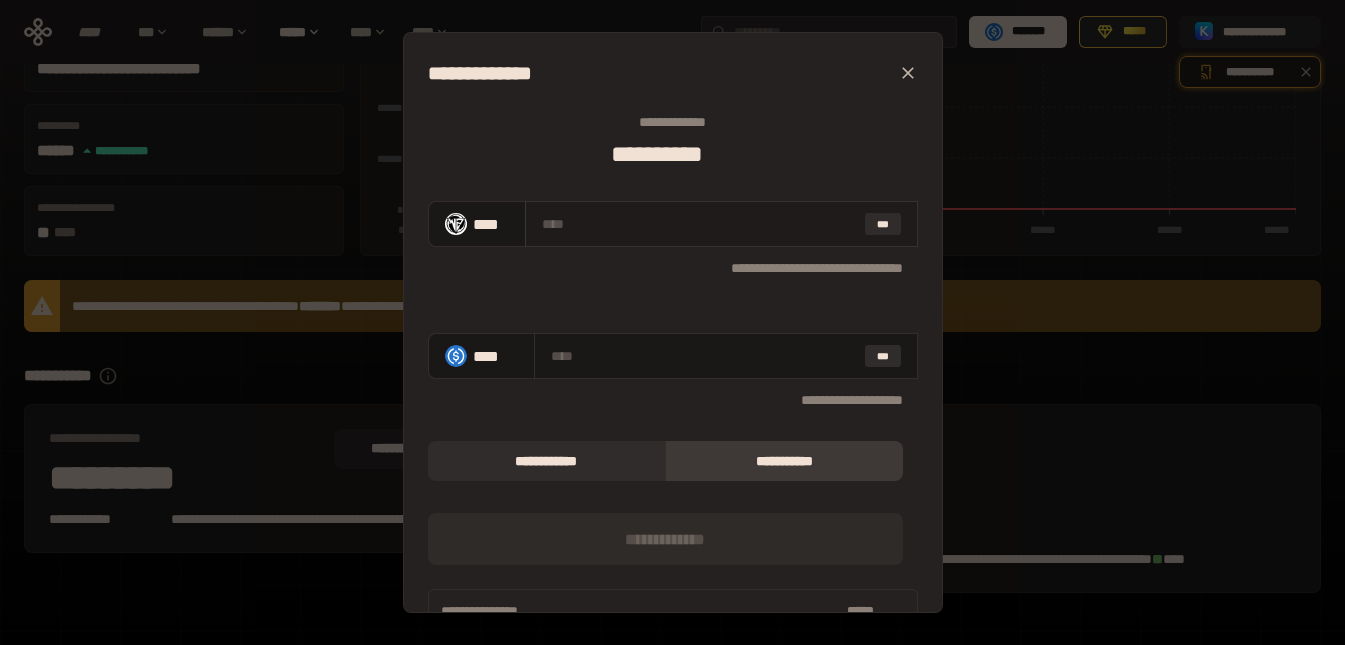 click at bounding box center (699, 224) 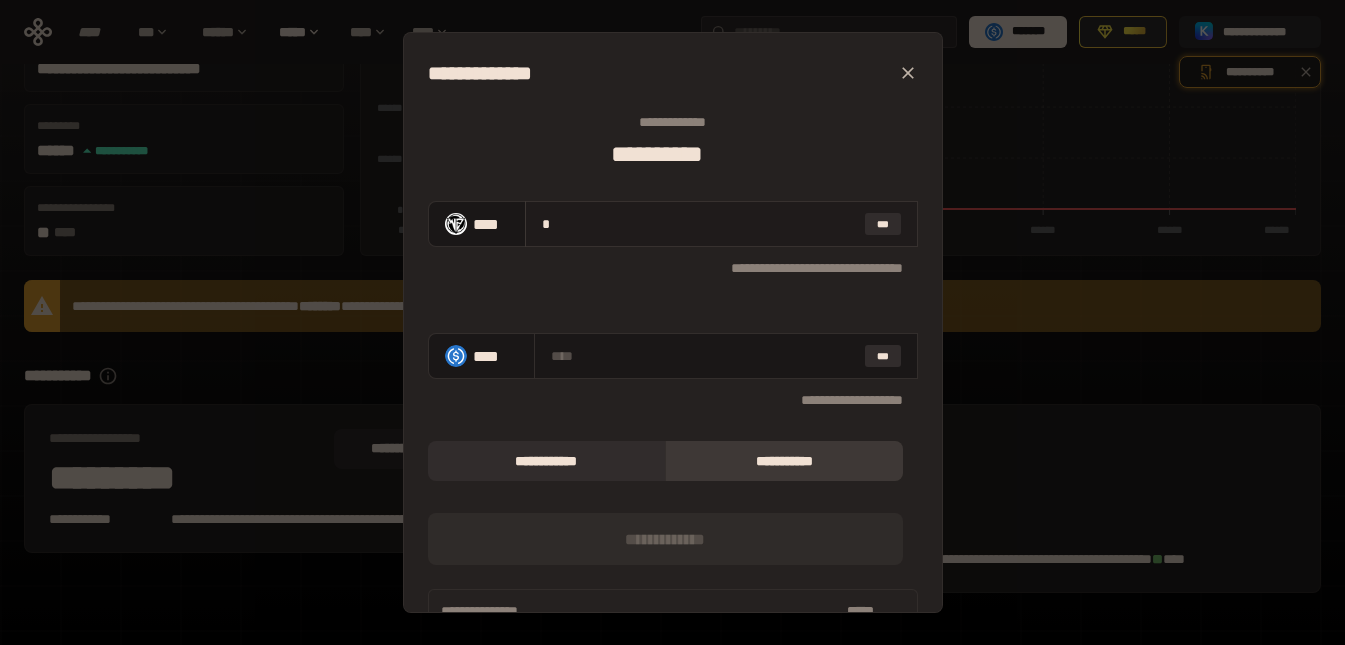 type on "**********" 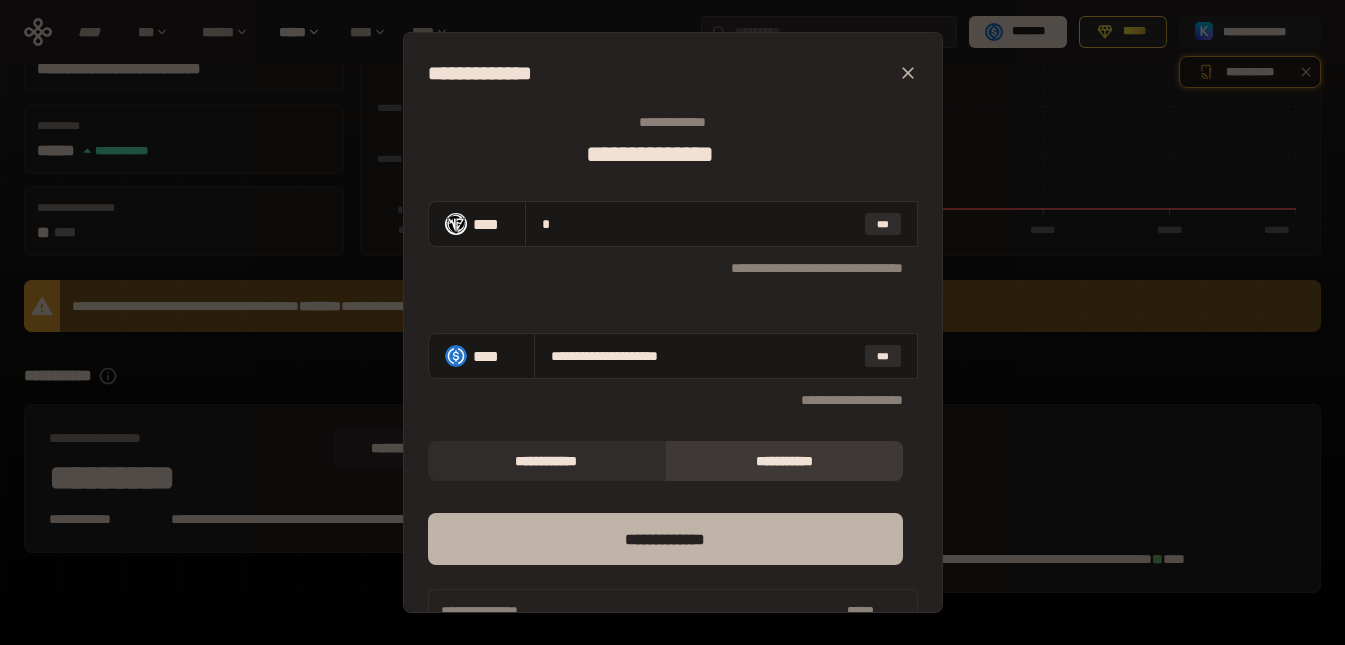 type on "*" 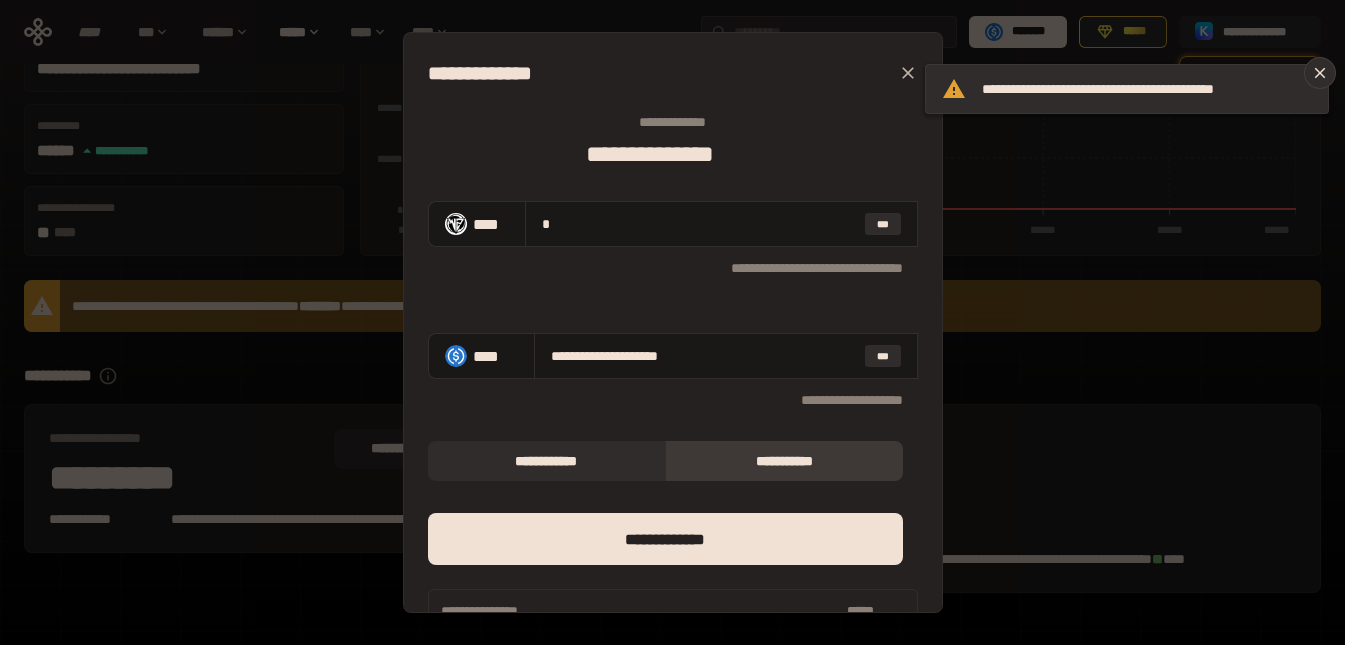 click 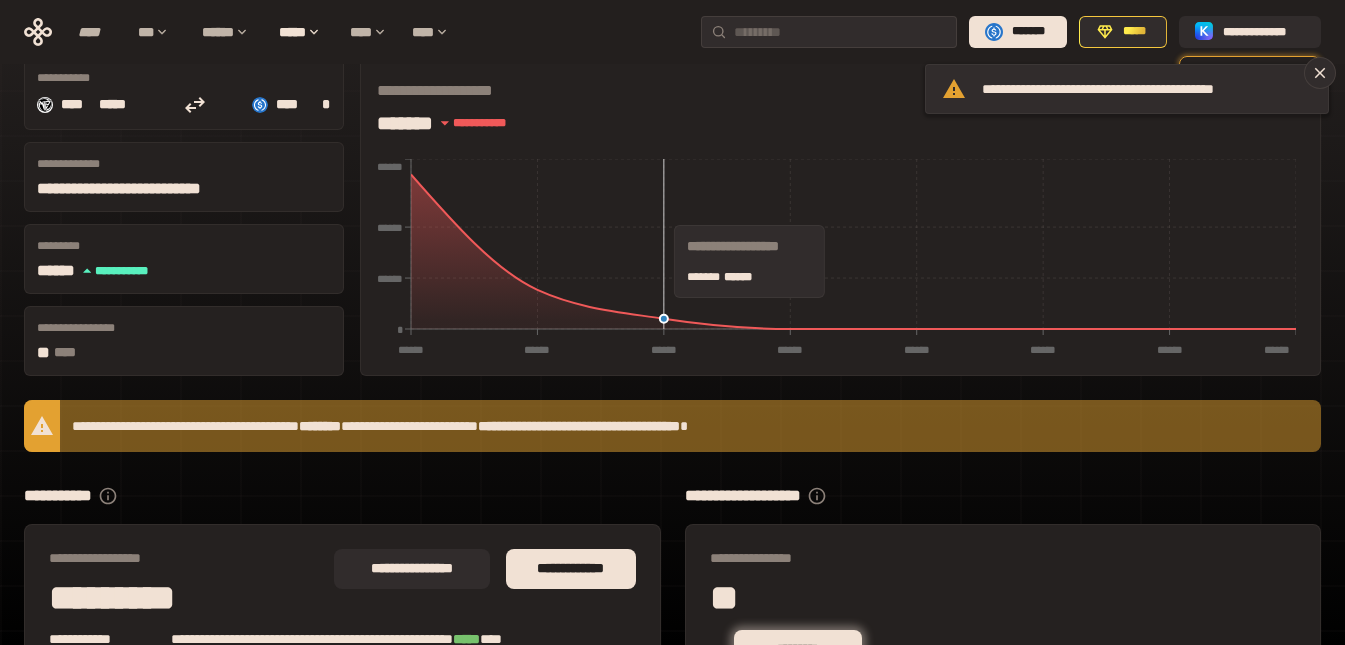 scroll, scrollTop: 0, scrollLeft: 0, axis: both 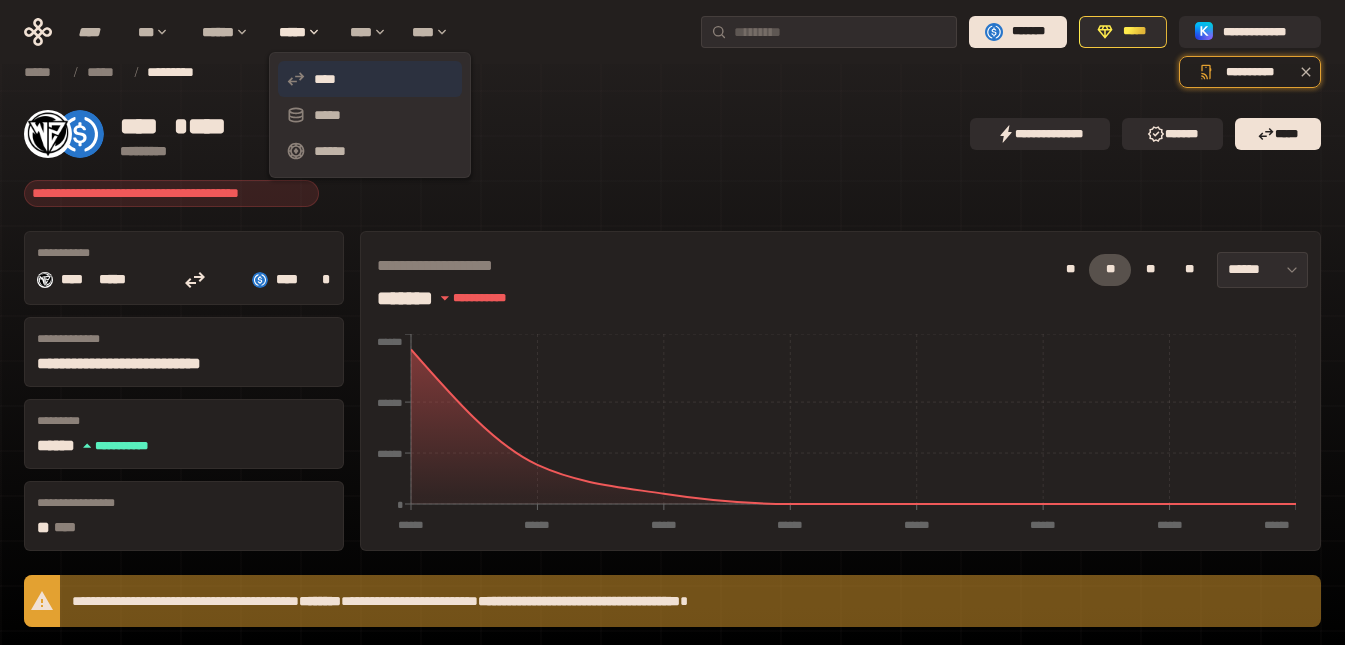 click on "****" at bounding box center [370, 79] 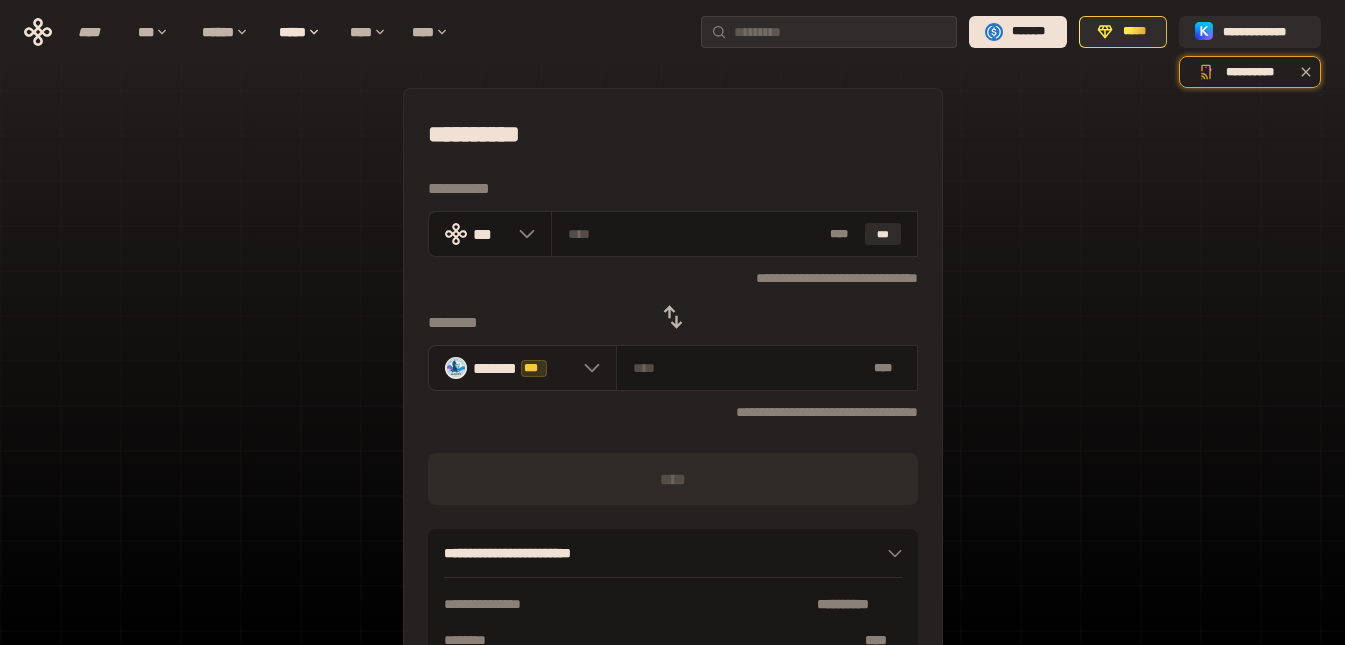 click 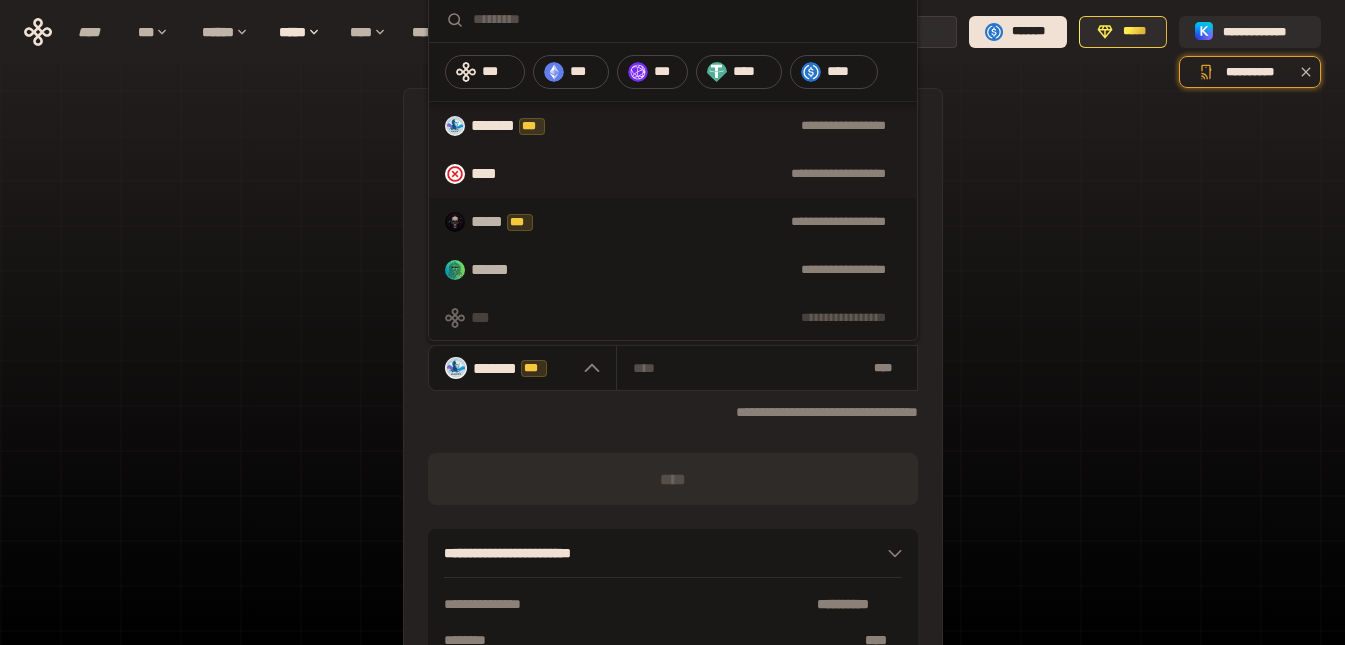 click on "****" at bounding box center [489, 174] 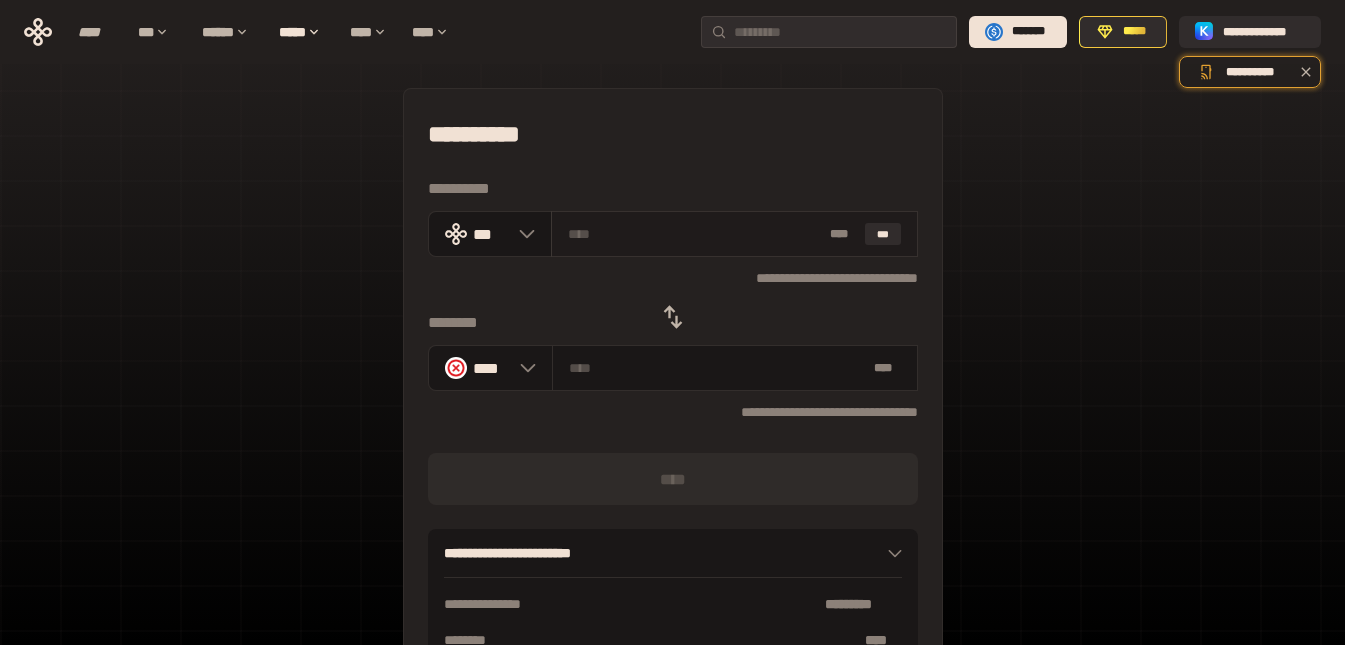 click at bounding box center [695, 234] 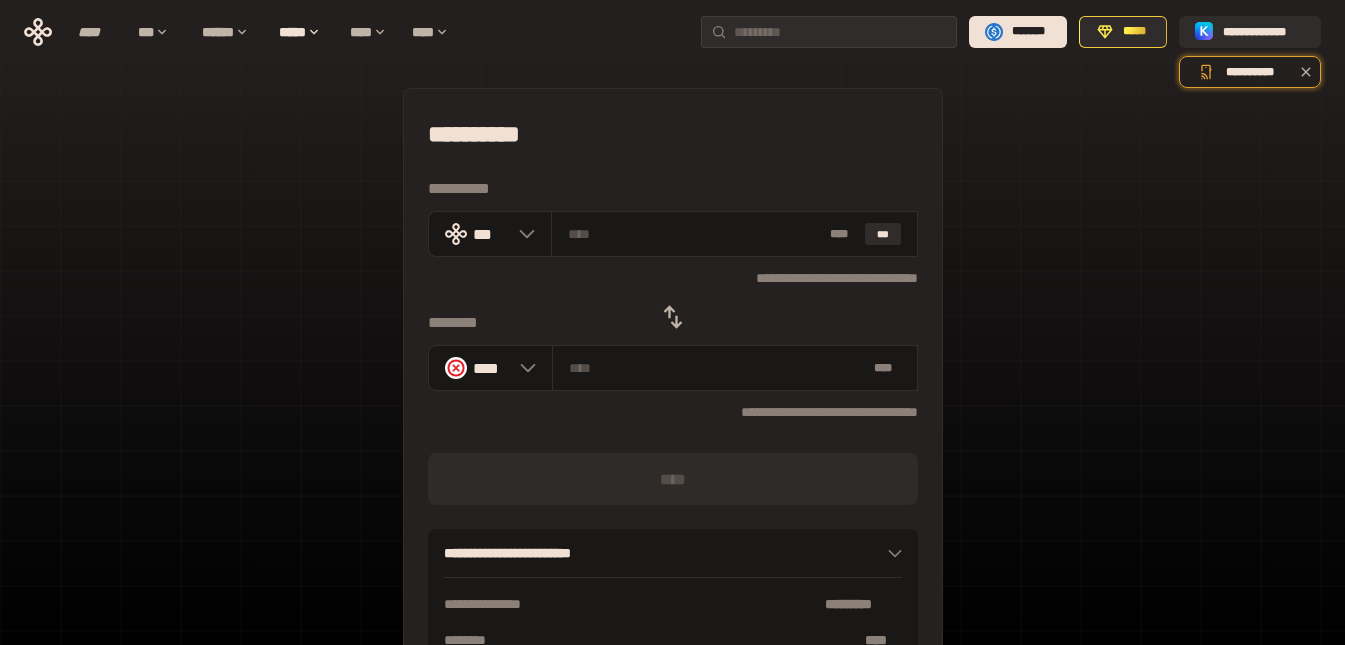 type on "*****" 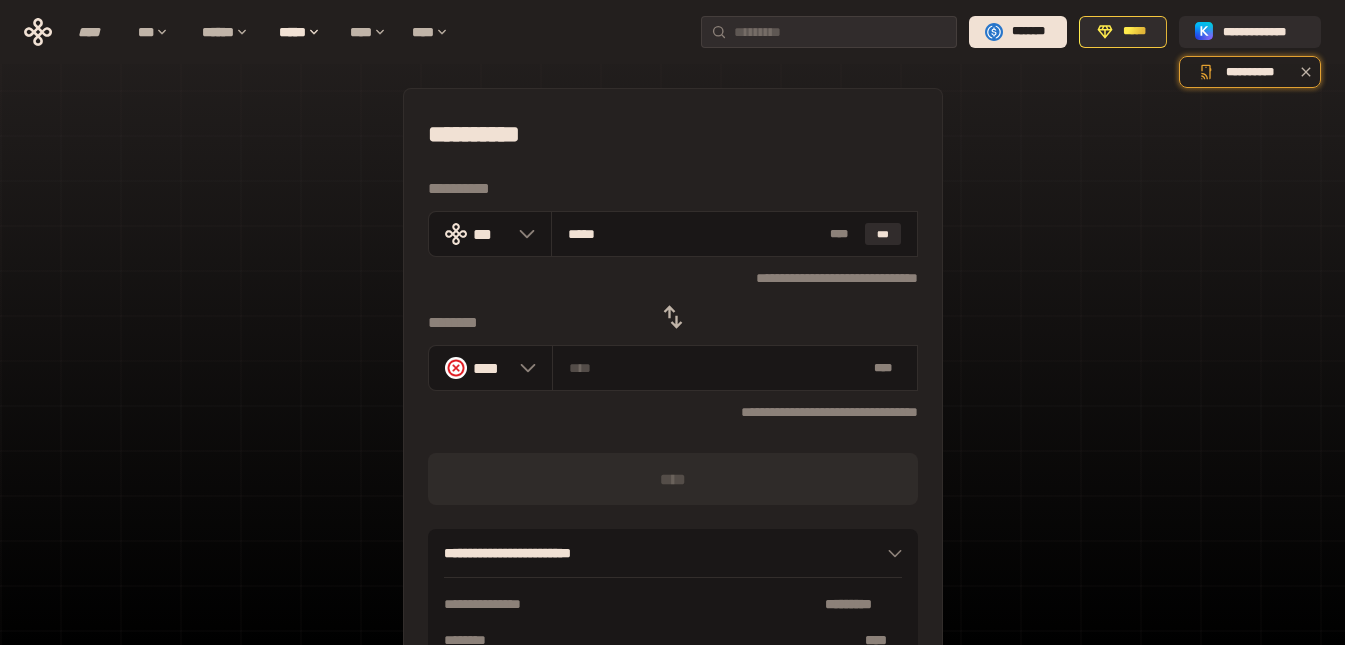 type on "**********" 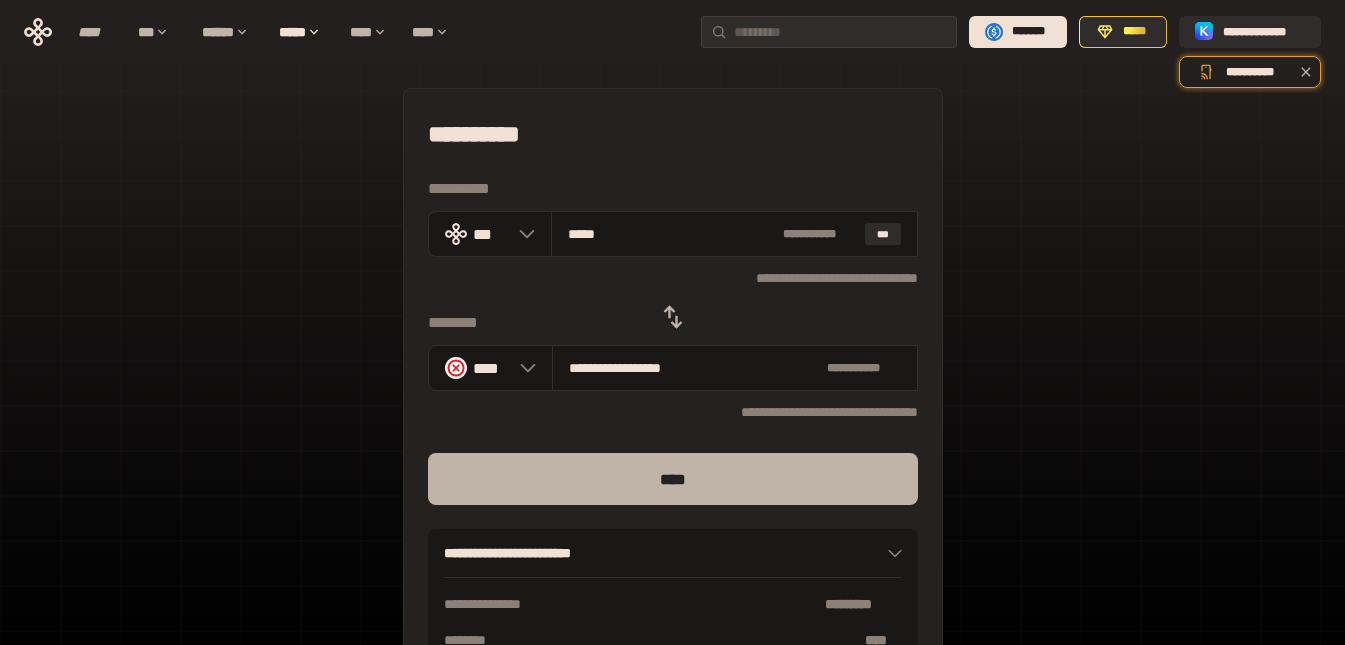 type on "*****" 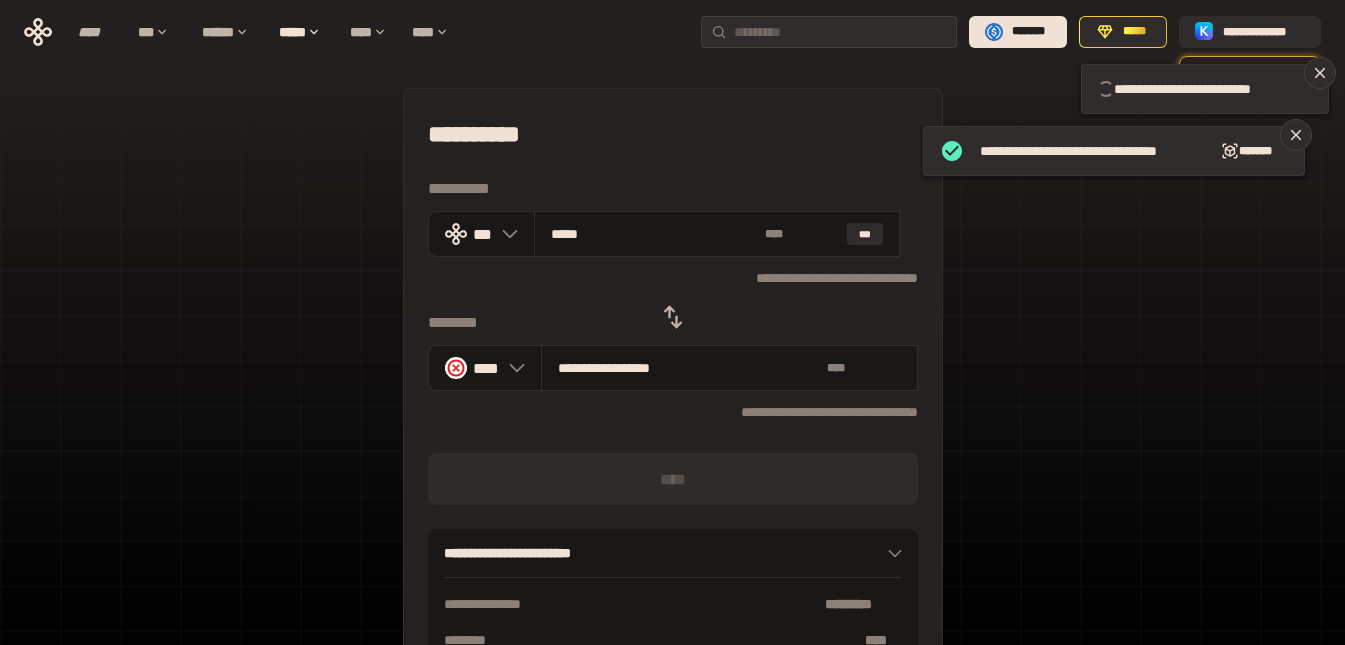 type 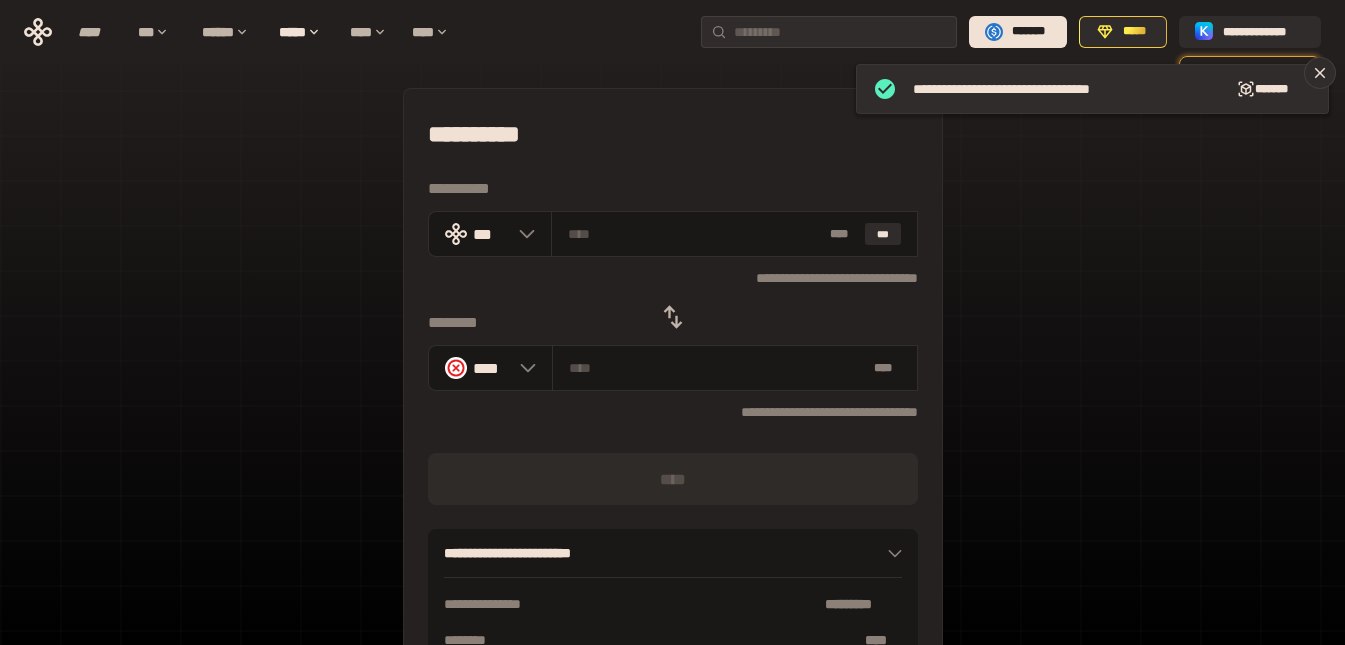 click 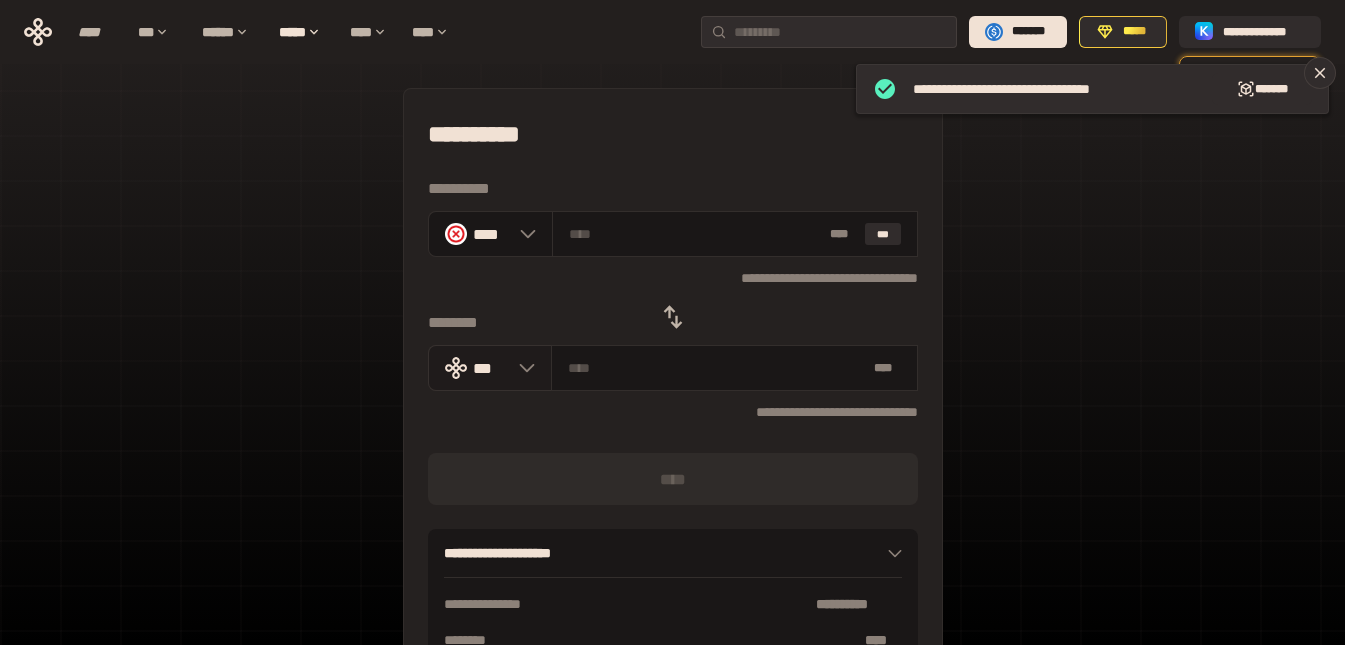 click at bounding box center [522, 368] 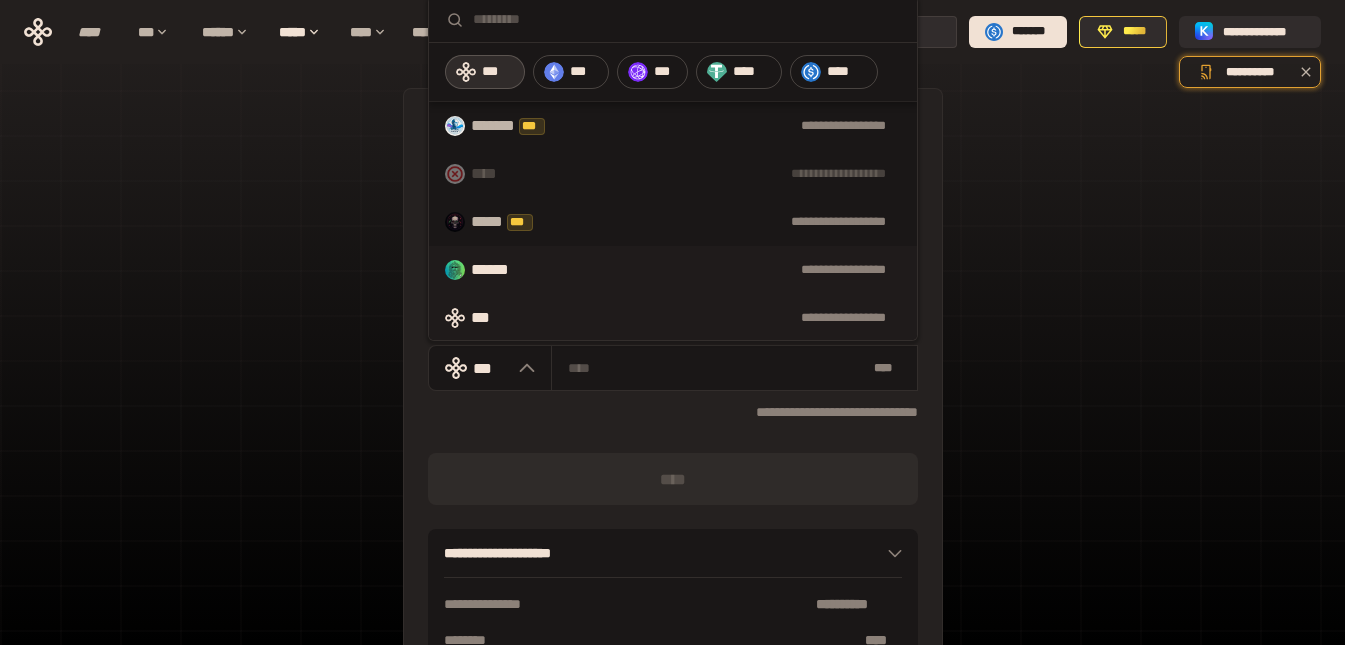 click on "******" at bounding box center [505, 270] 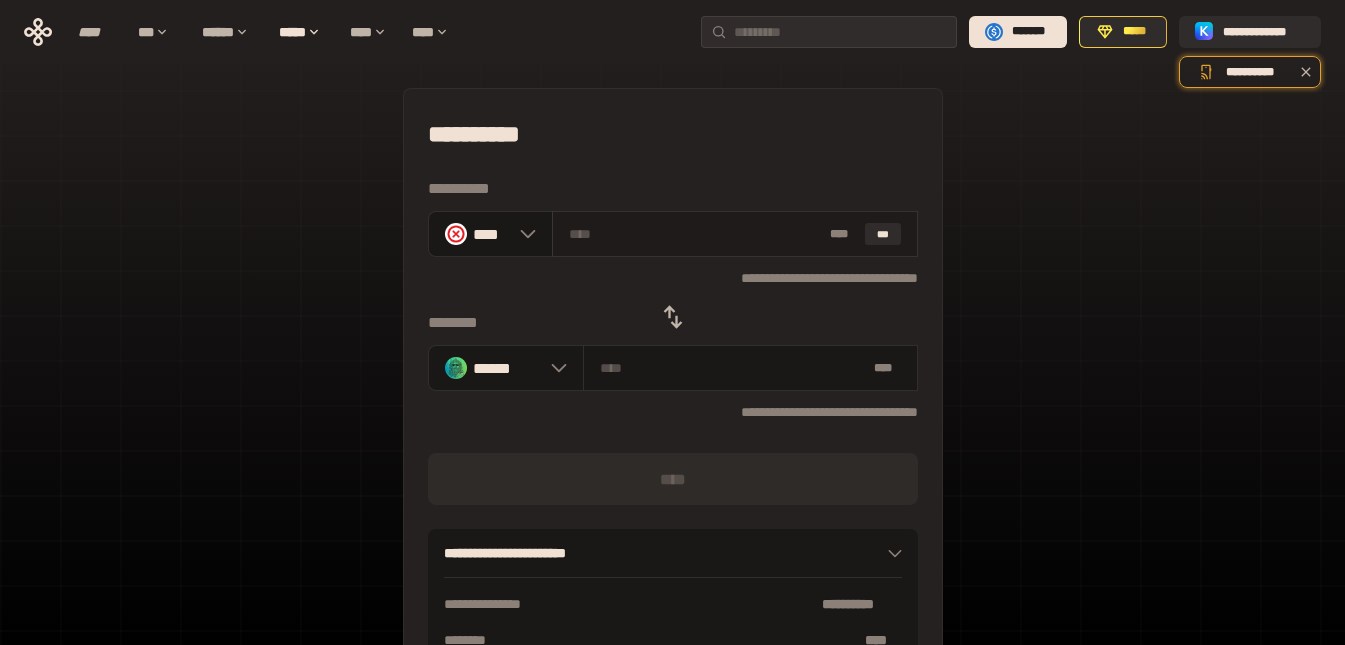 click at bounding box center [695, 234] 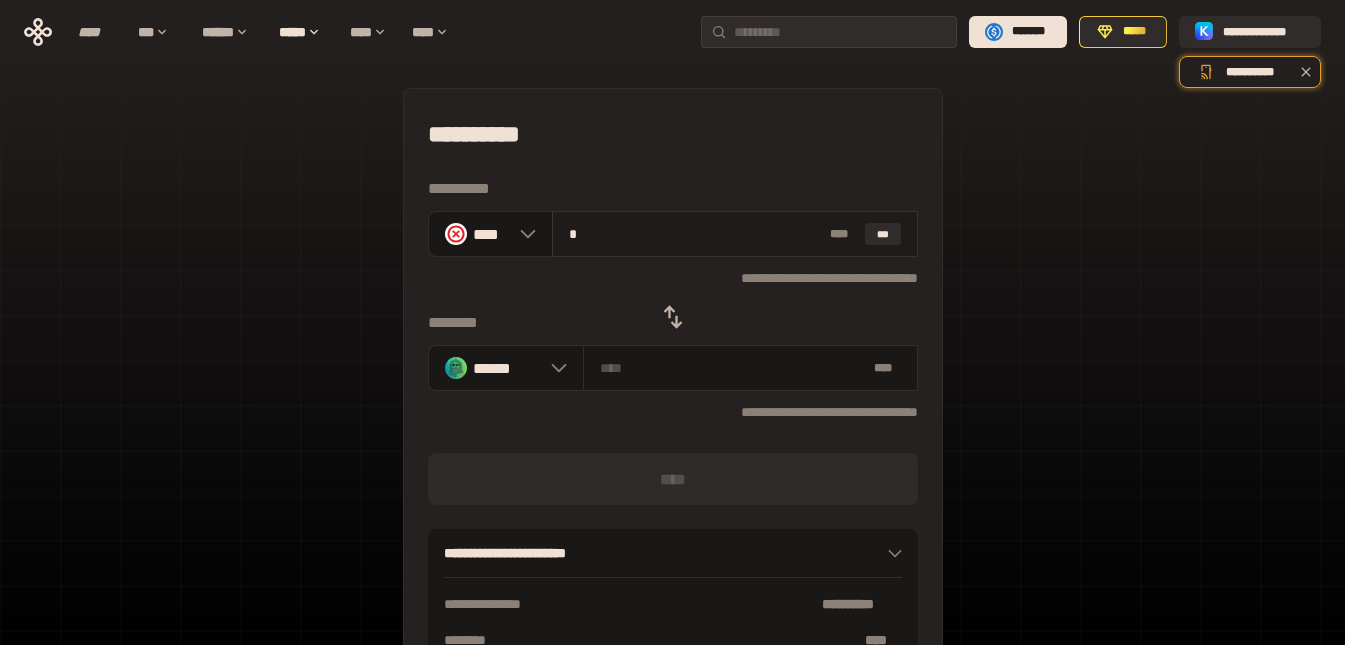 type on "[FIRST] [LAST]" 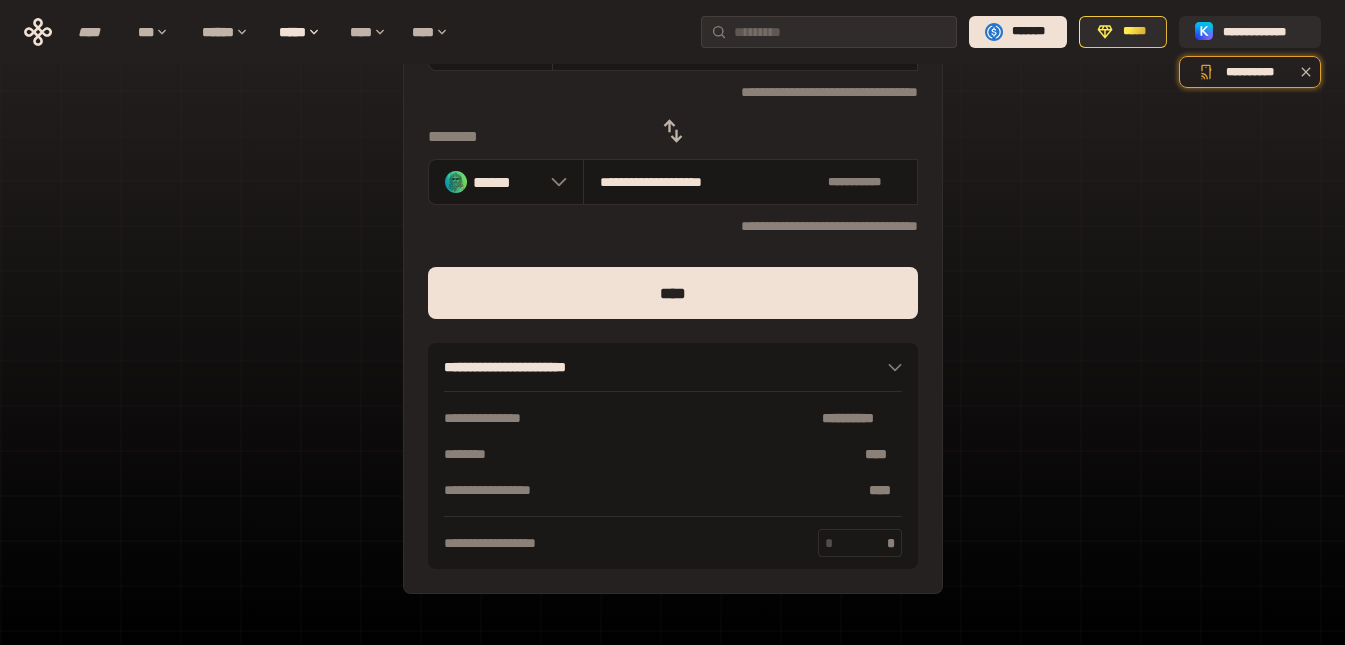 scroll, scrollTop: 227, scrollLeft: 0, axis: vertical 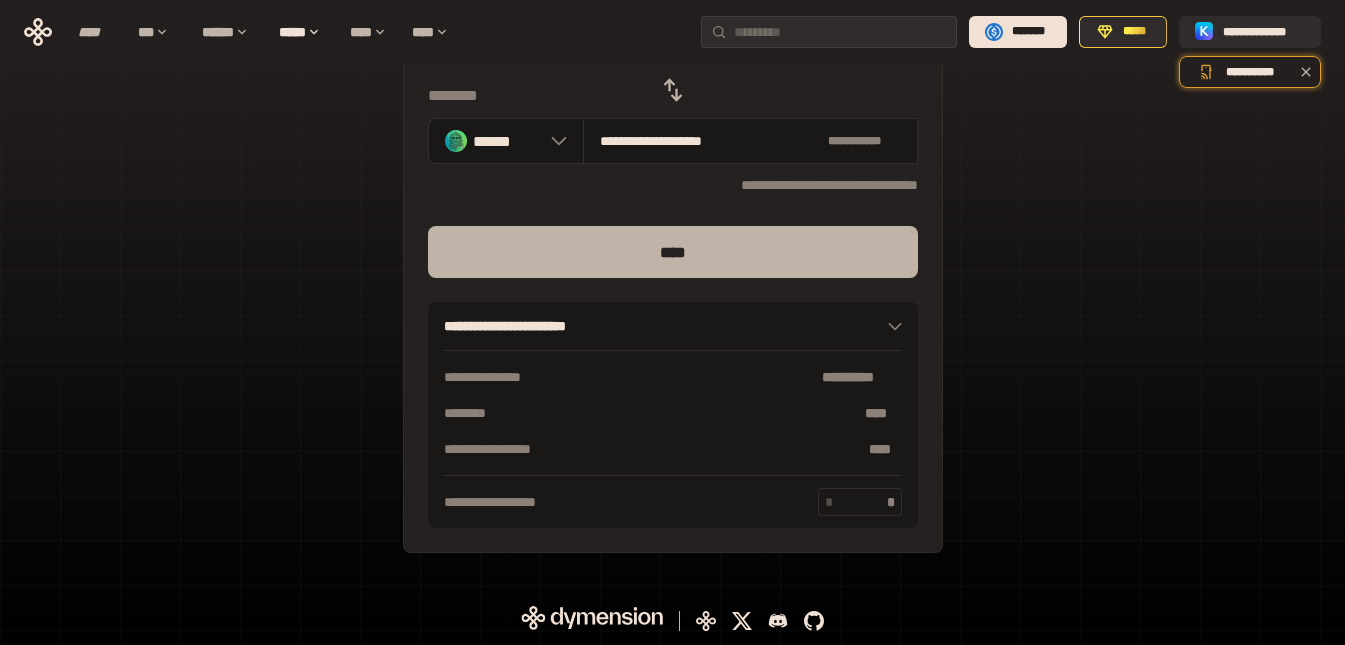 type on "*" 